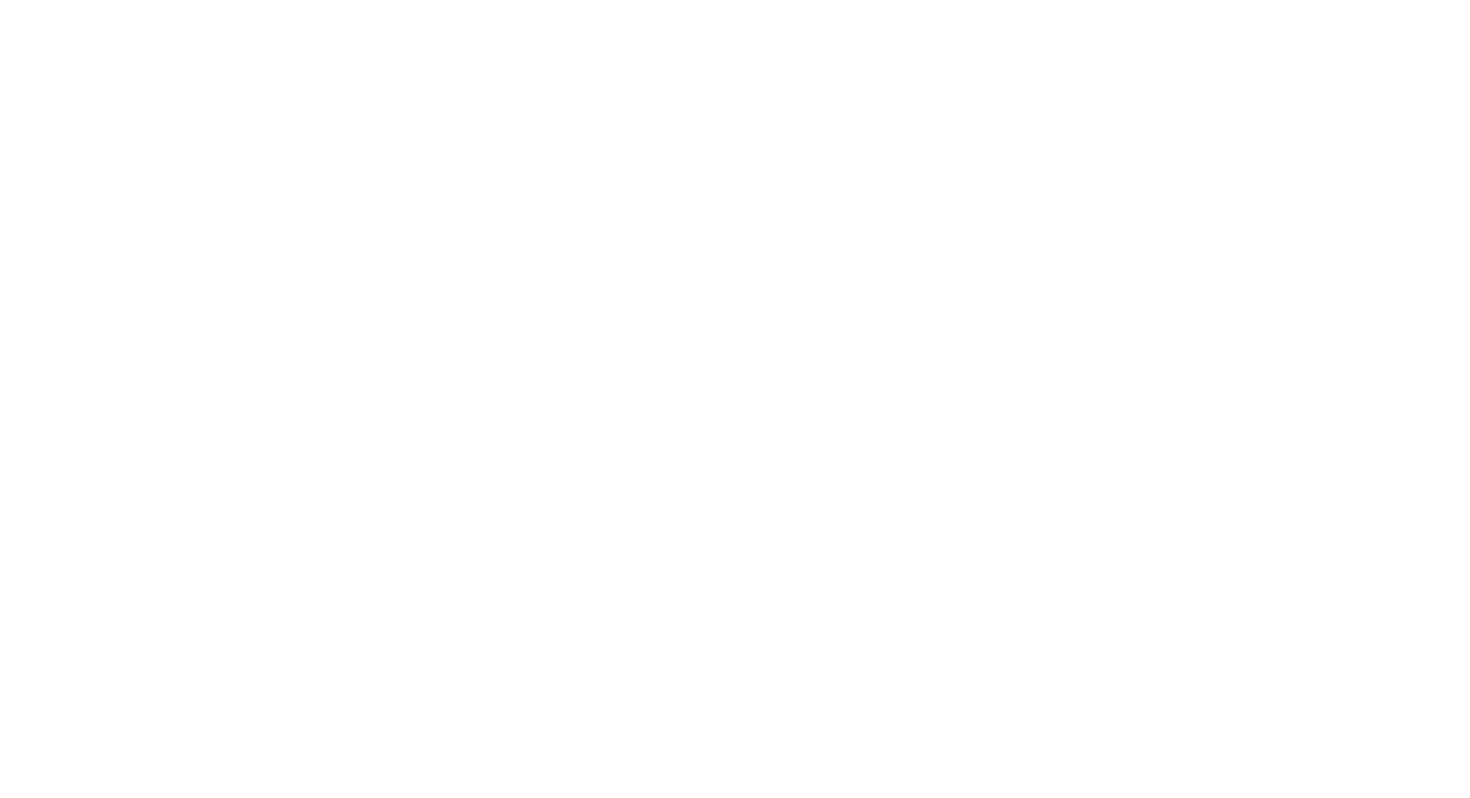 select on "Song" 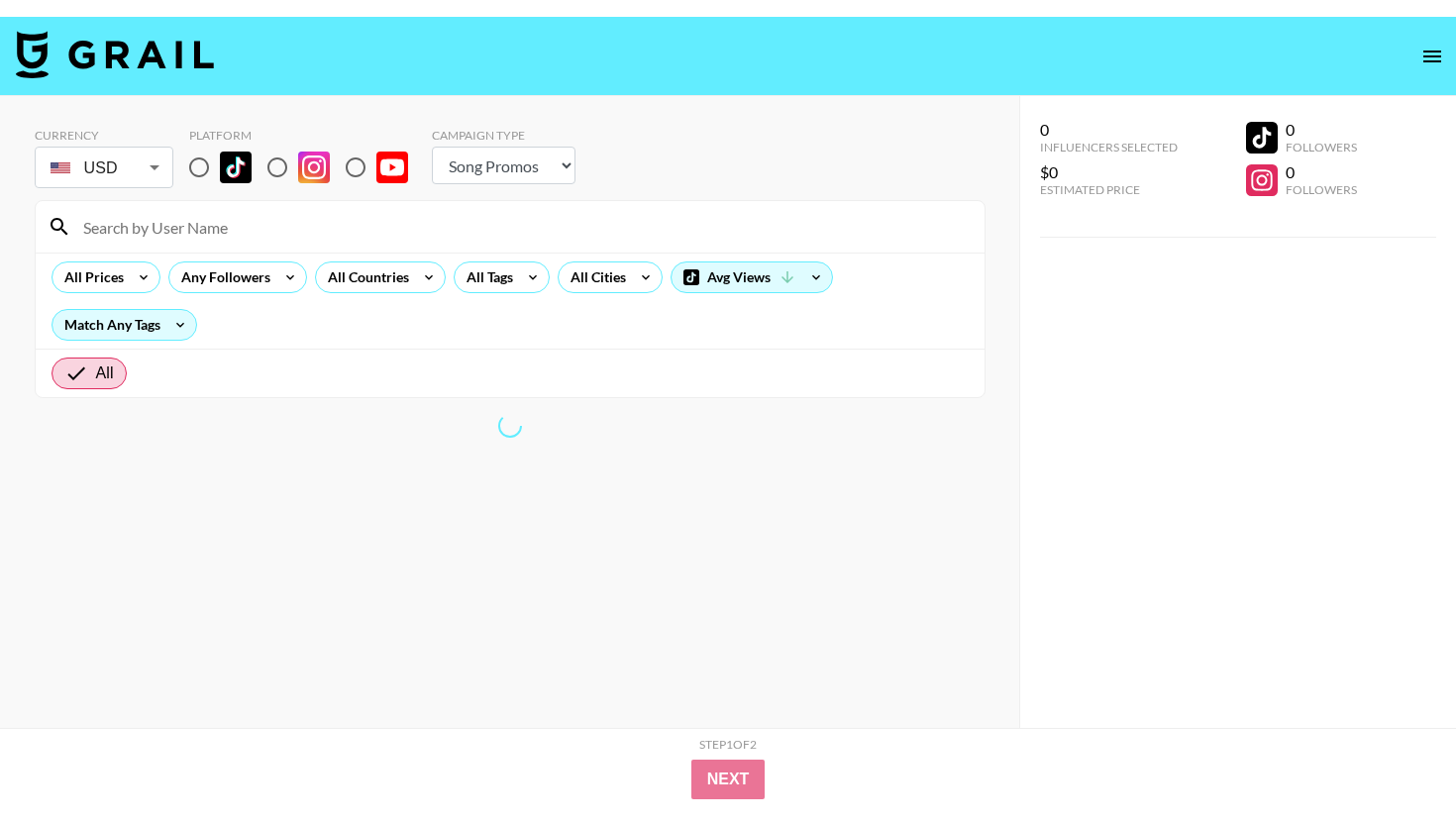 scroll, scrollTop: 0, scrollLeft: 0, axis: both 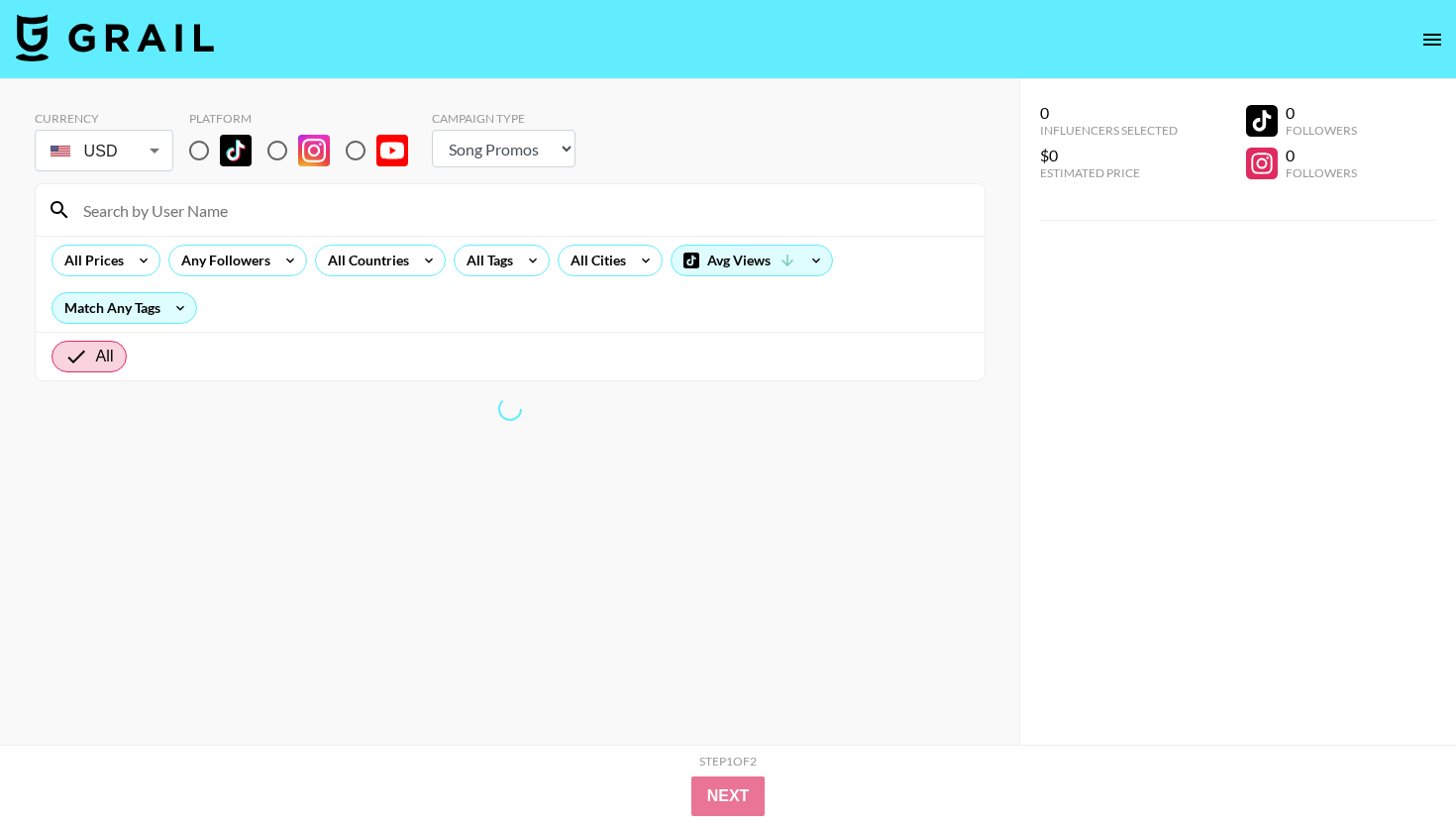 click at bounding box center (199, 151) 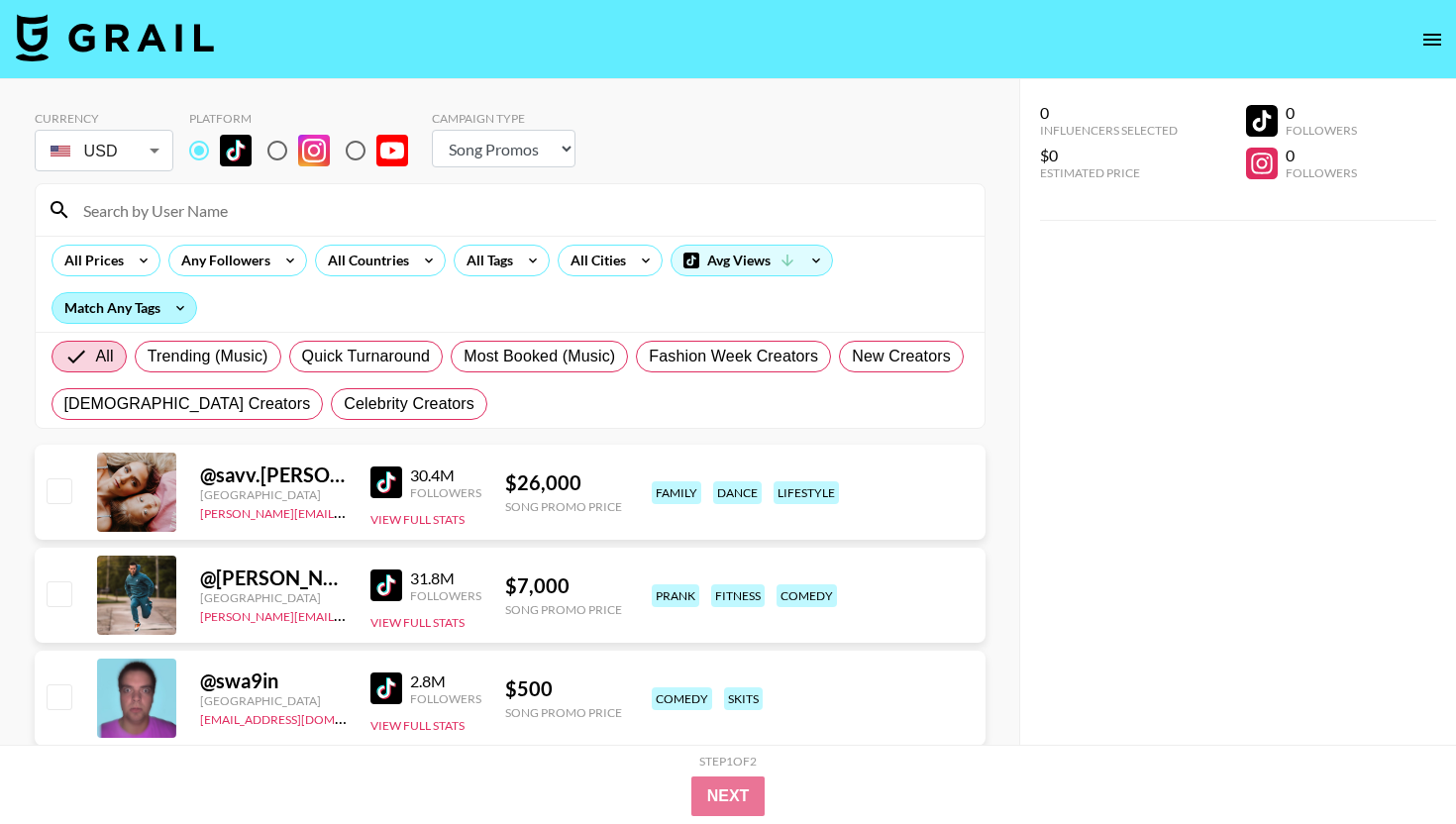 click on "Match Any Tags" at bounding box center (124, 308) 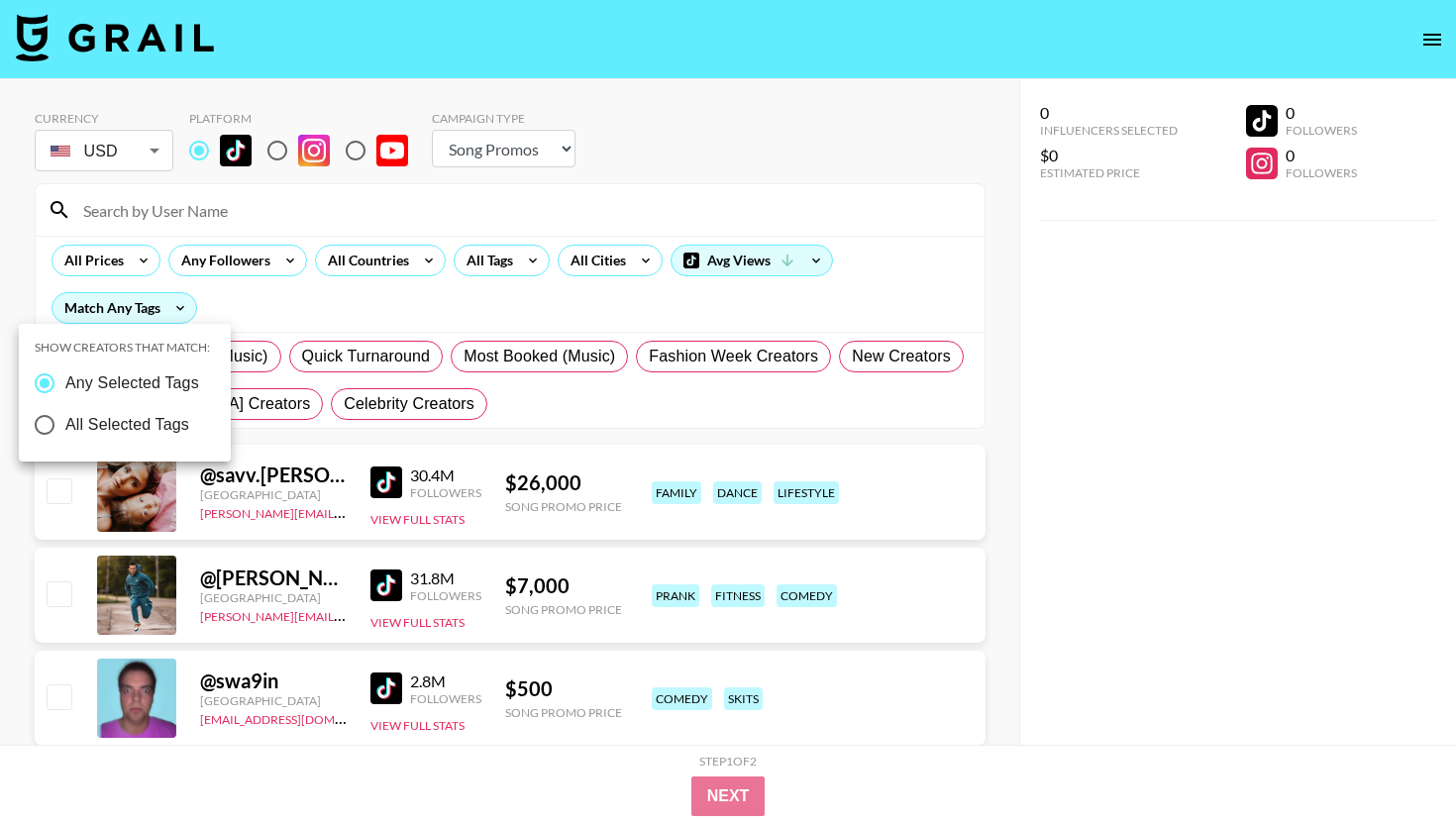 click at bounding box center [728, 412] 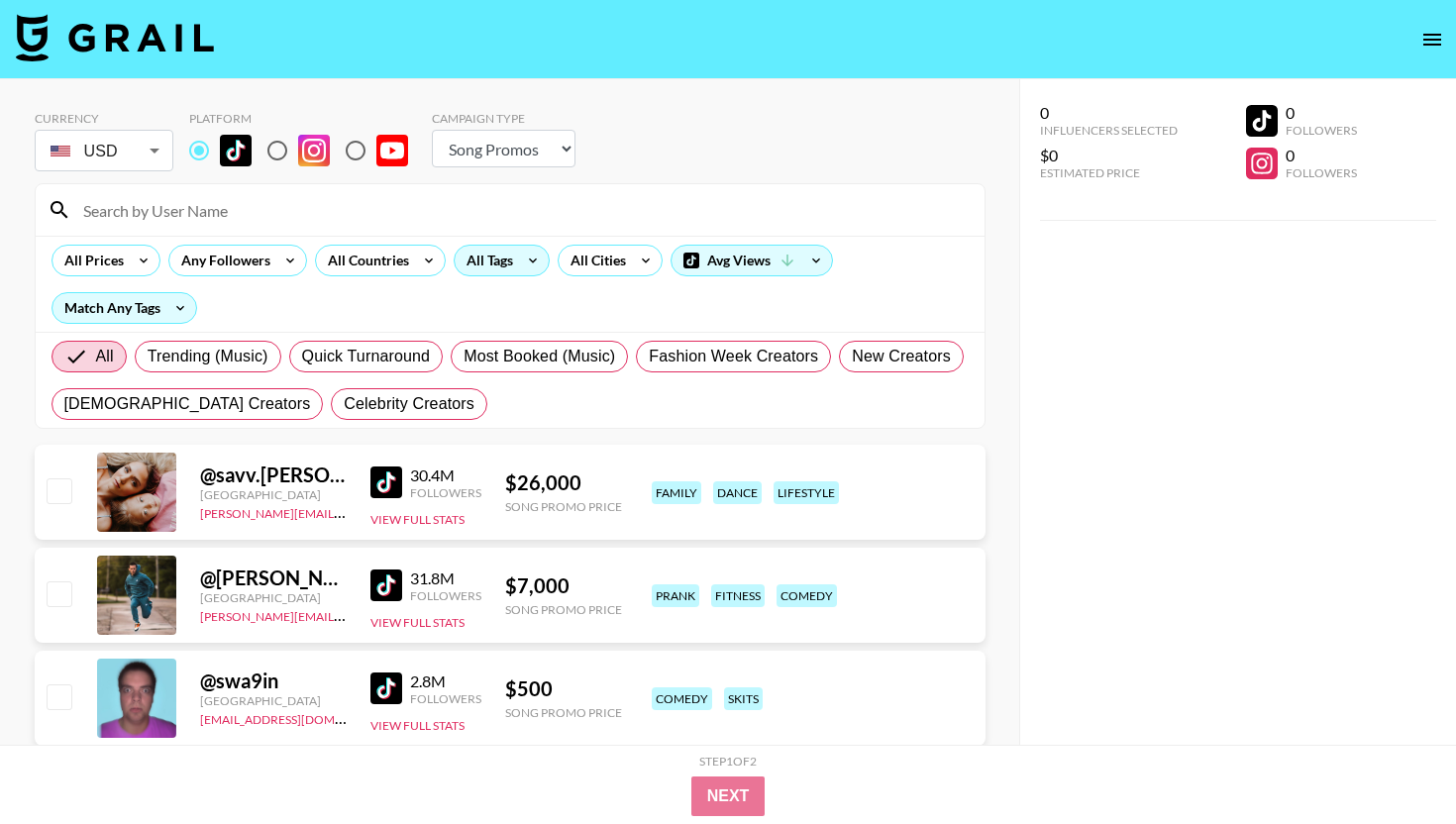 click 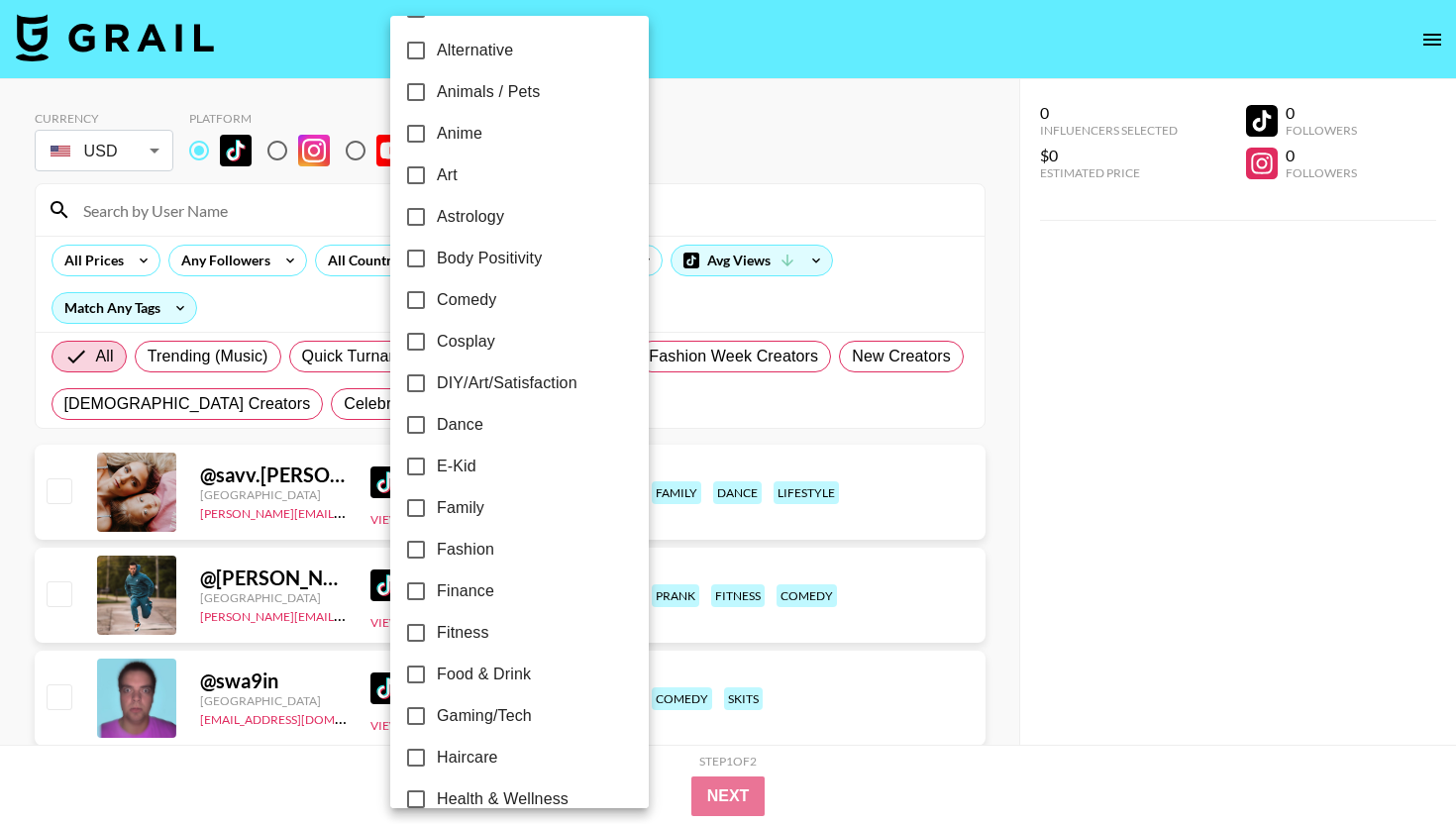 scroll, scrollTop: 150, scrollLeft: 0, axis: vertical 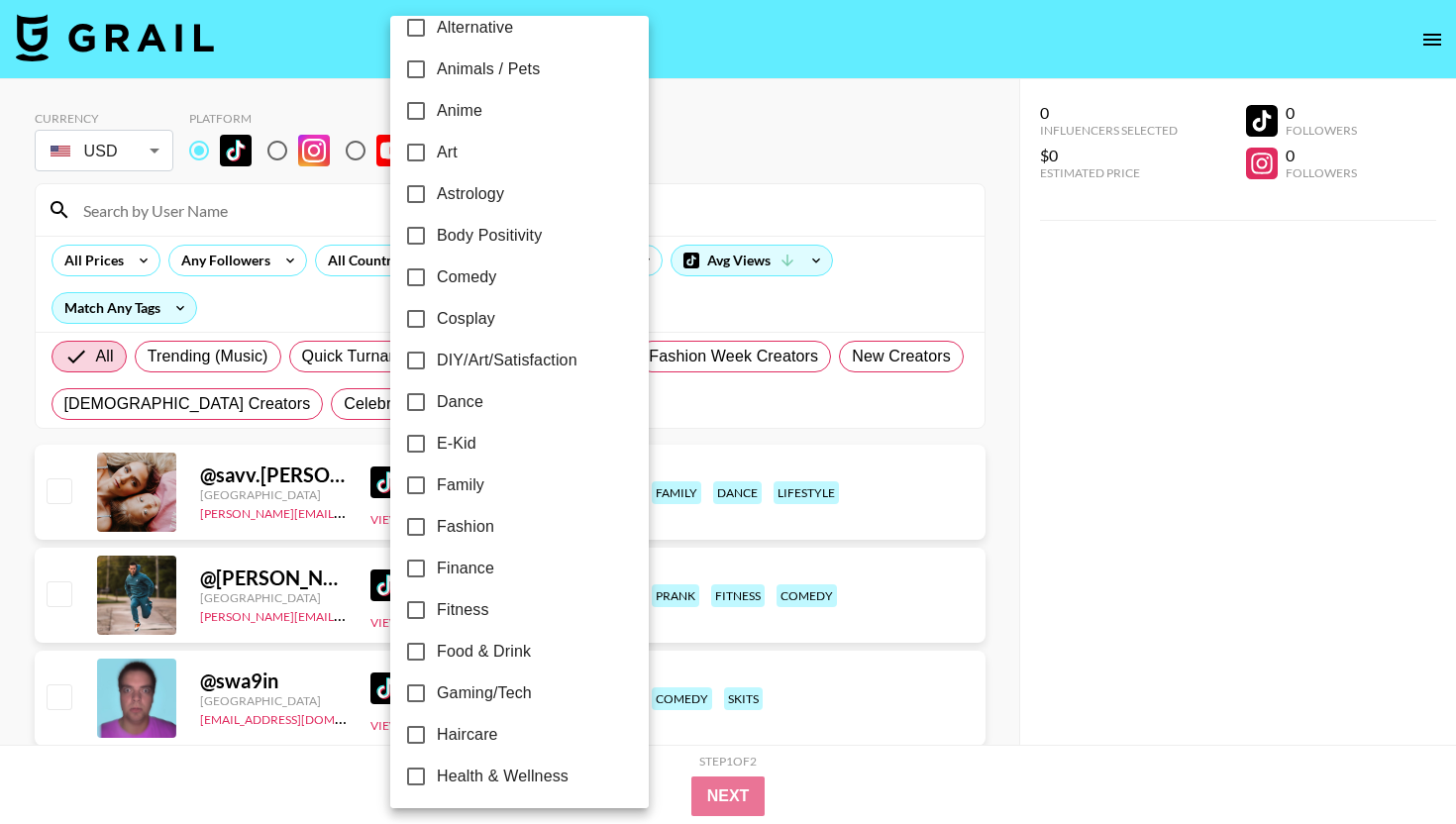 click on "Dance" at bounding box center (506, 402) 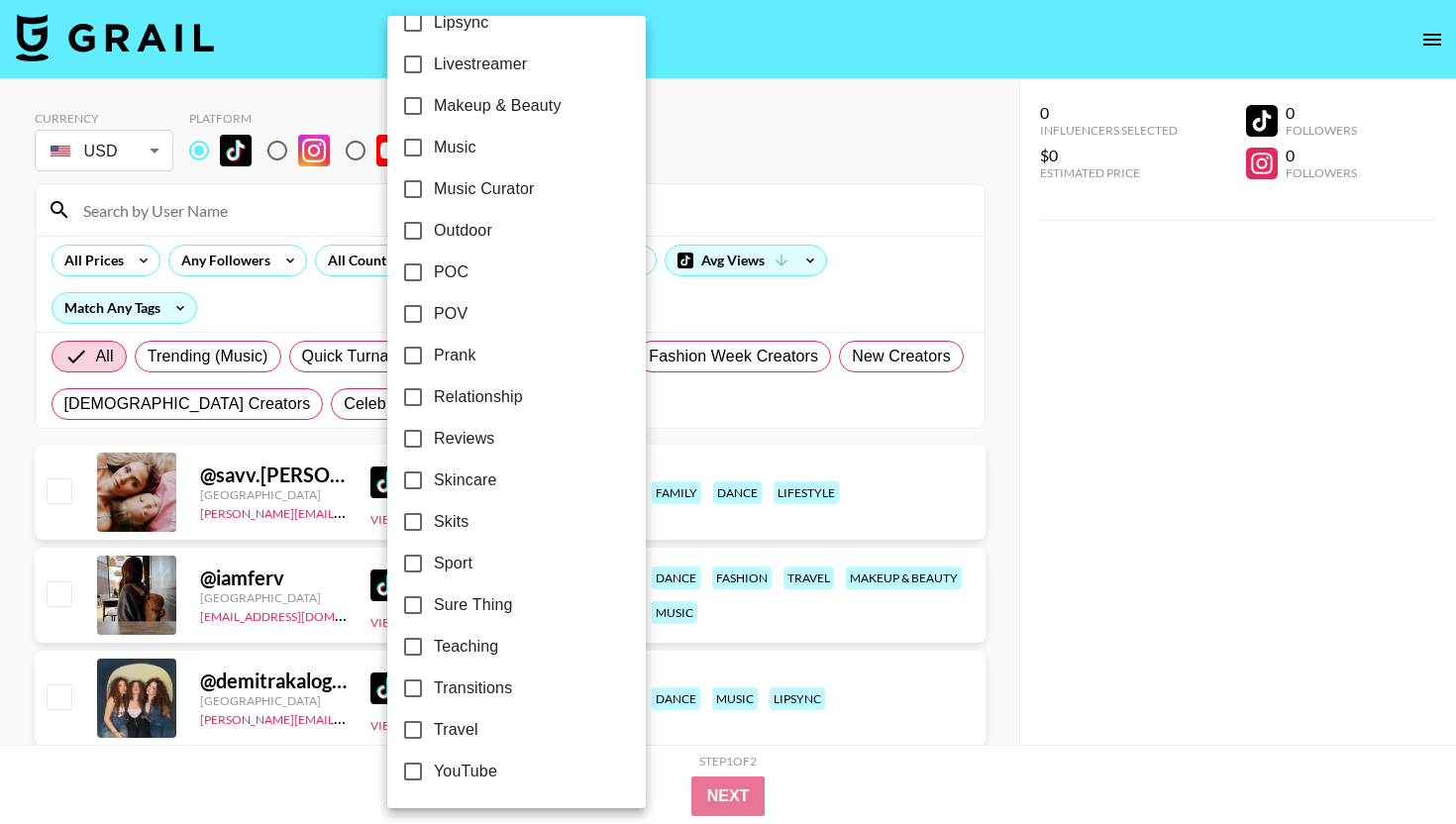 scroll, scrollTop: 0, scrollLeft: 0, axis: both 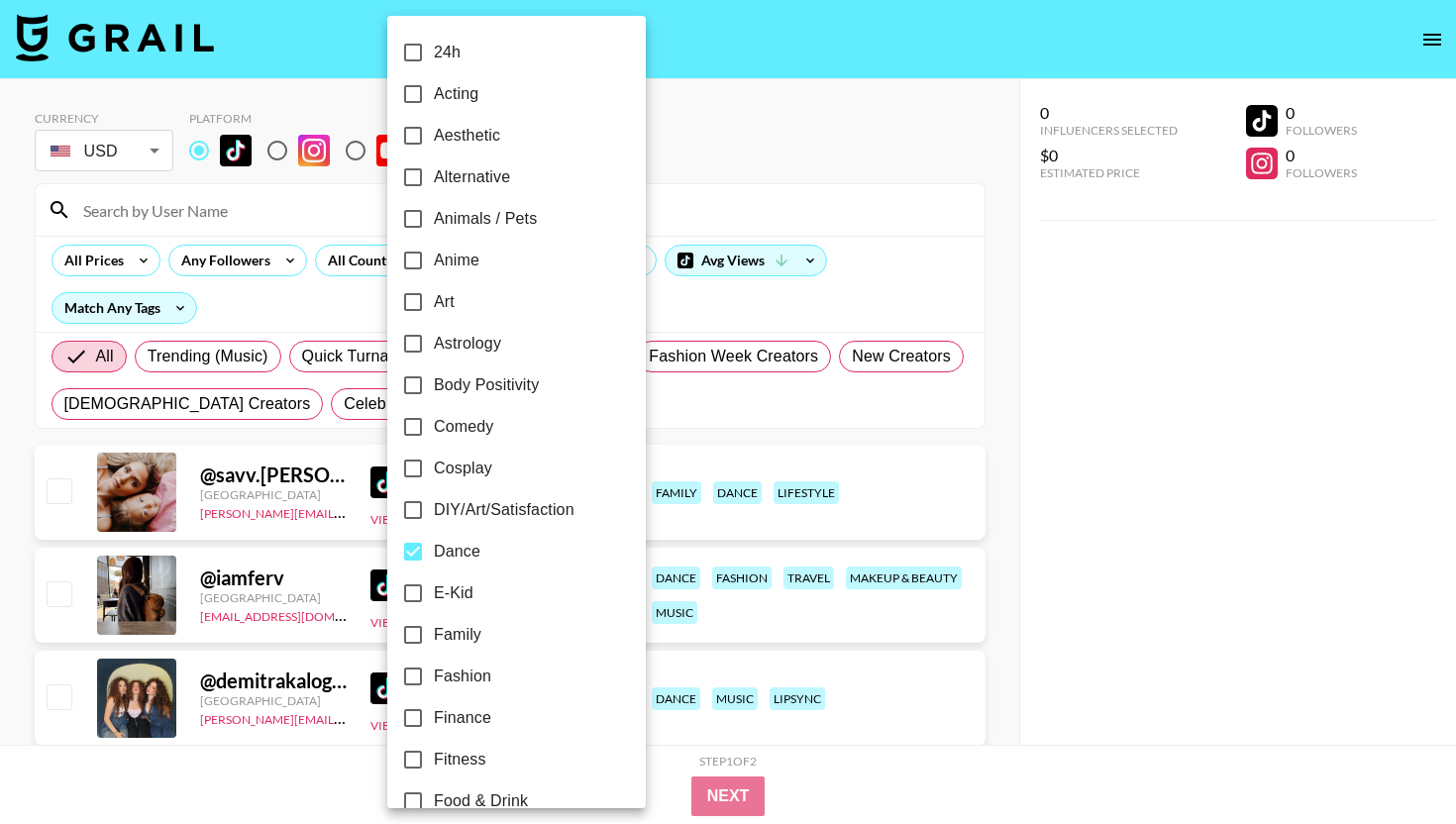 click at bounding box center (728, 412) 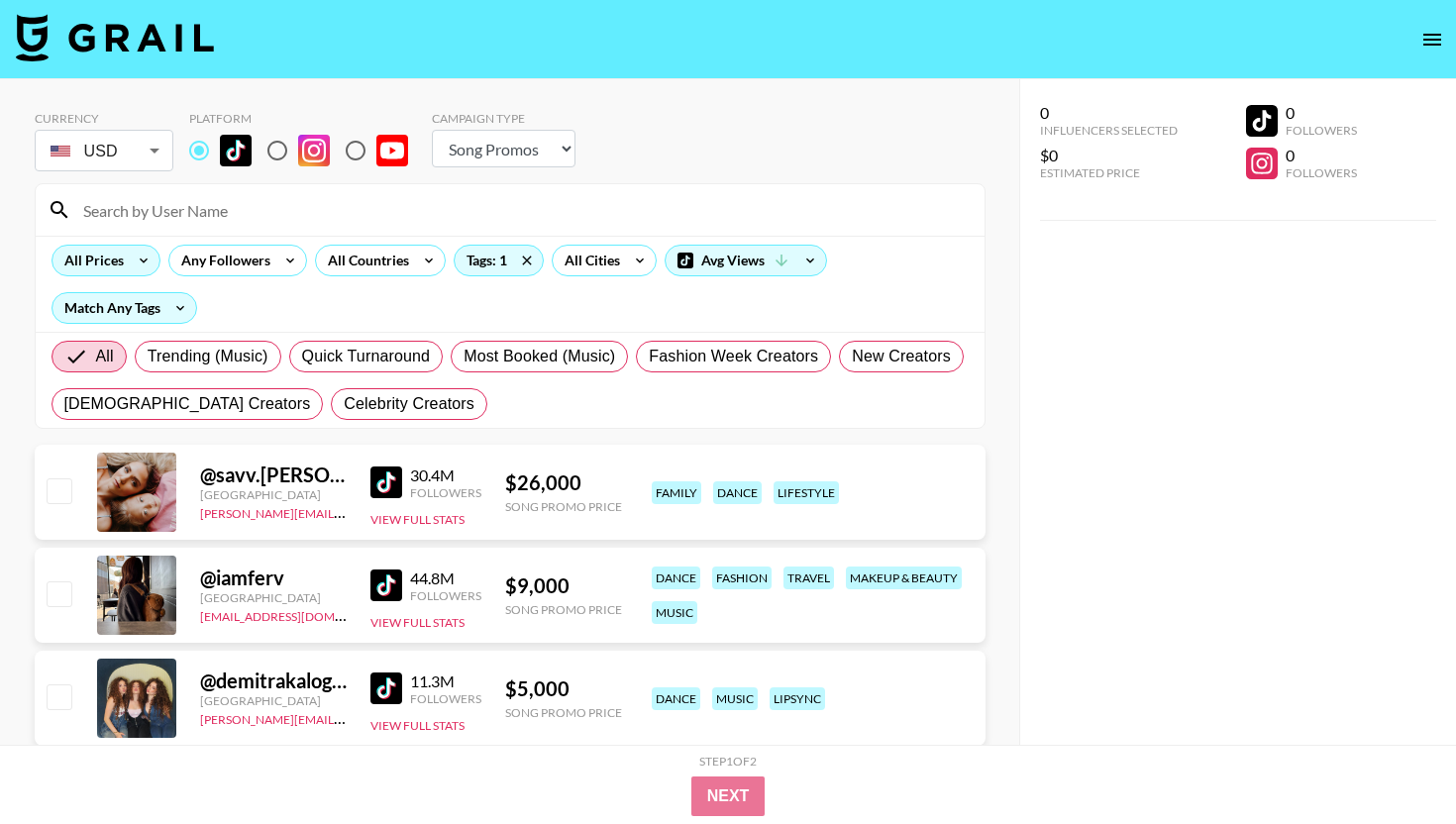 click 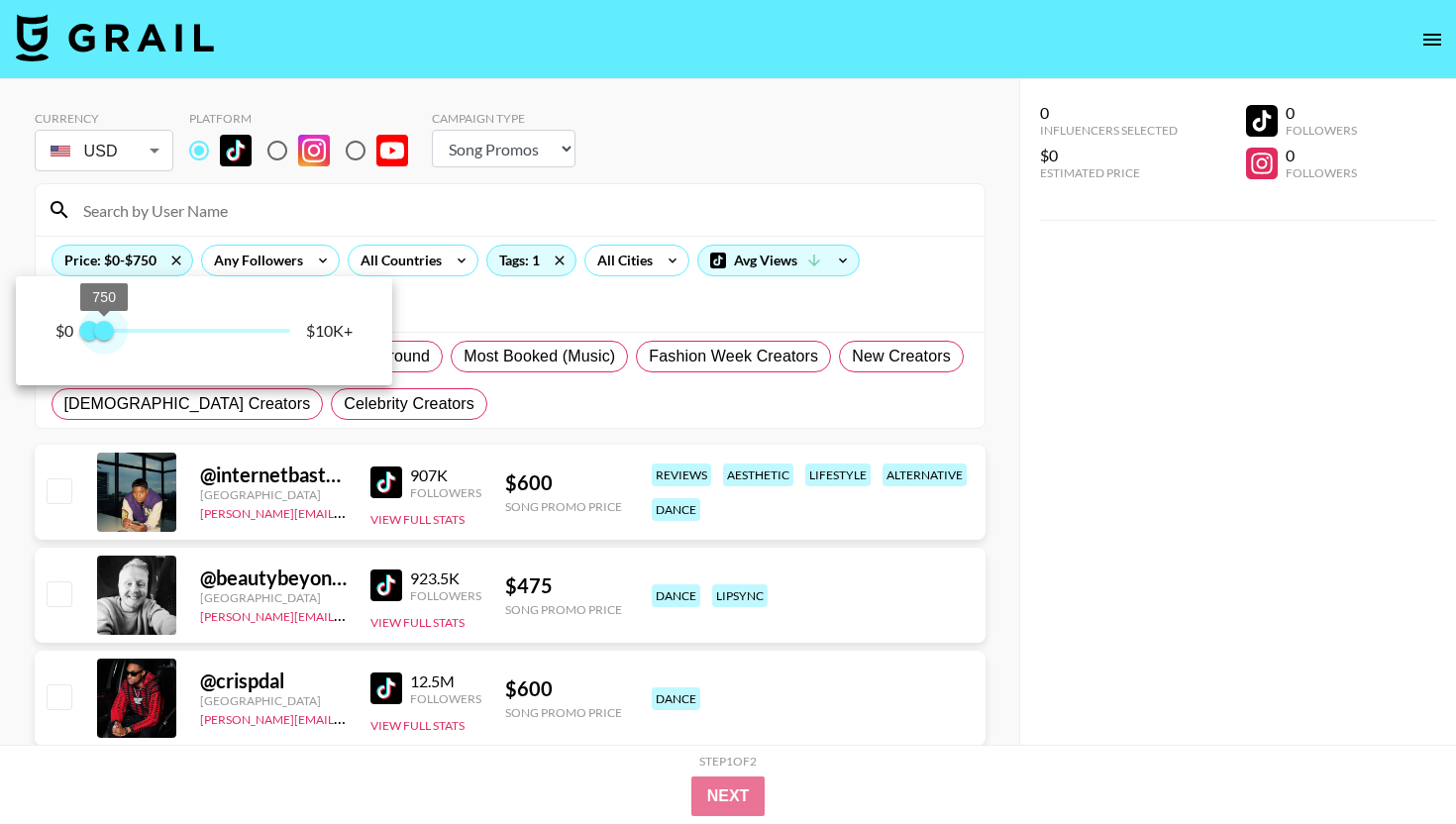 type on "1000" 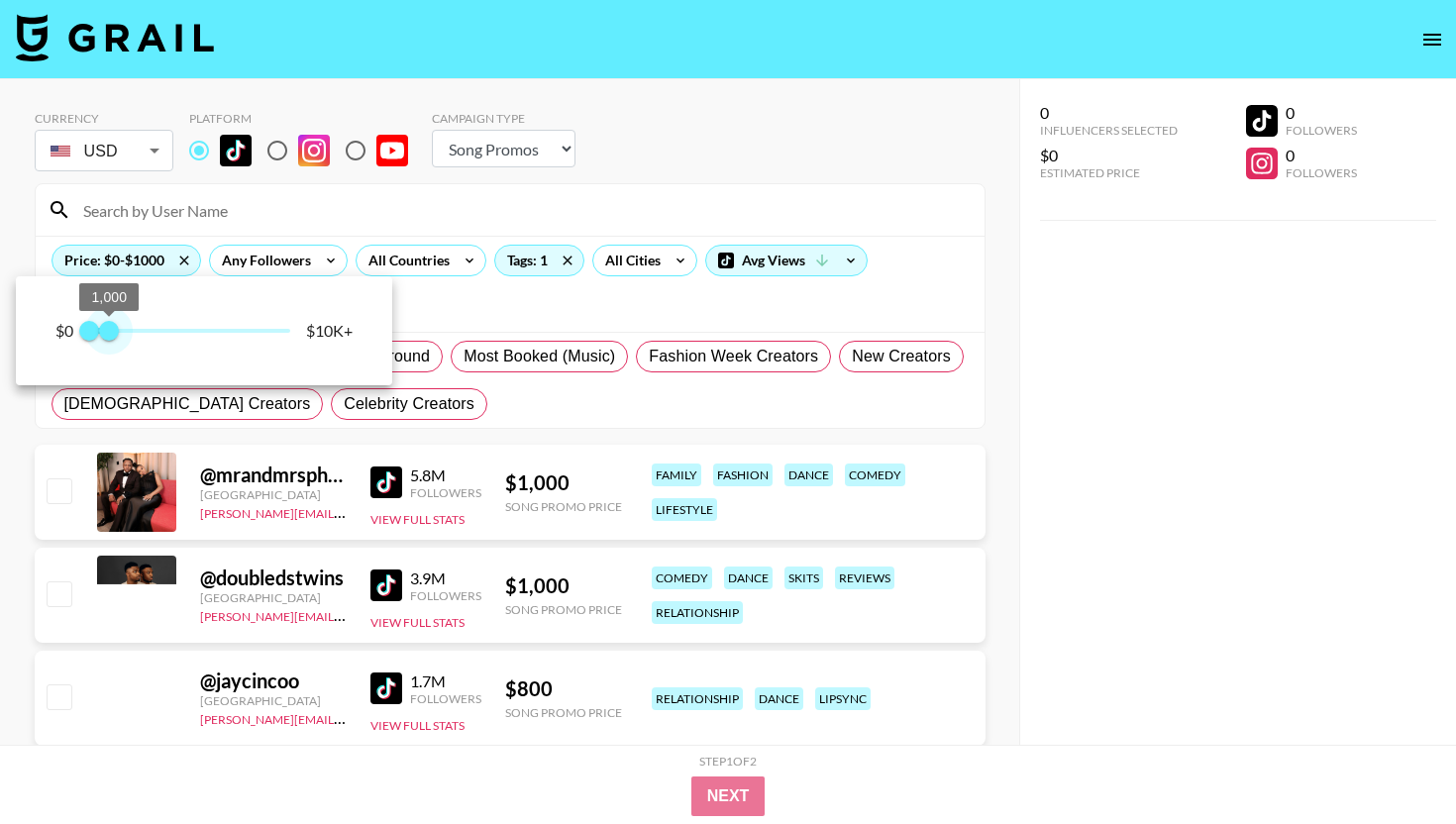 drag, startPoint x: 287, startPoint y: 328, endPoint x: 111, endPoint y: 331, distance: 176.02557 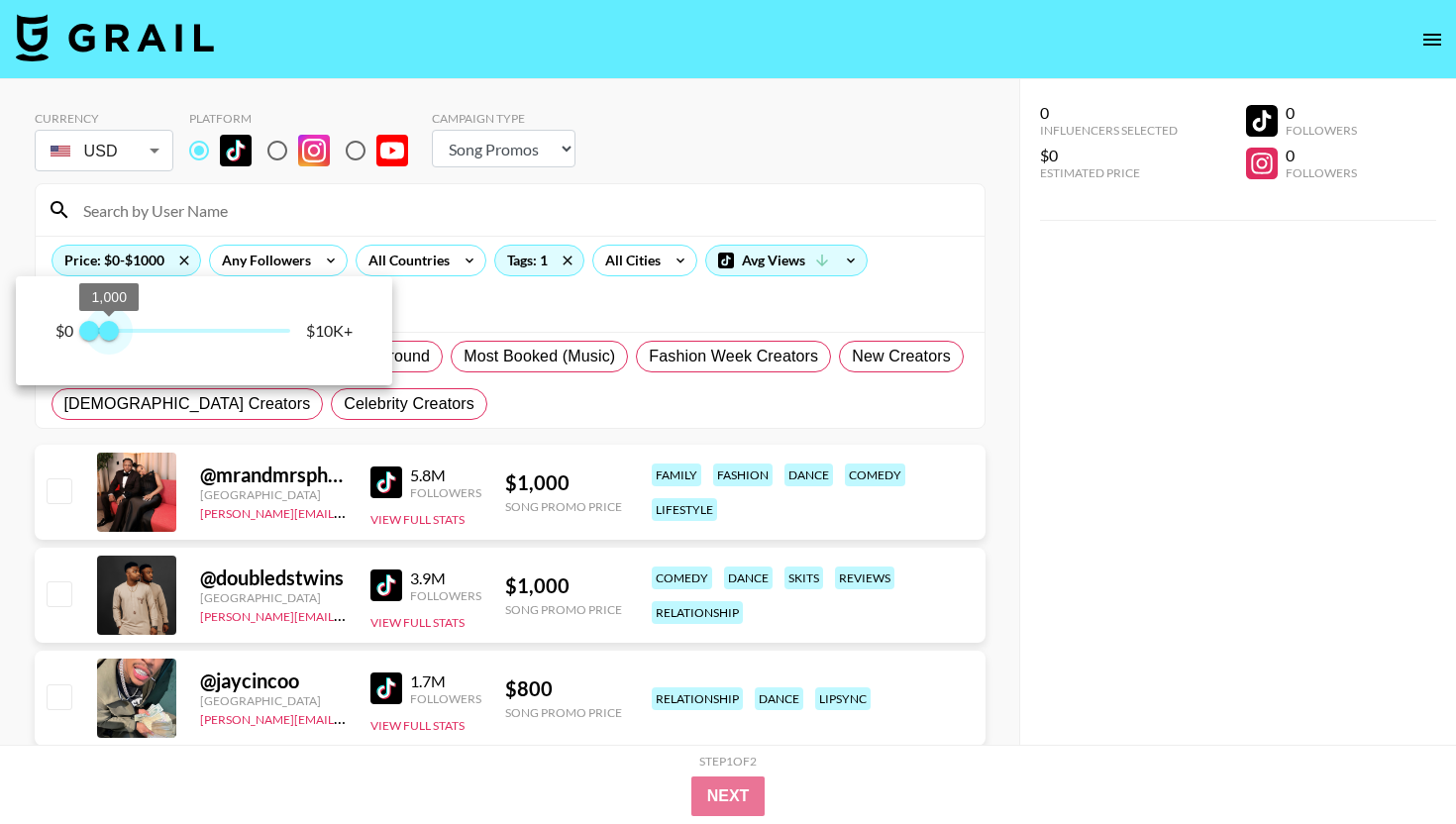 click on "1,000" at bounding box center (109, 331) 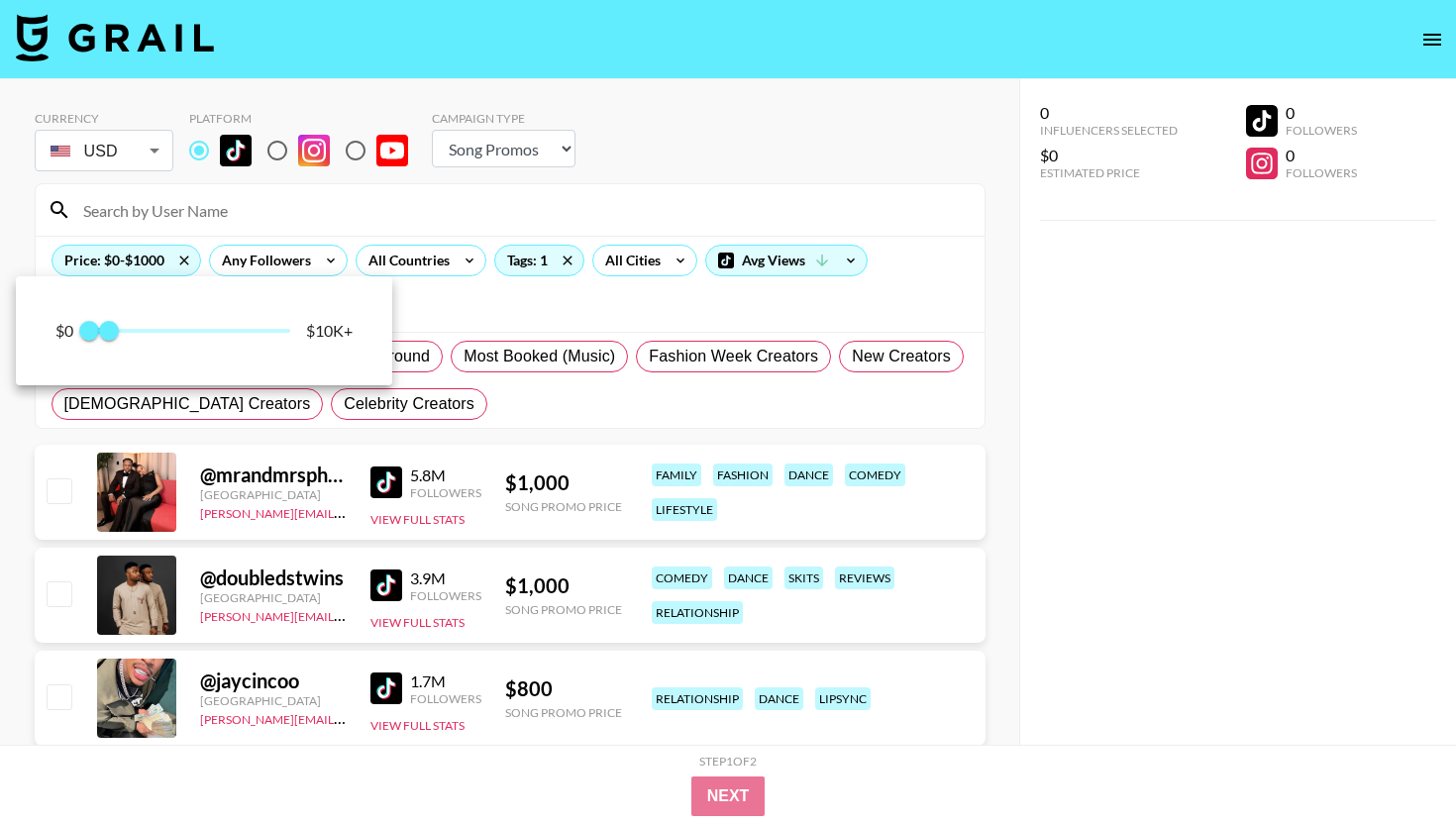click at bounding box center [728, 412] 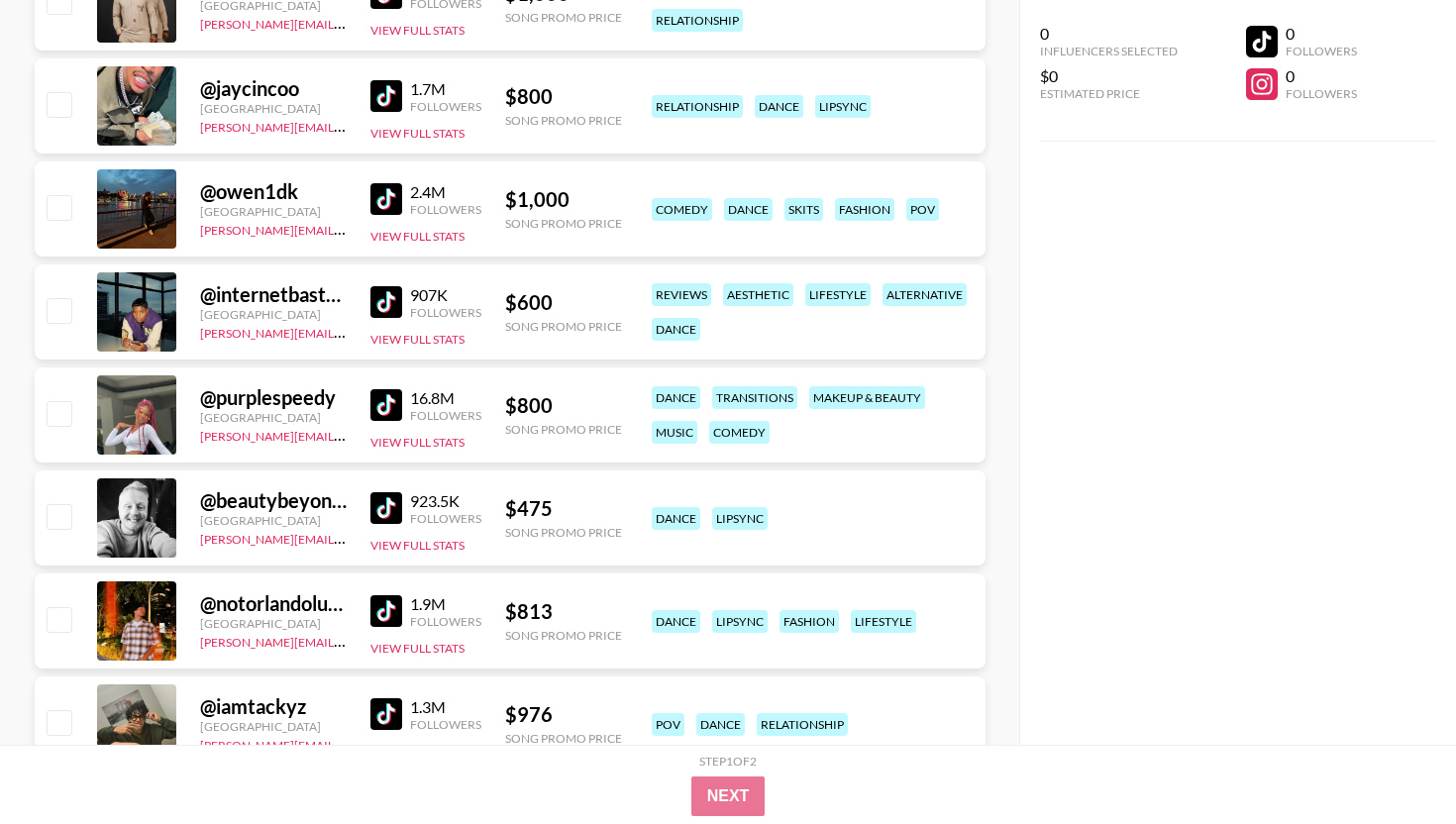 scroll, scrollTop: 0, scrollLeft: 0, axis: both 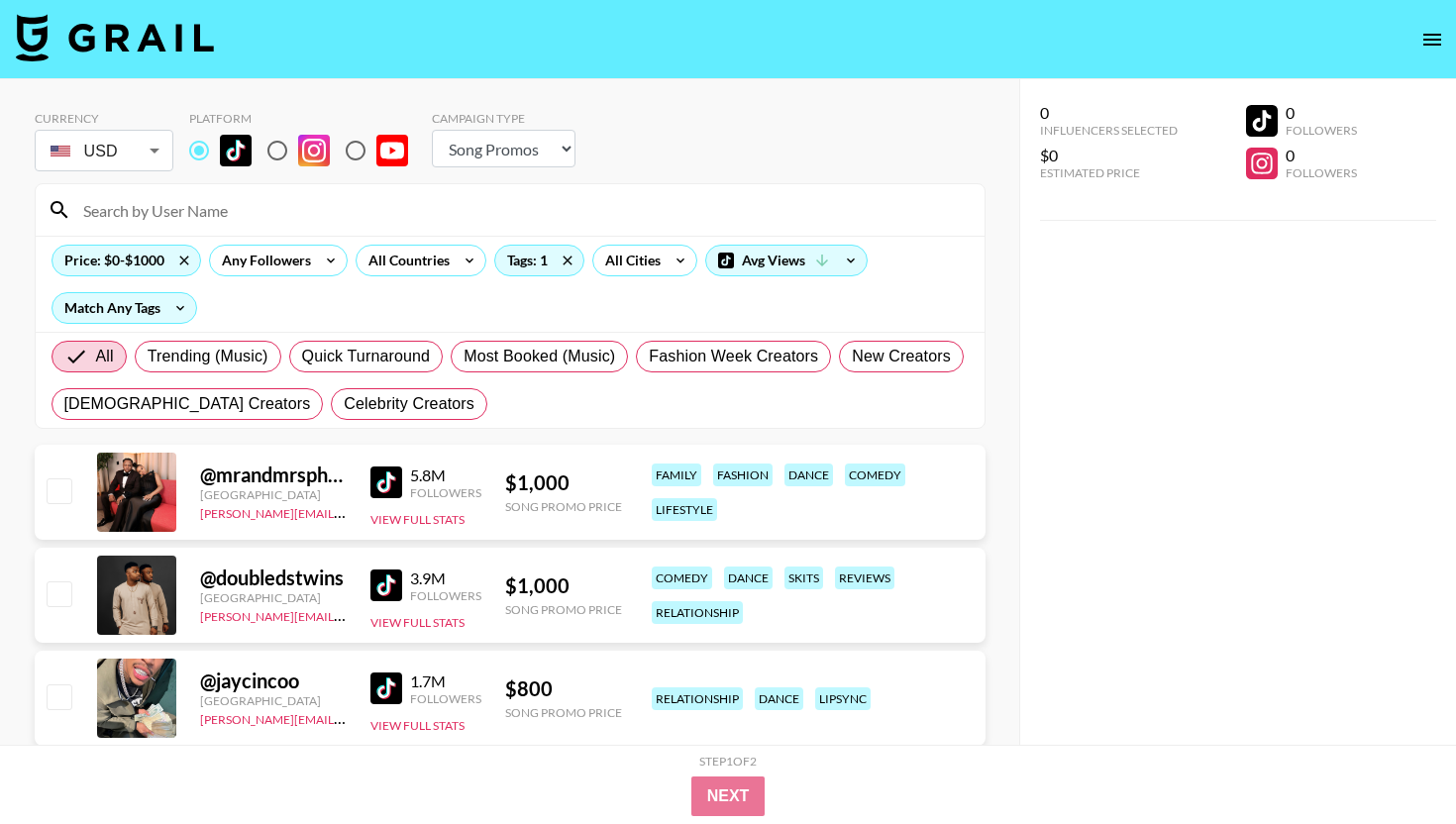 click at bounding box center [386, 482] 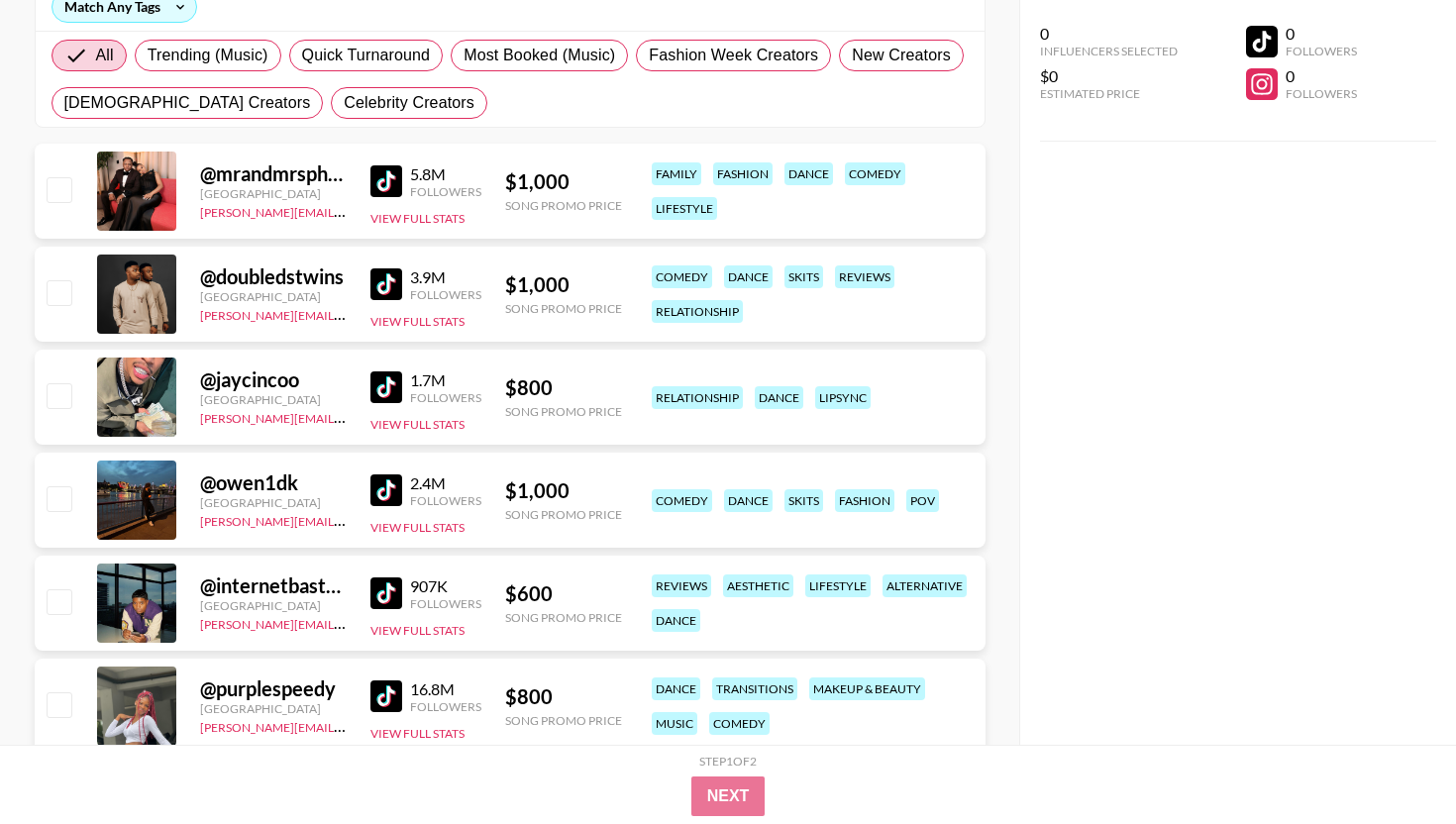 scroll, scrollTop: 461, scrollLeft: 0, axis: vertical 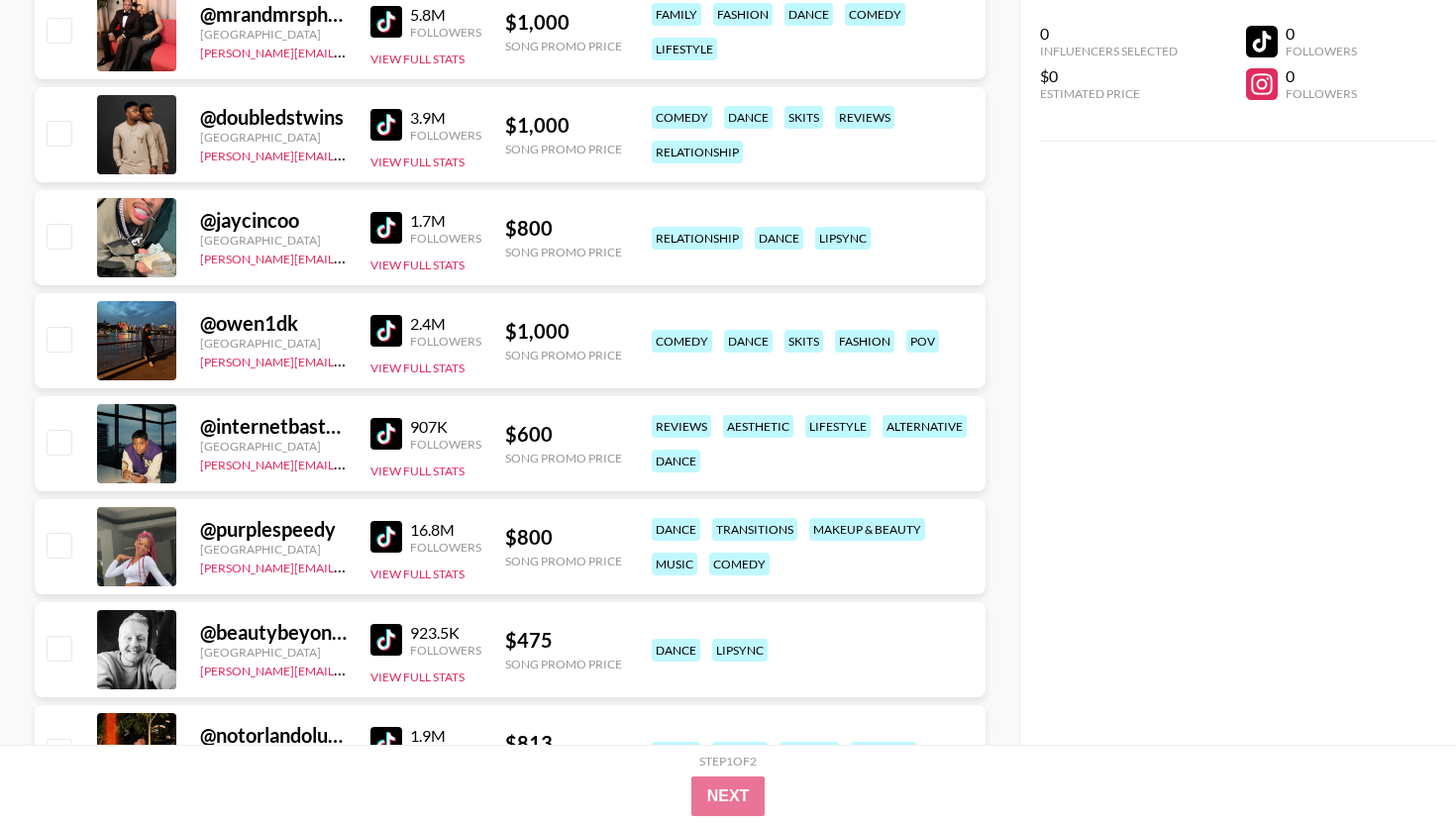 click at bounding box center (386, 537) 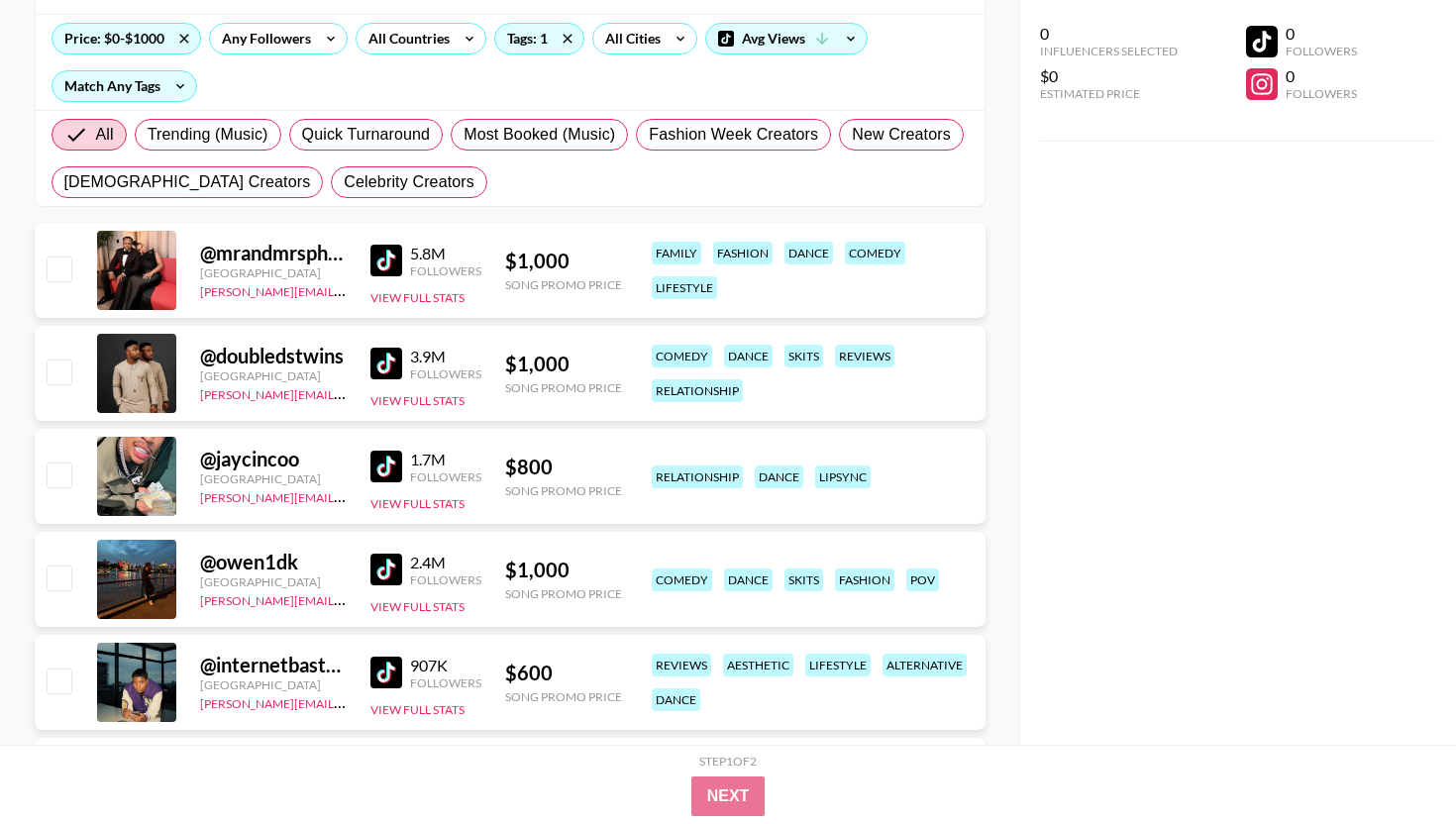 scroll, scrollTop: 0, scrollLeft: 0, axis: both 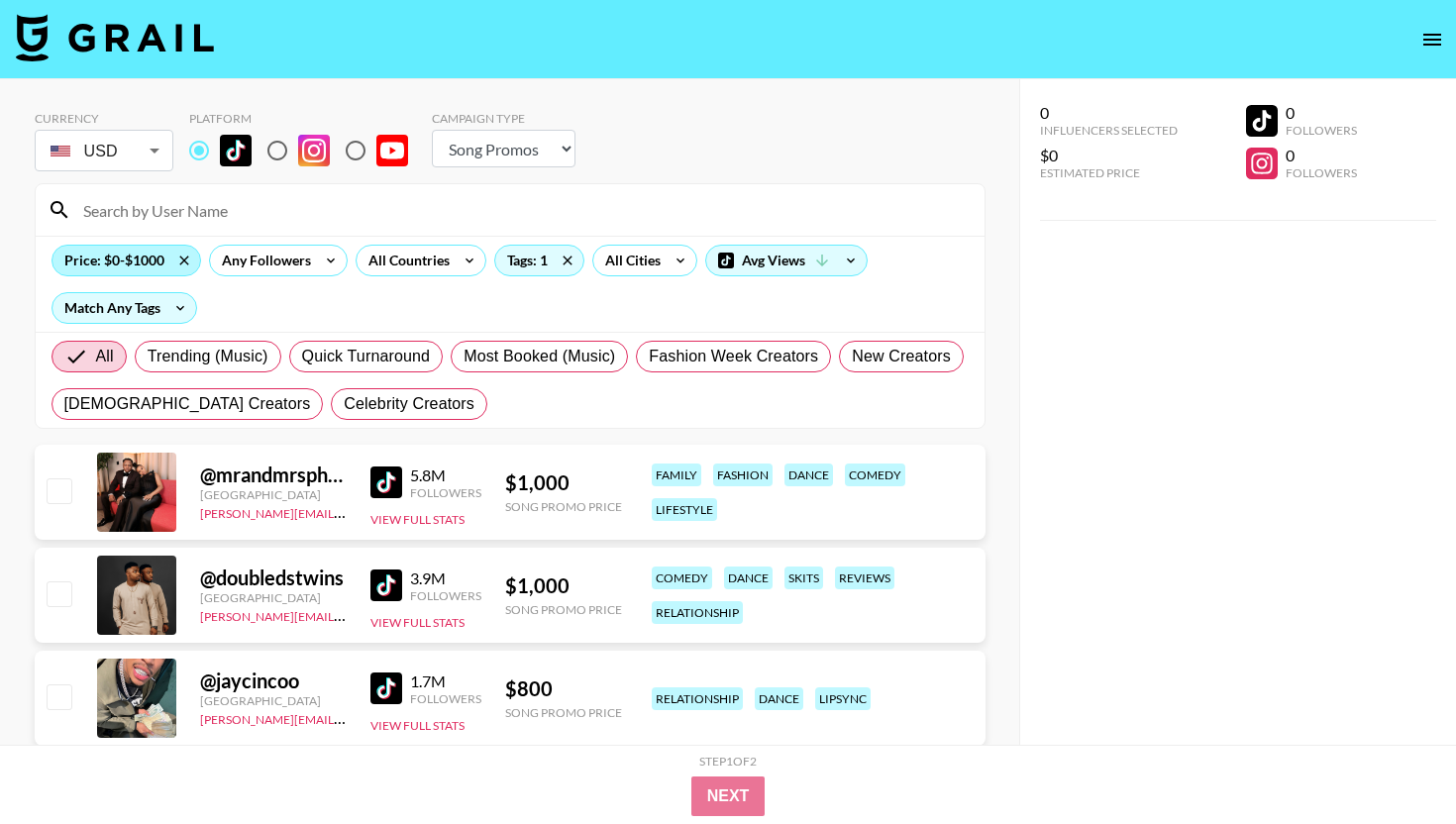 click on "Price: $0-$1000" at bounding box center [126, 260] 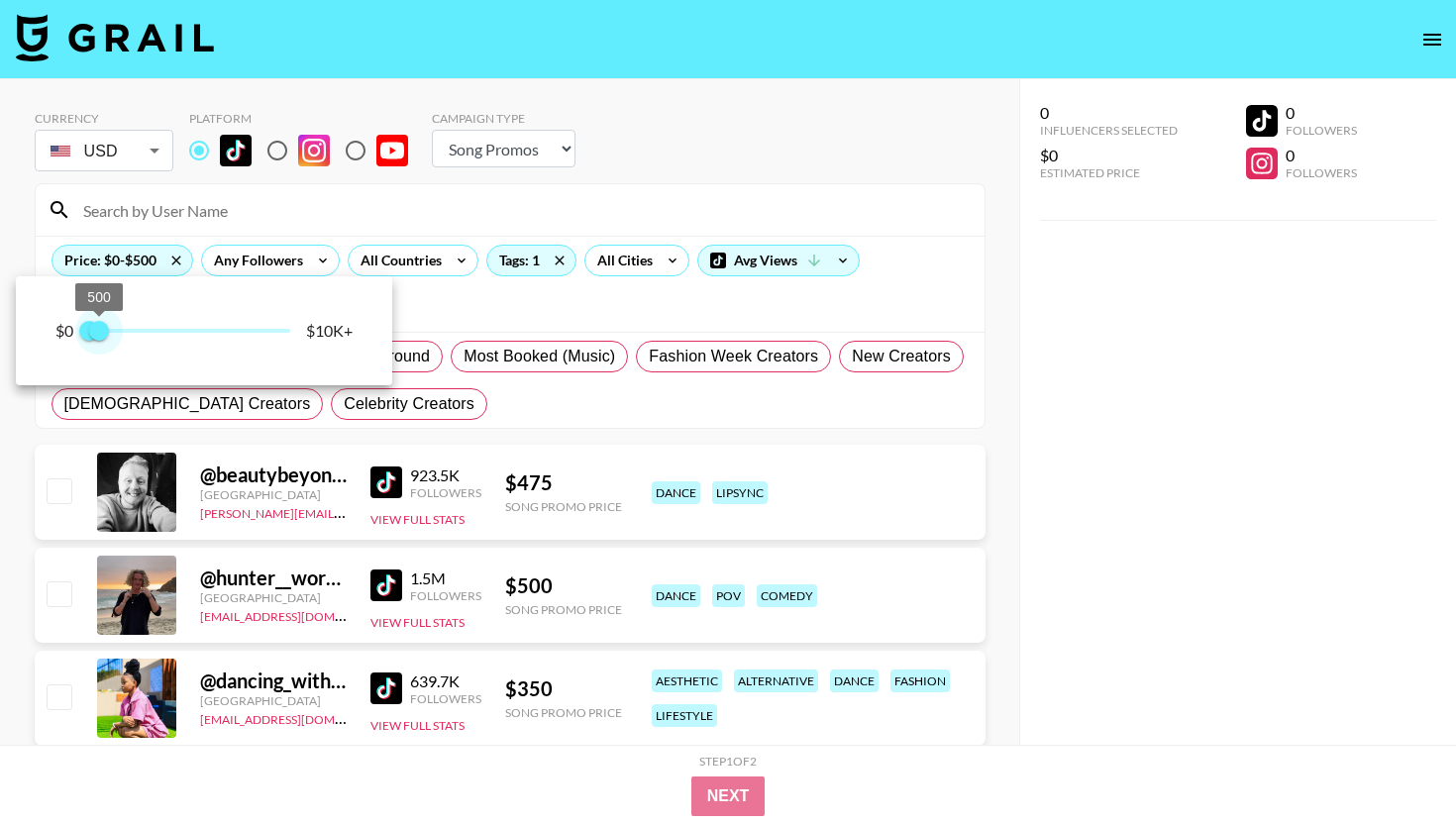 type on "750" 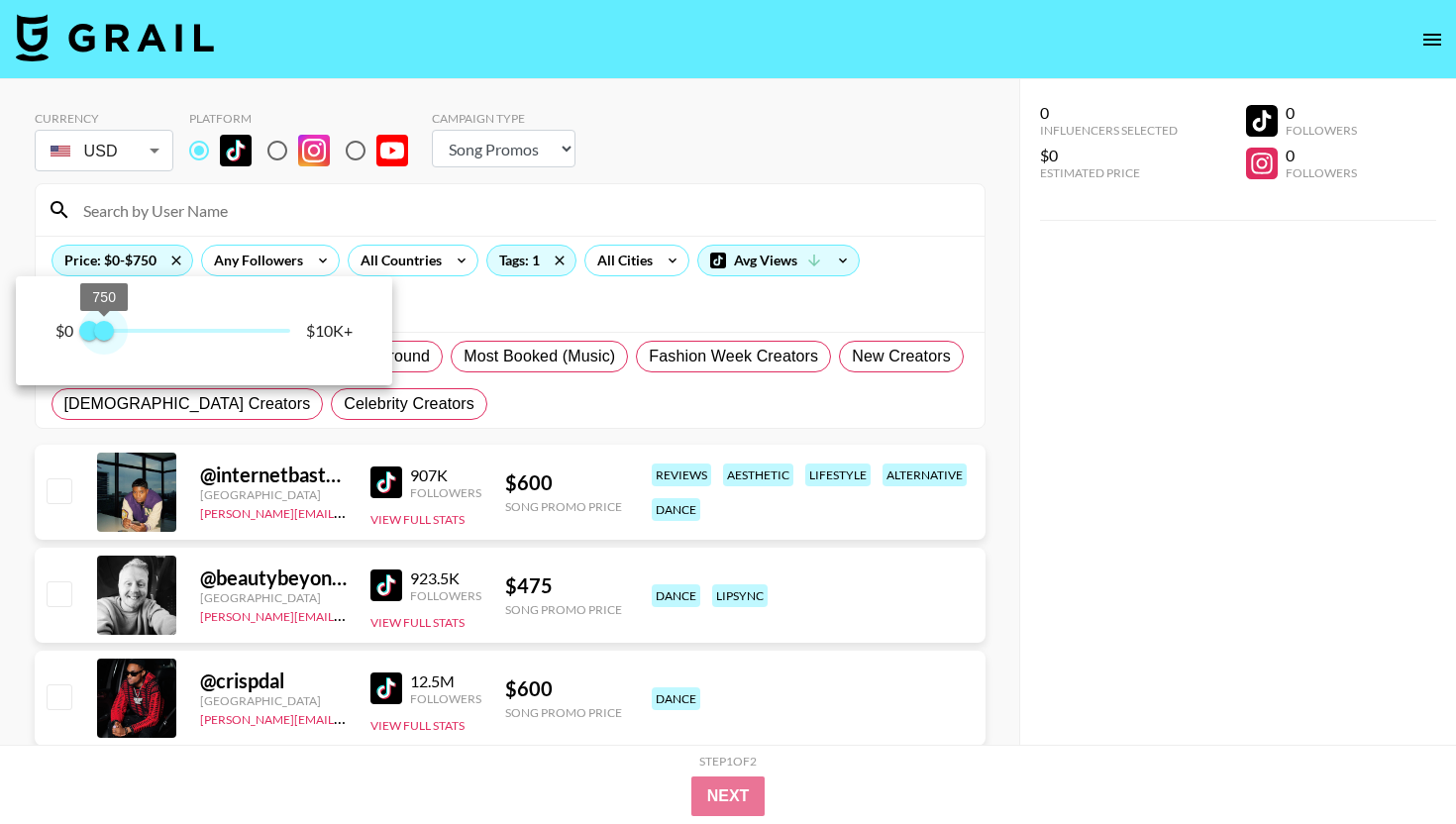 click on "750" at bounding box center (104, 331) 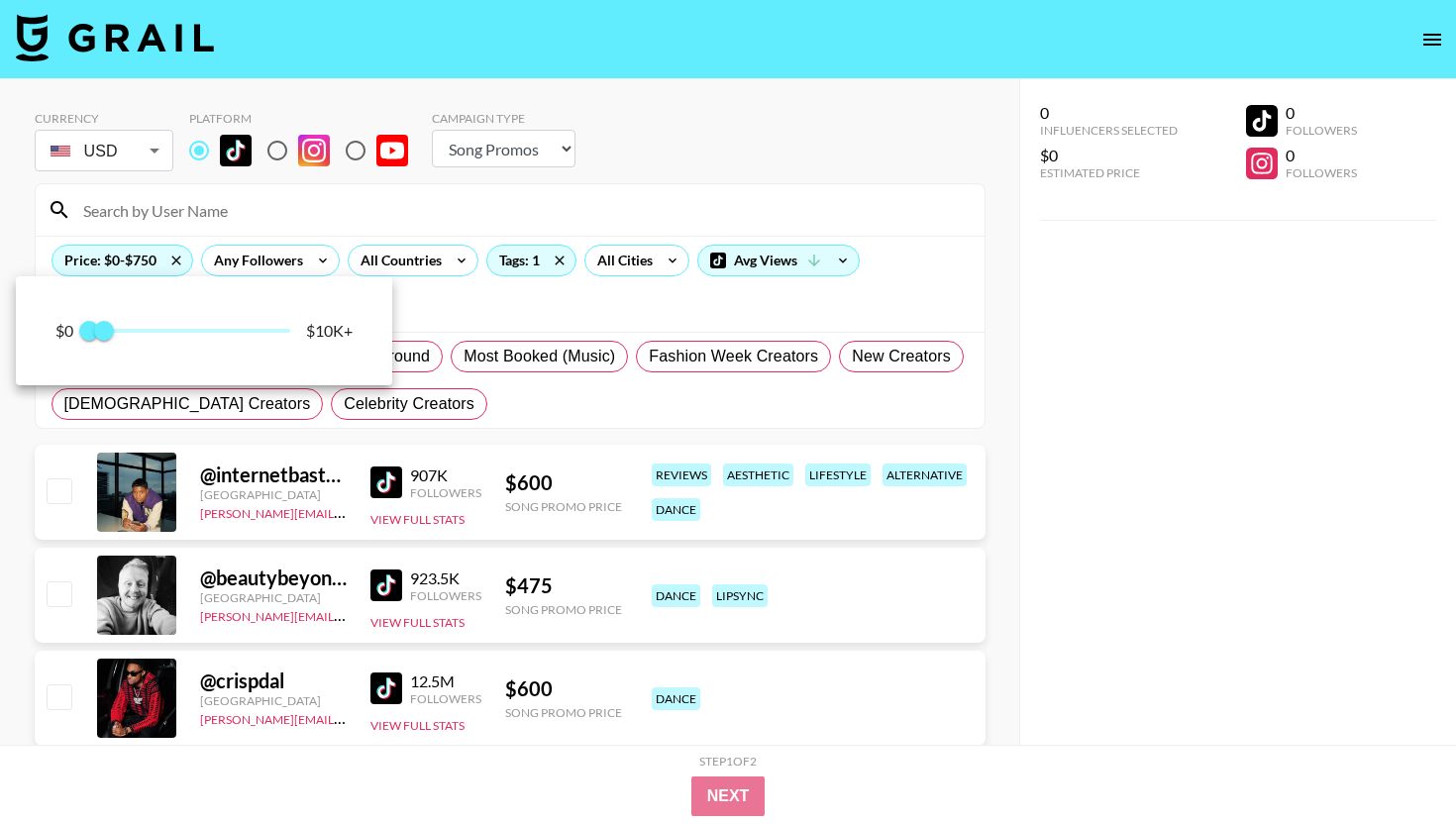 click at bounding box center (728, 412) 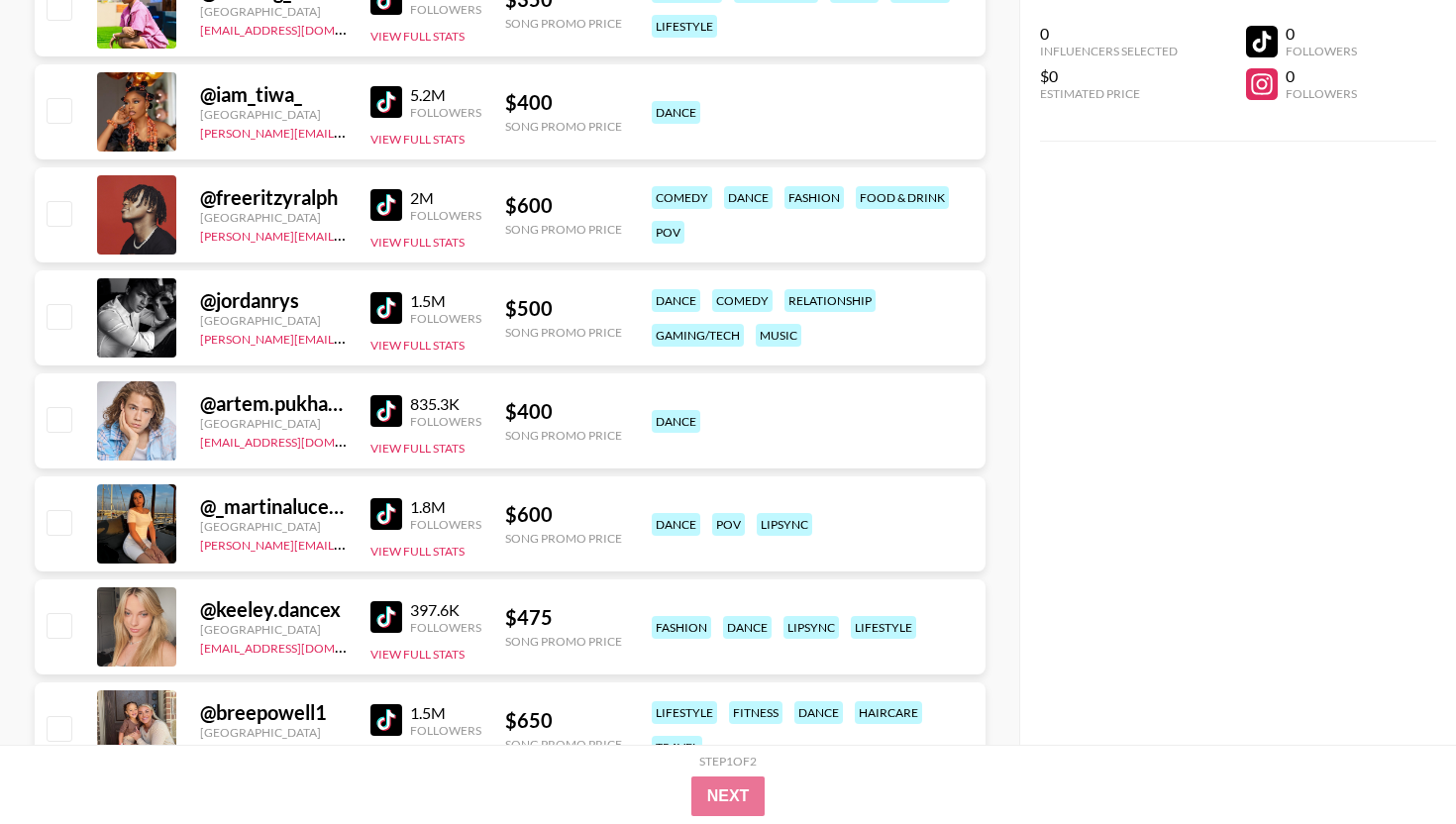scroll, scrollTop: 1049, scrollLeft: 0, axis: vertical 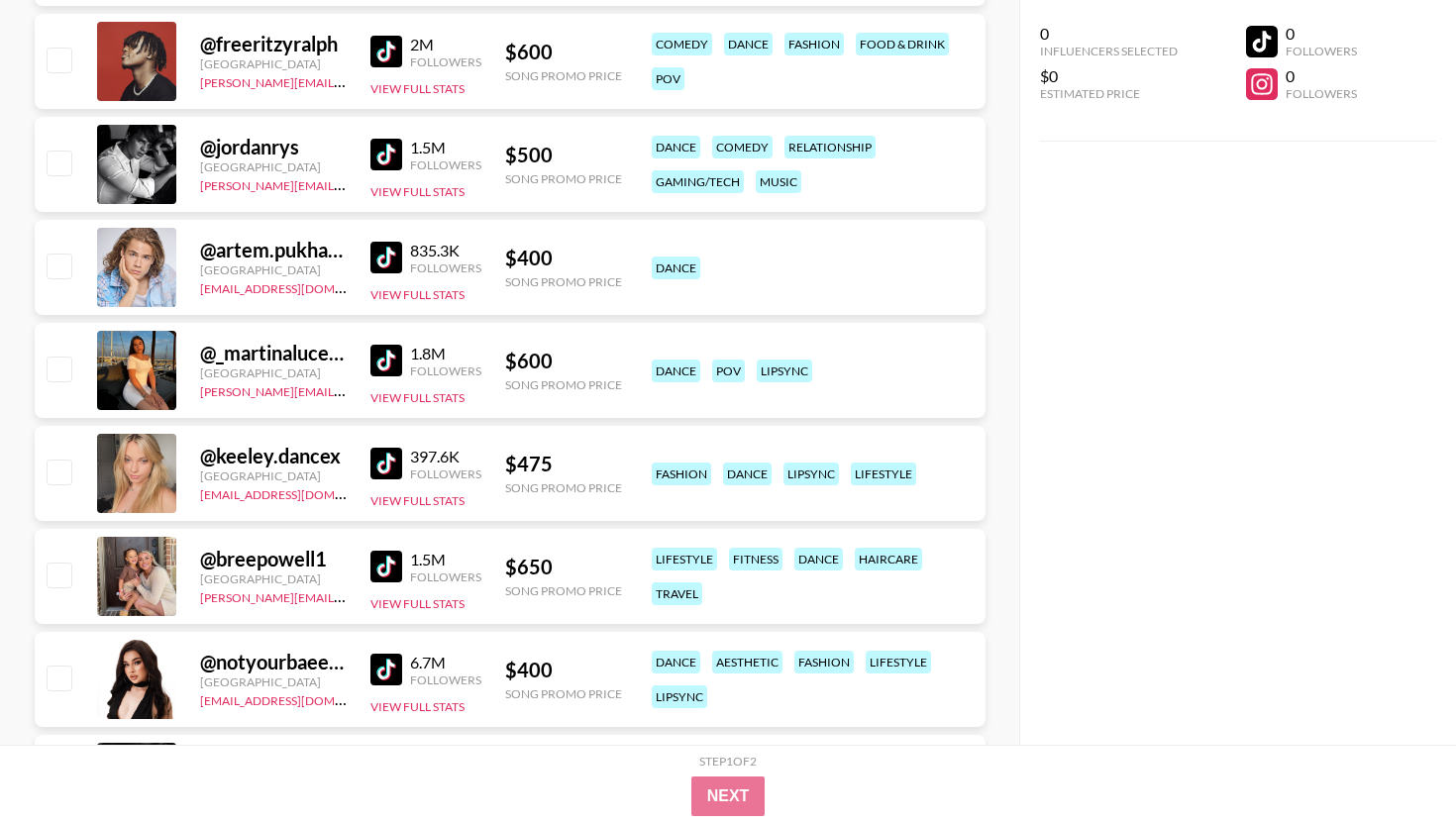 click at bounding box center (386, 464) 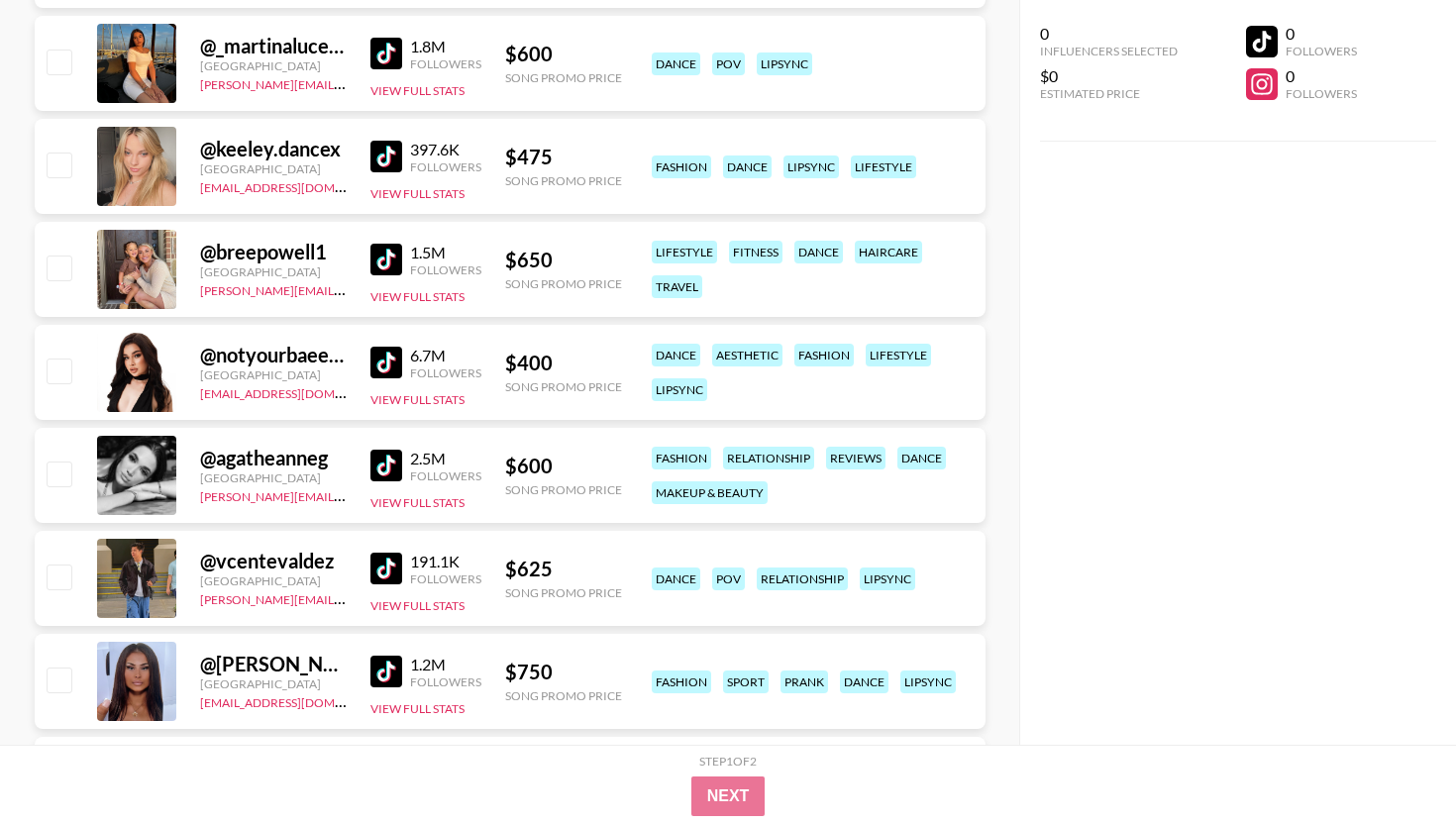 scroll, scrollTop: 1395, scrollLeft: 0, axis: vertical 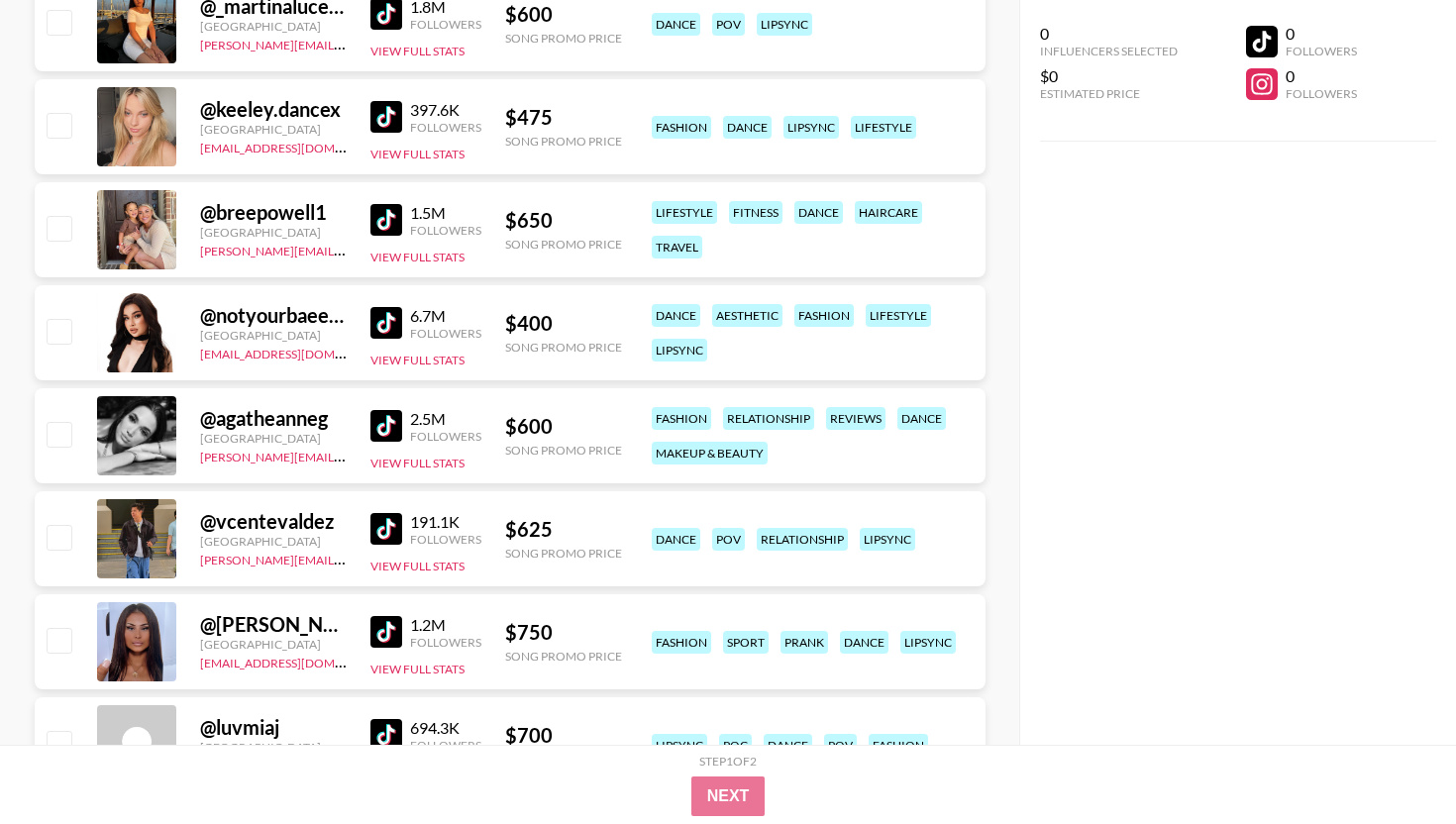 click at bounding box center (386, 323) 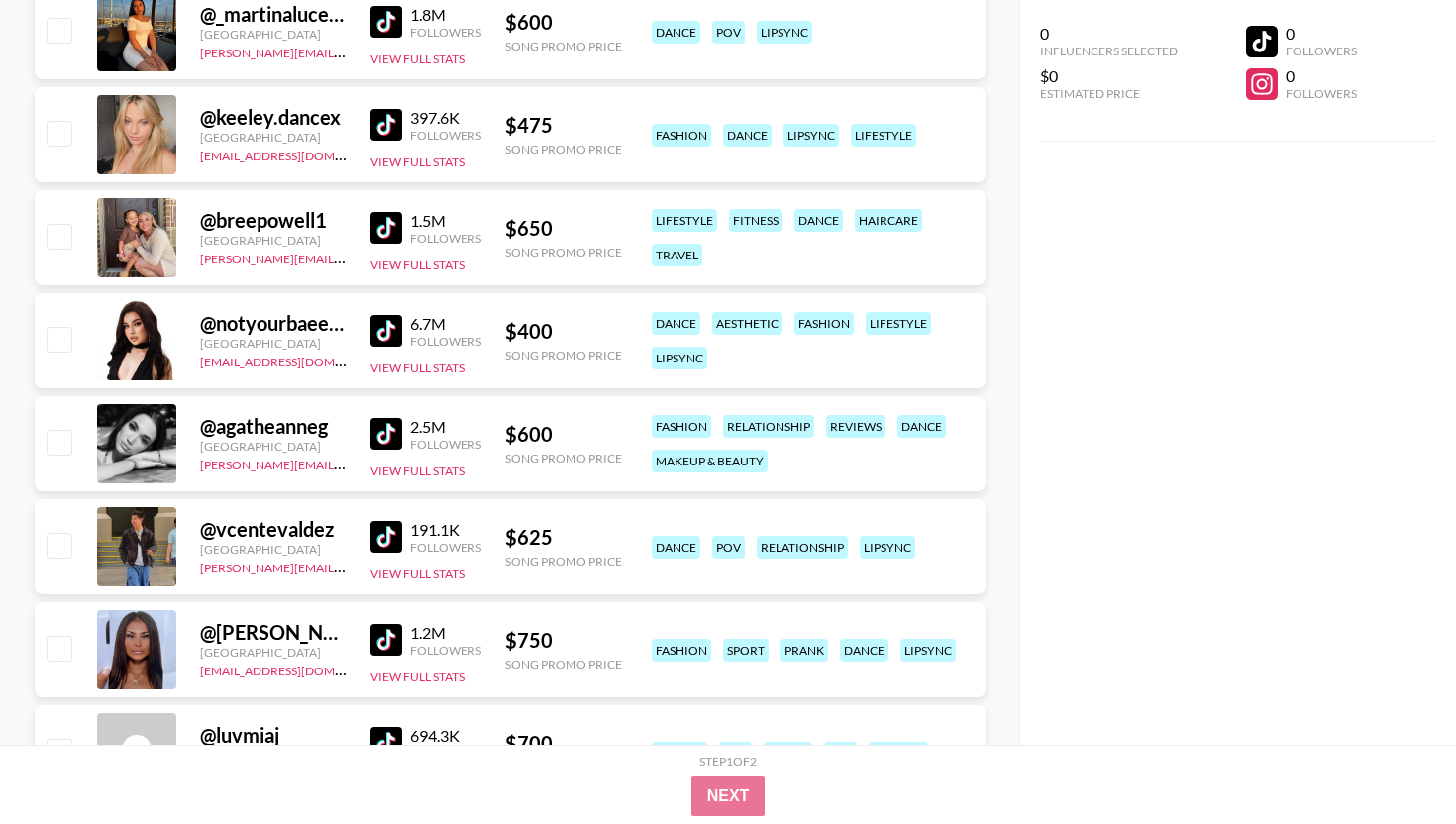 scroll, scrollTop: 1429, scrollLeft: 0, axis: vertical 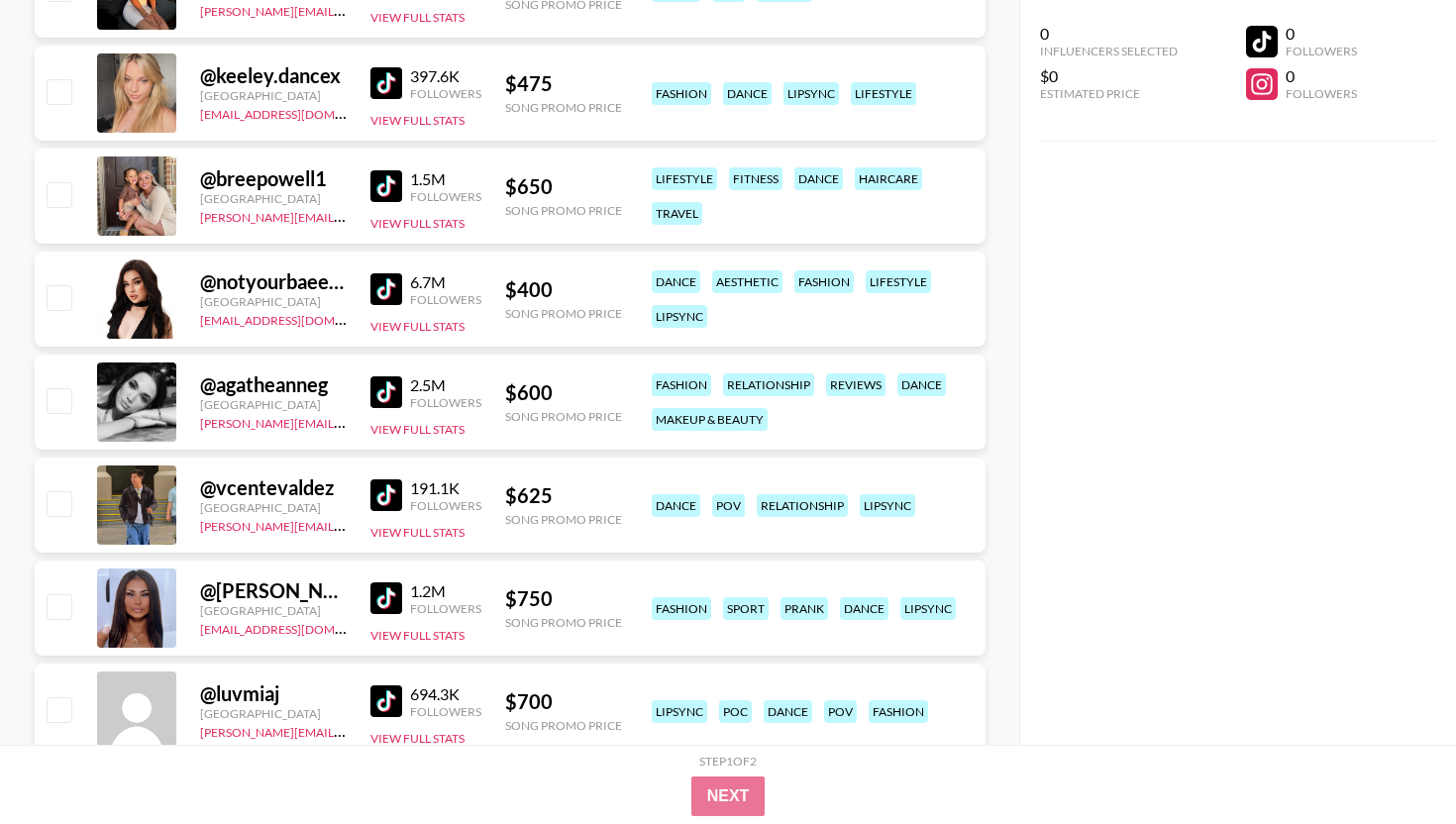 click at bounding box center (386, 392) 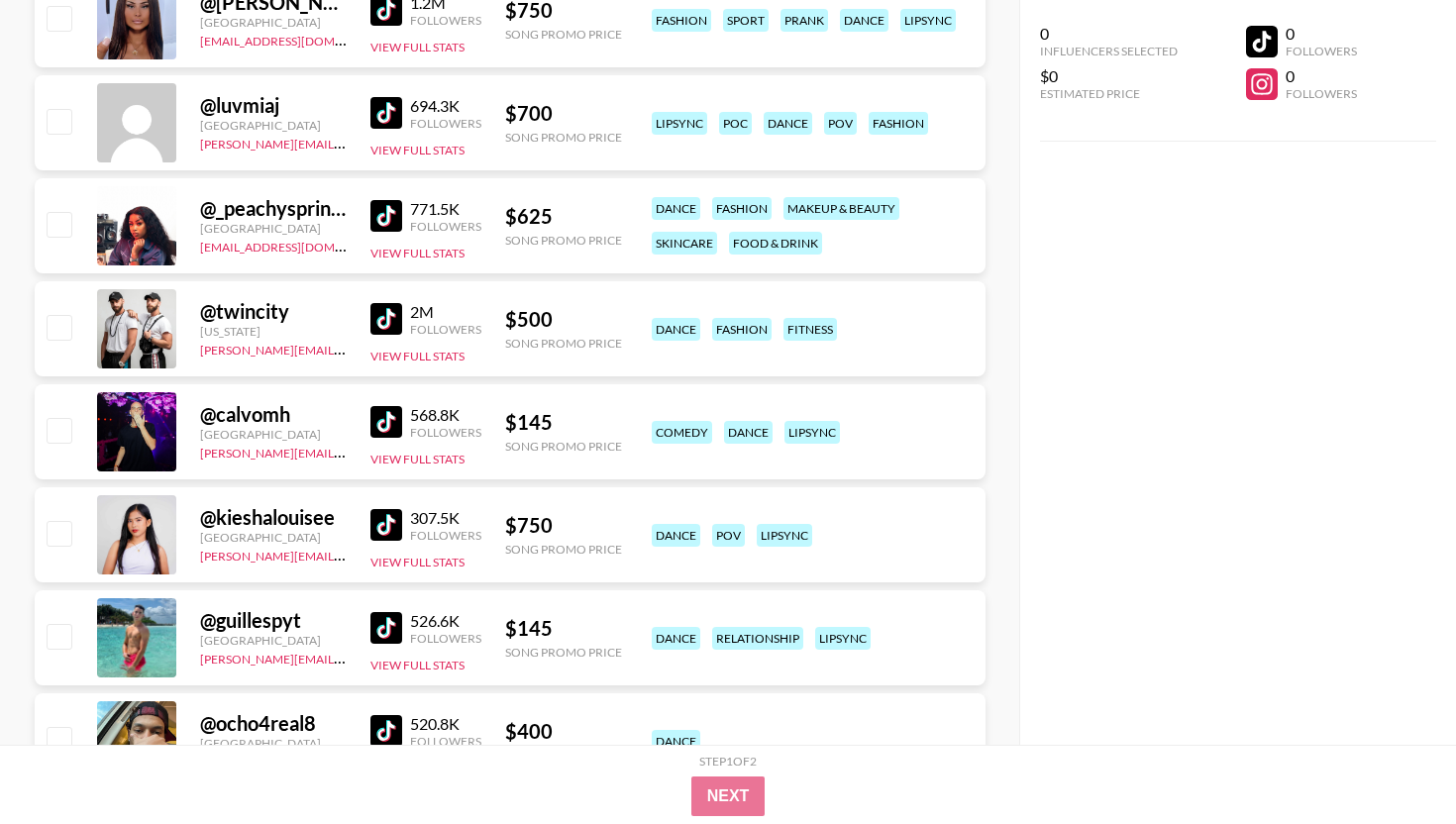 scroll, scrollTop: 2063, scrollLeft: 0, axis: vertical 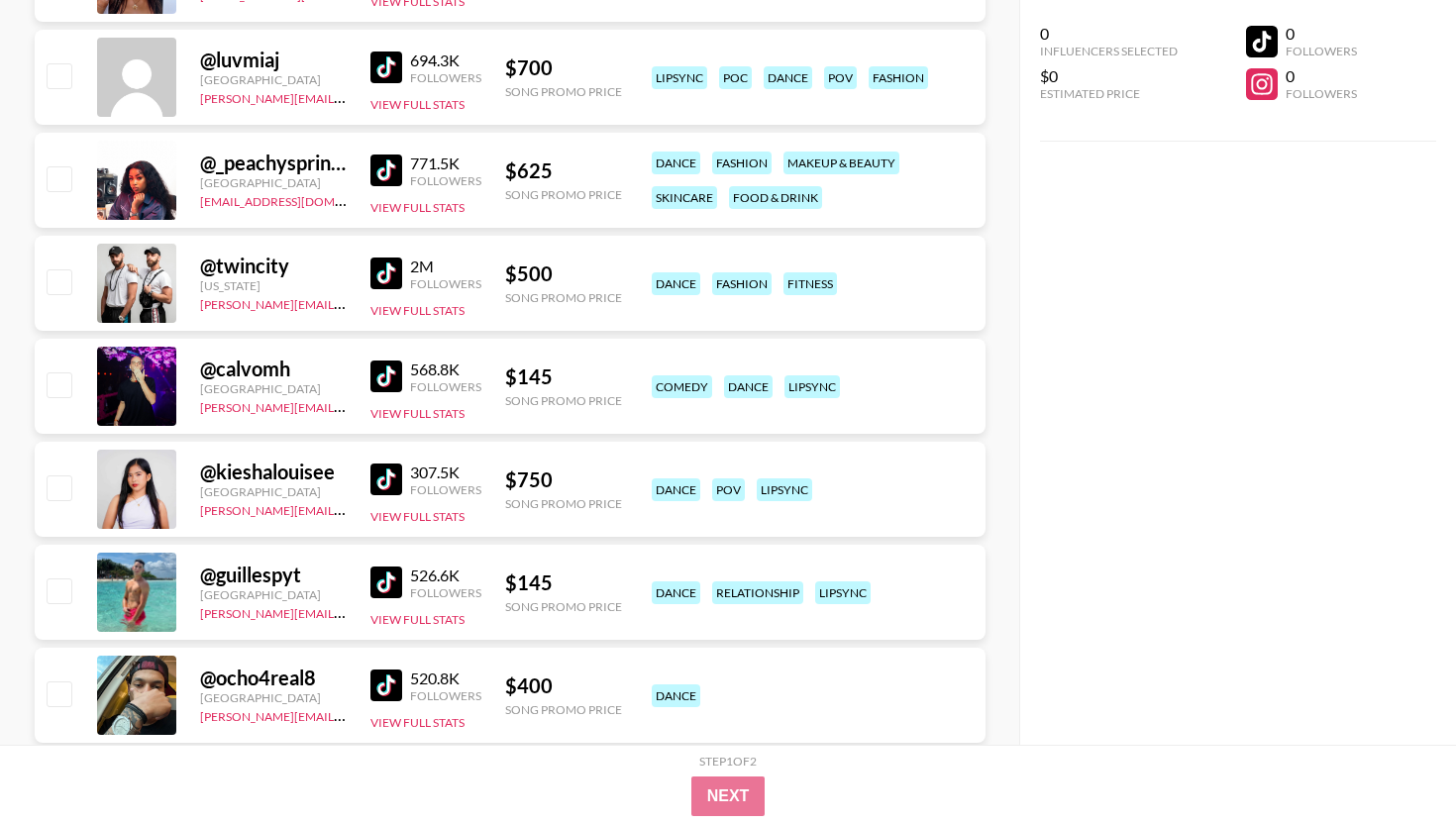 click at bounding box center [386, 479] 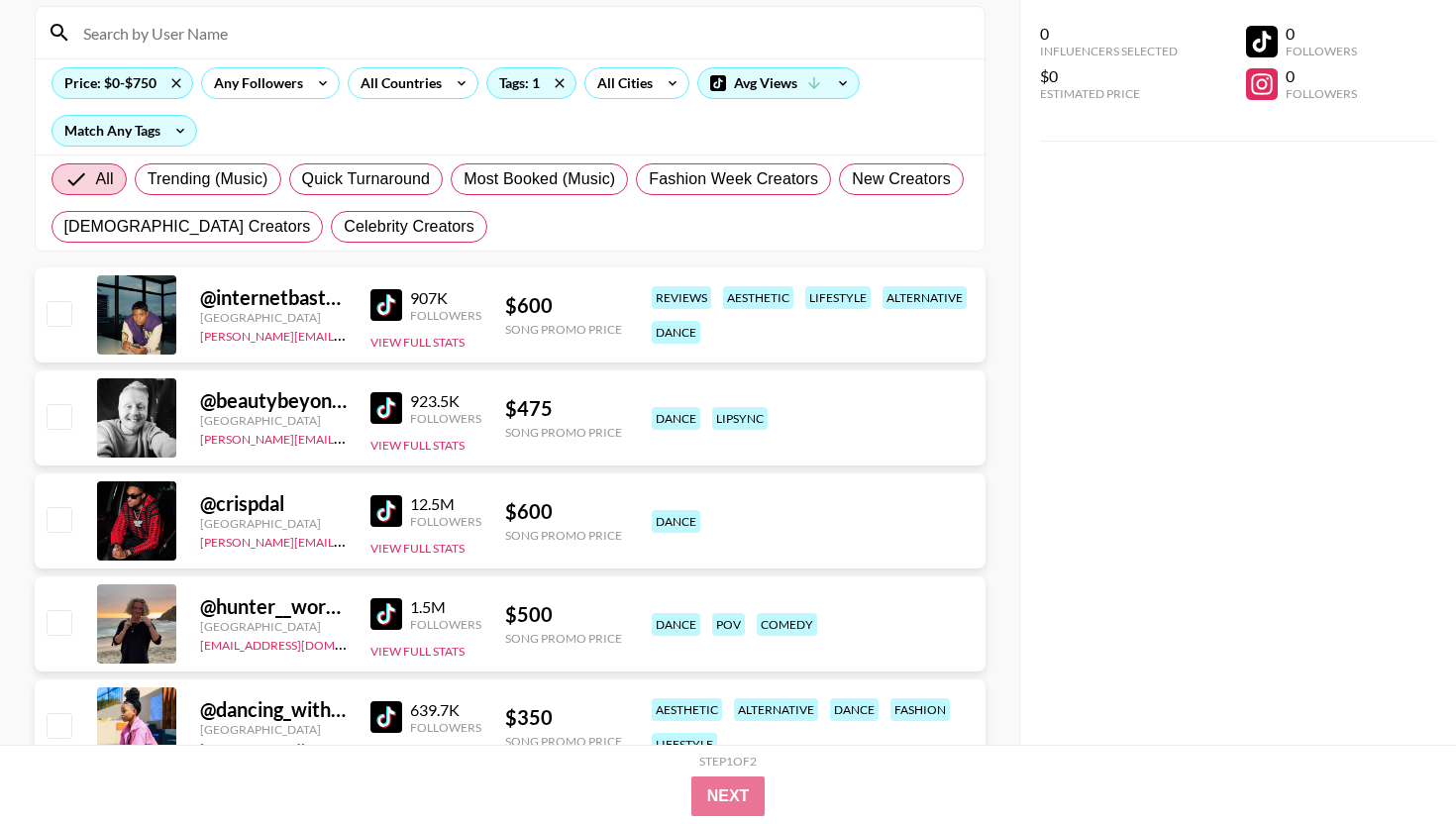 scroll, scrollTop: 0, scrollLeft: 0, axis: both 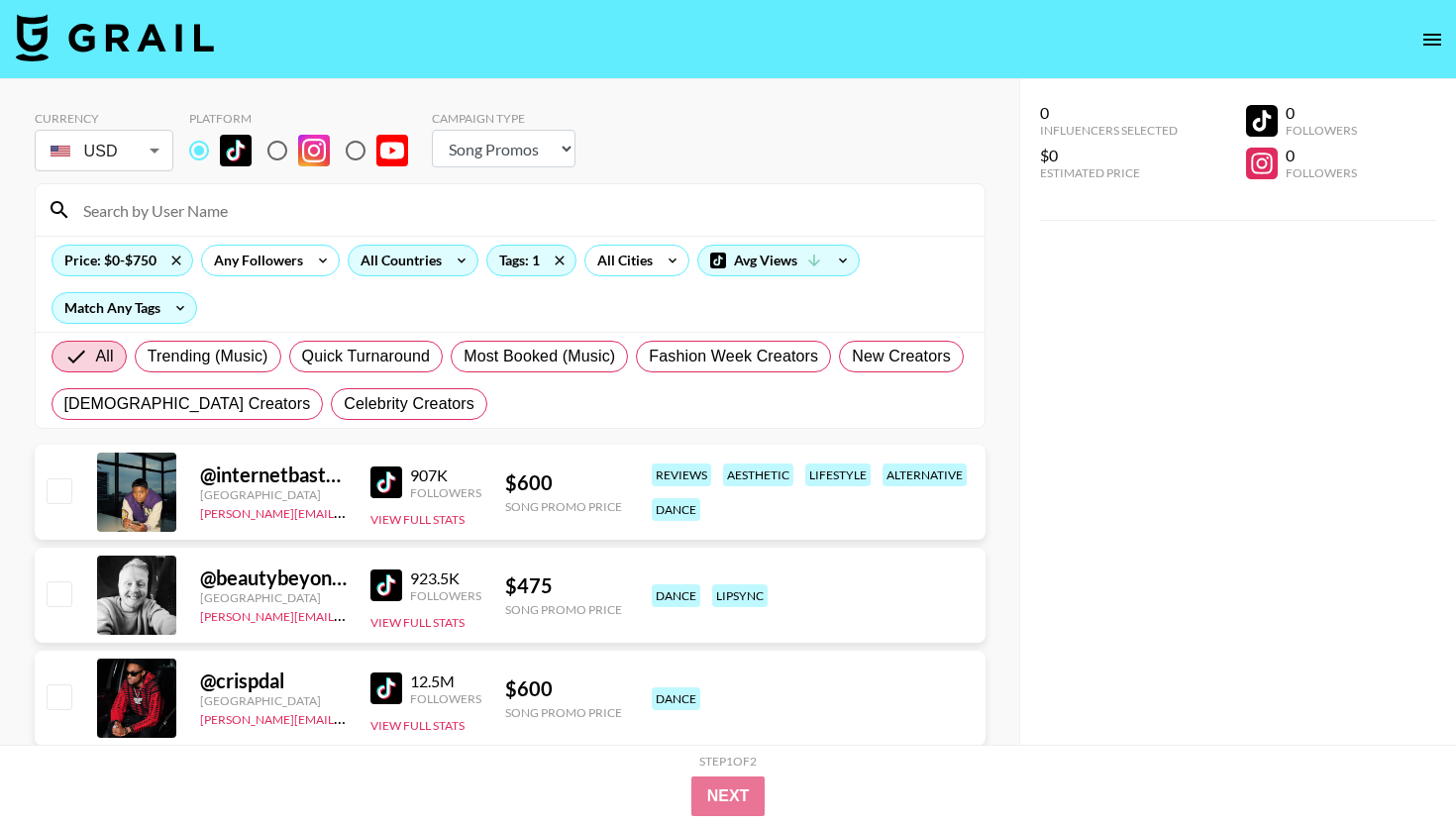 click on "All Countries" at bounding box center [397, 260] 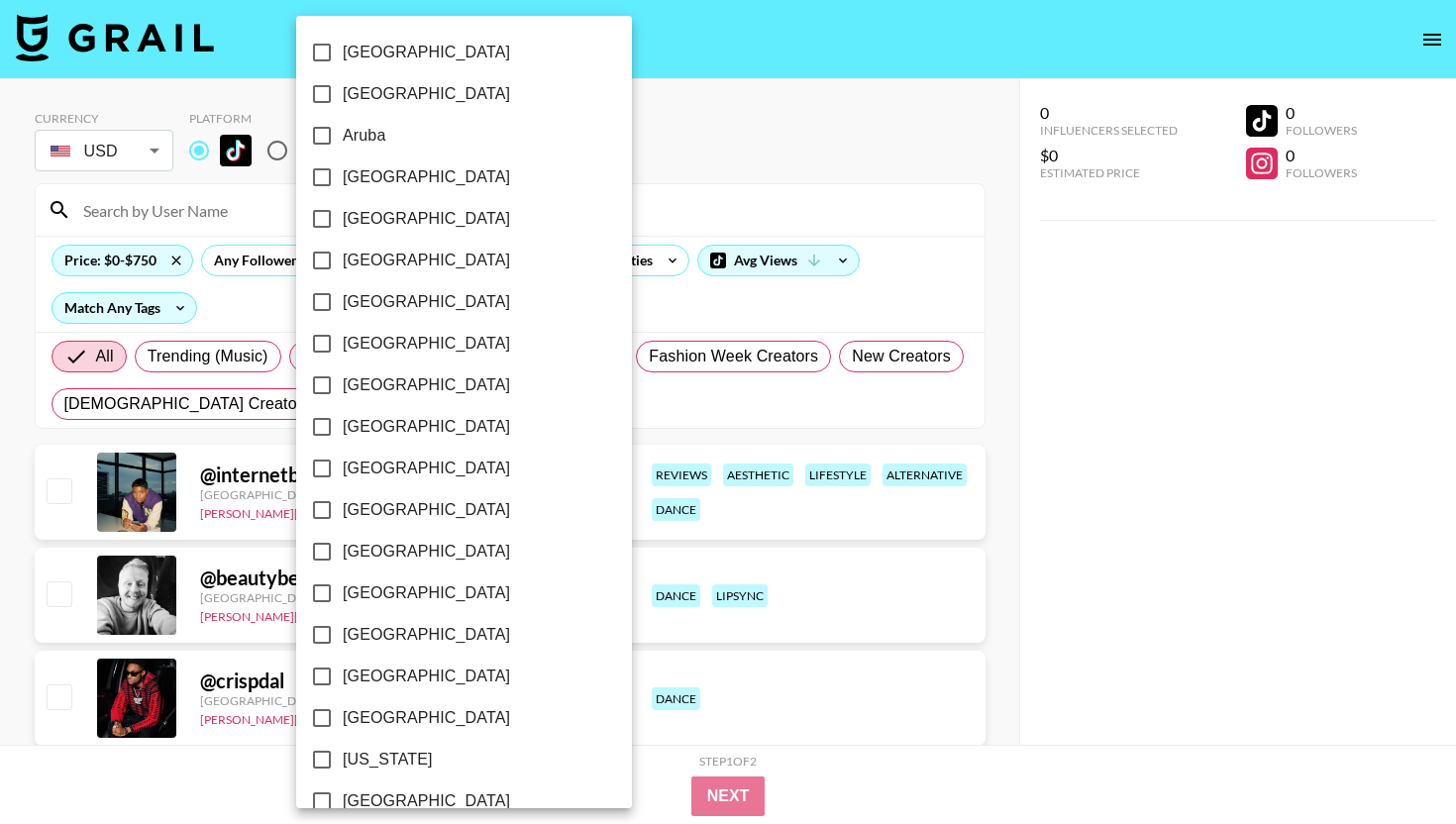 click on "[GEOGRAPHIC_DATA]" at bounding box center (426, 385) 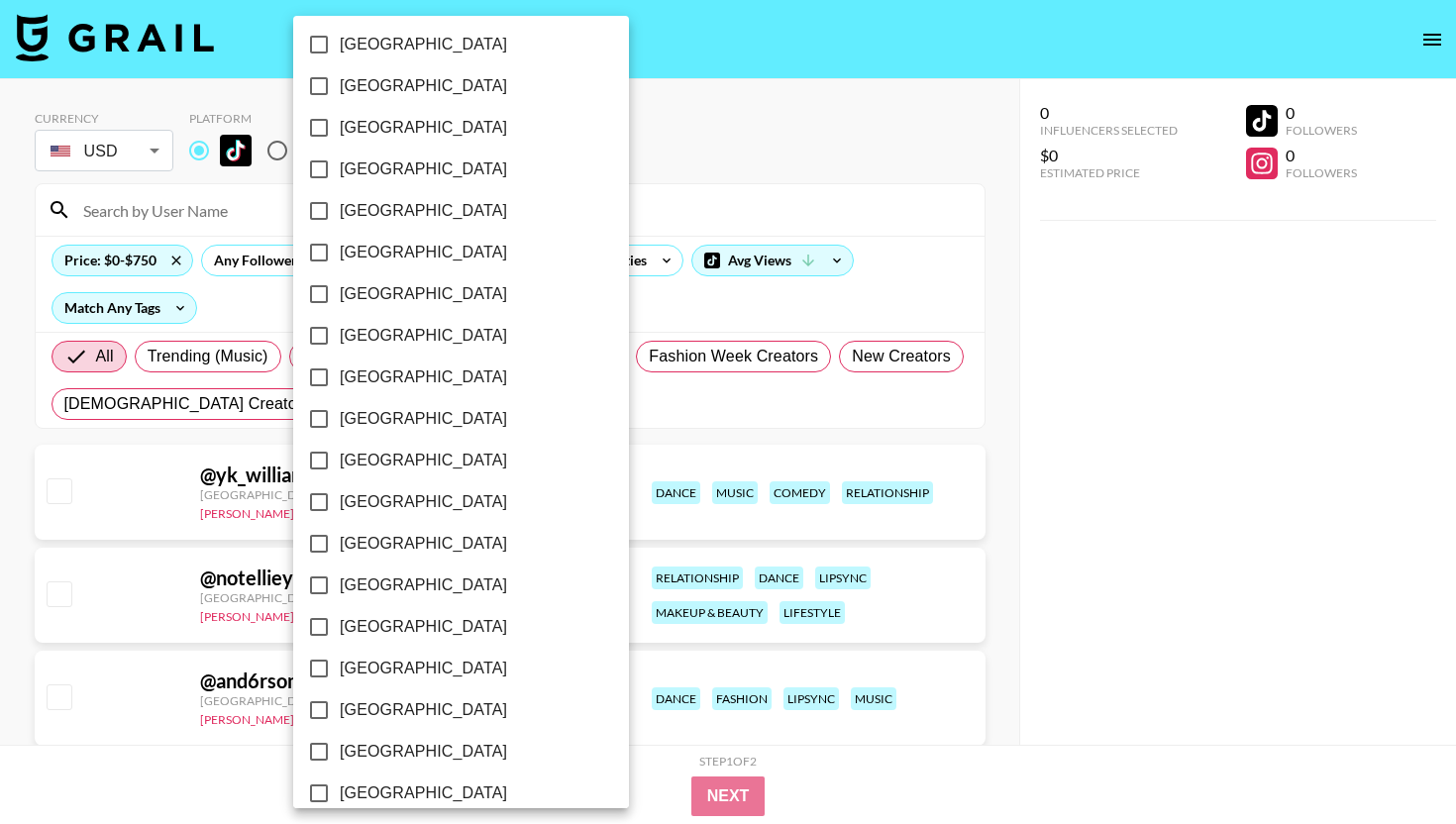 scroll, scrollTop: 1486, scrollLeft: 0, axis: vertical 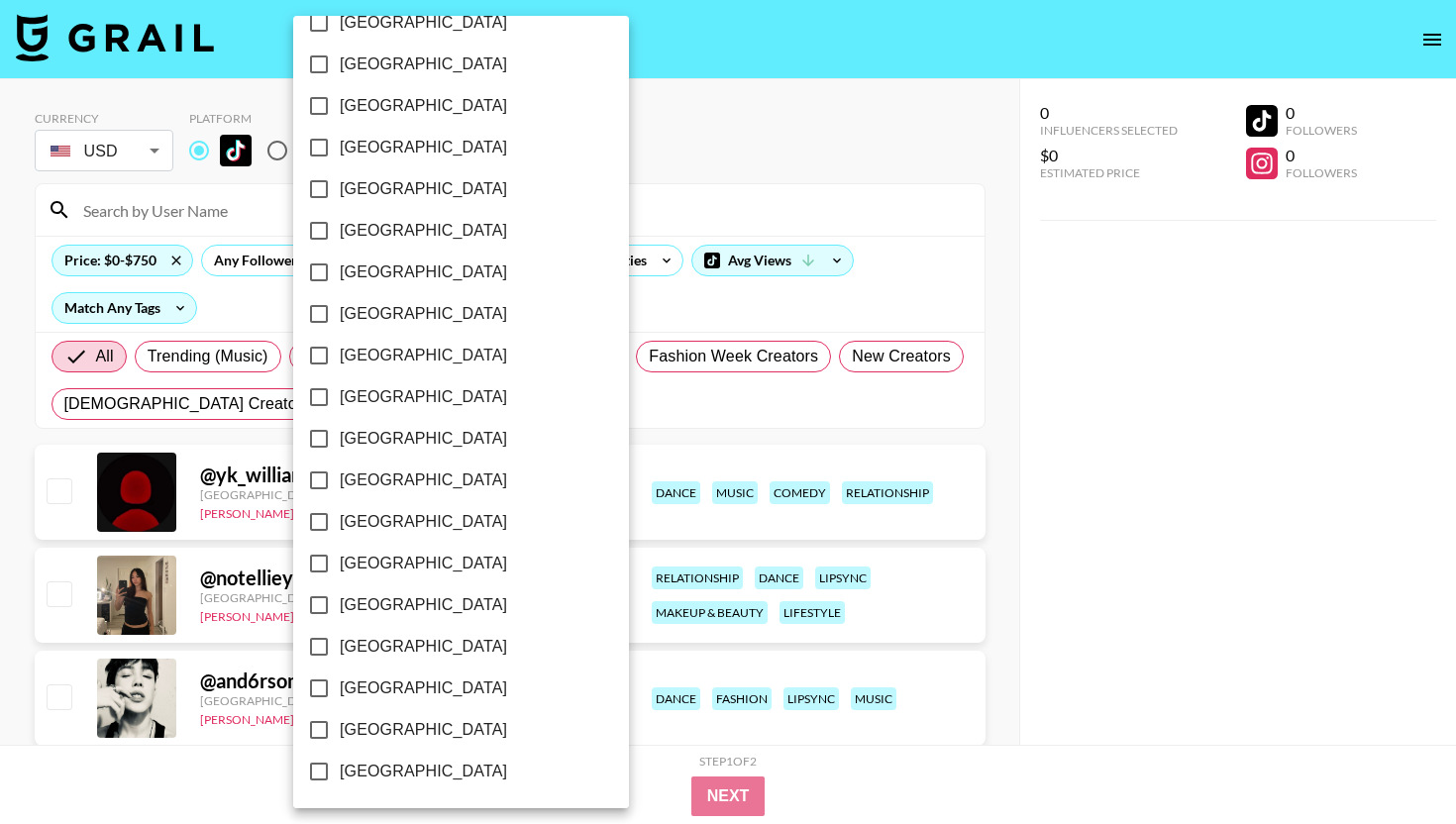 click on "[GEOGRAPHIC_DATA]" at bounding box center (423, 730) 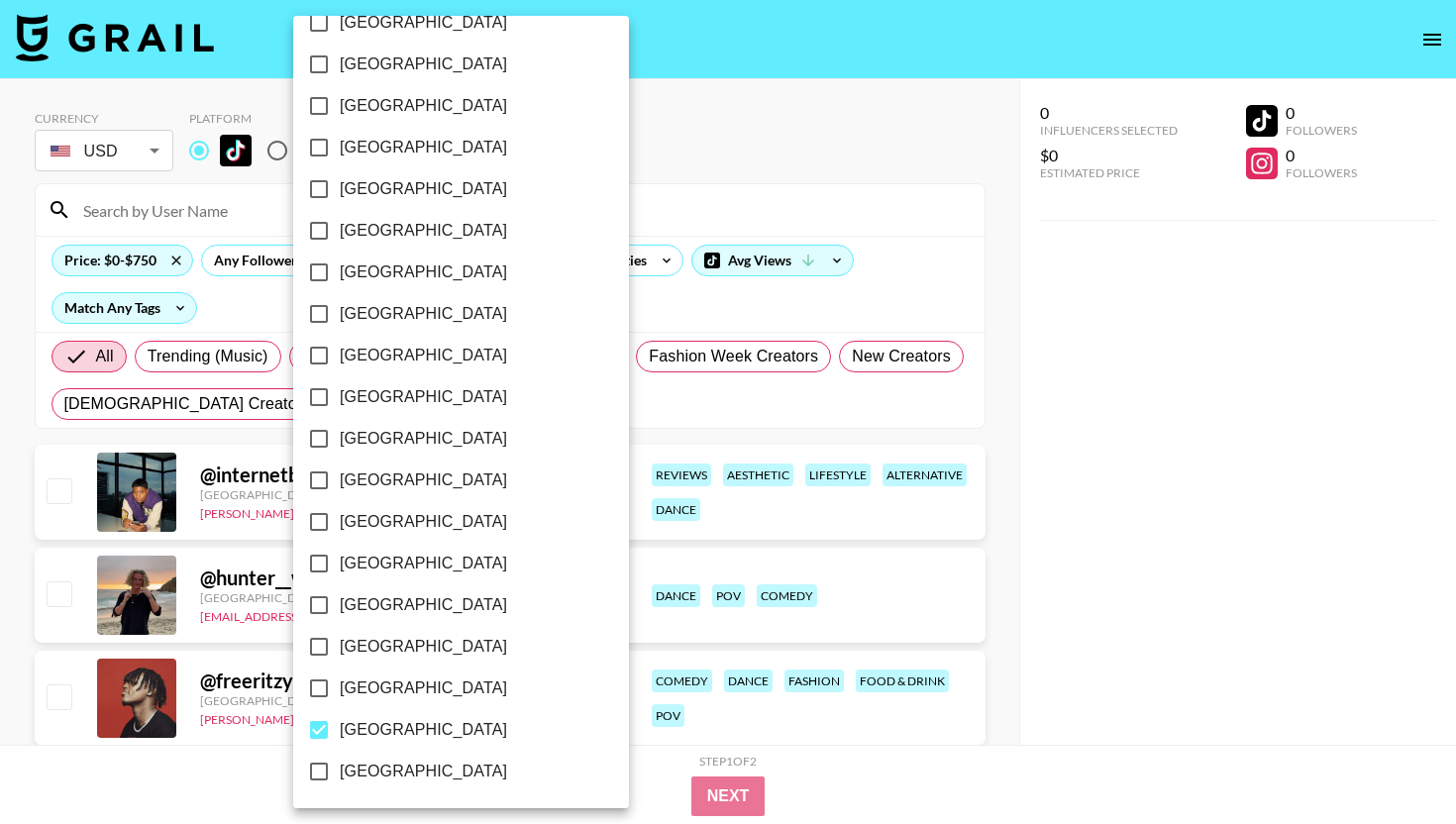 click on "[GEOGRAPHIC_DATA]" at bounding box center [423, 688] 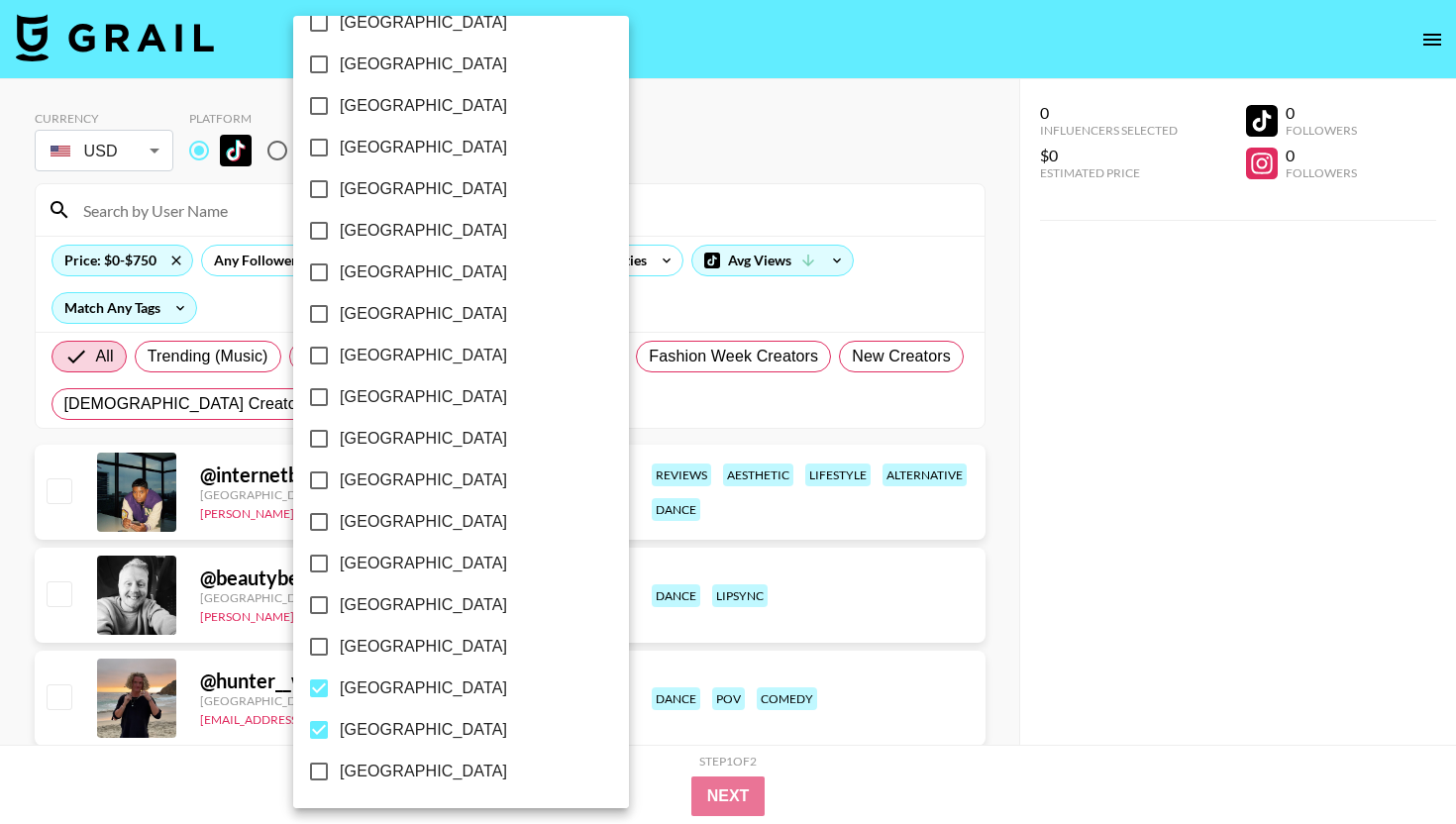 scroll, scrollTop: 0, scrollLeft: 0, axis: both 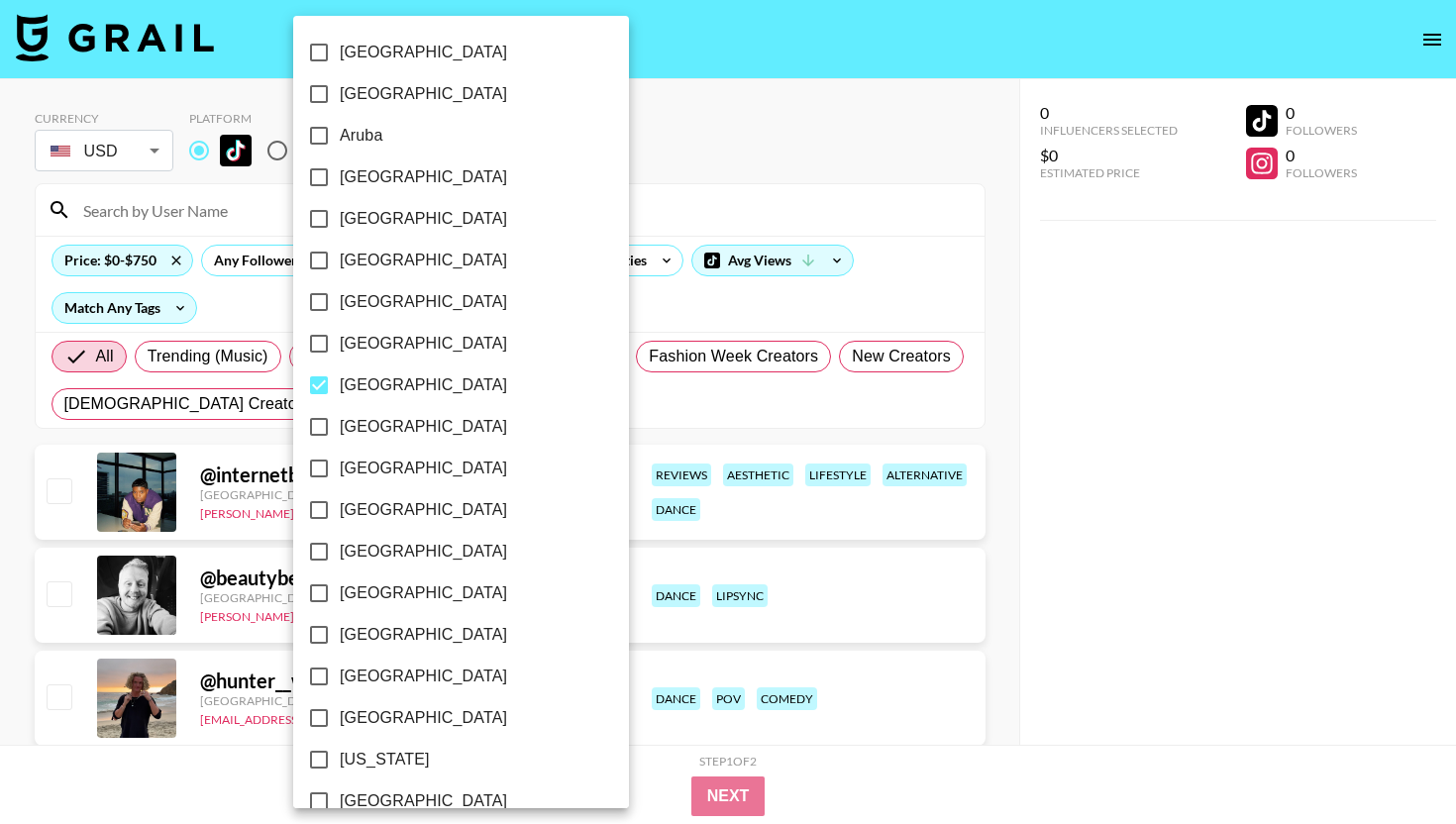 click on "[GEOGRAPHIC_DATA]" at bounding box center (448, 177) 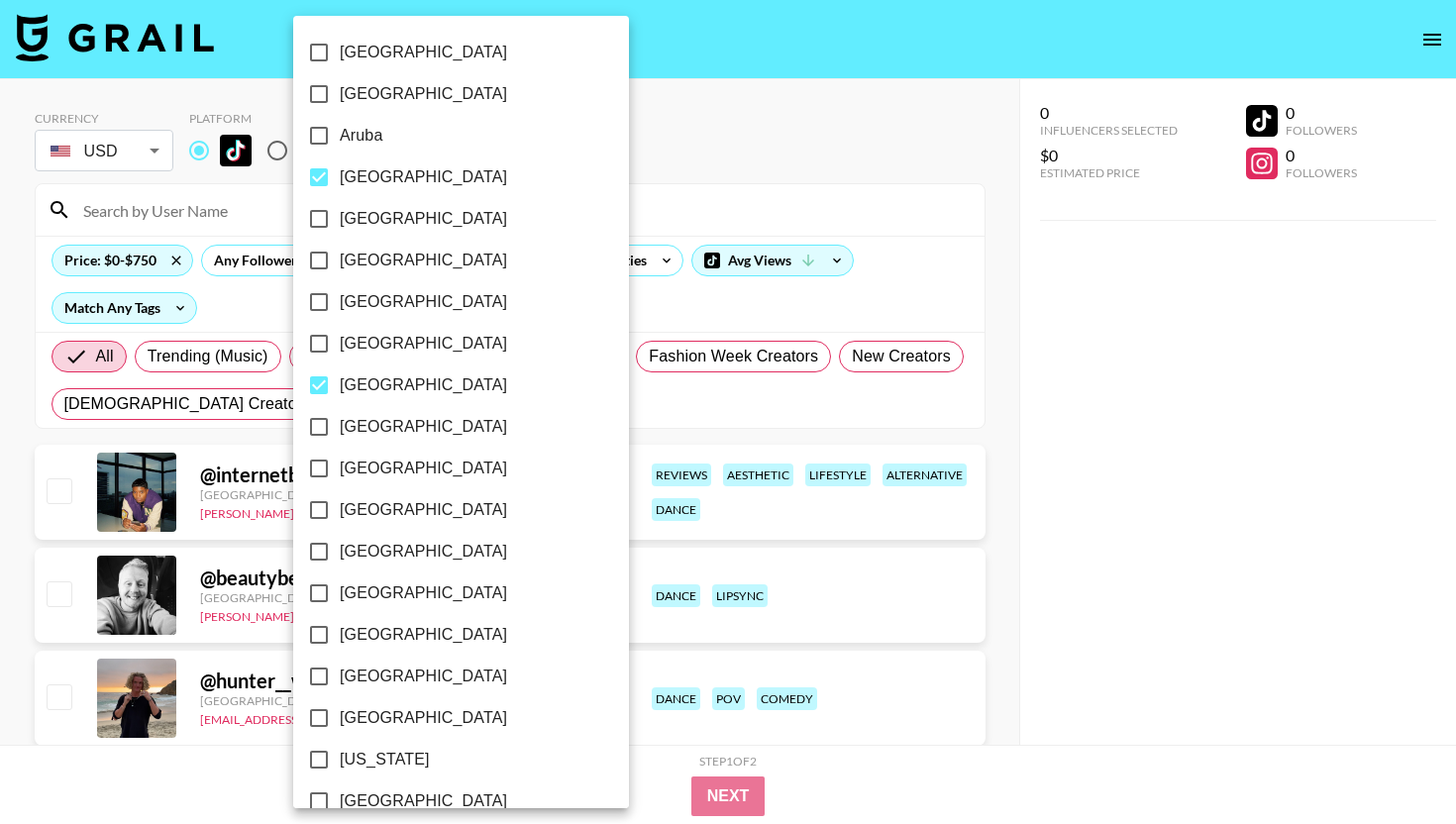 click at bounding box center [728, 412] 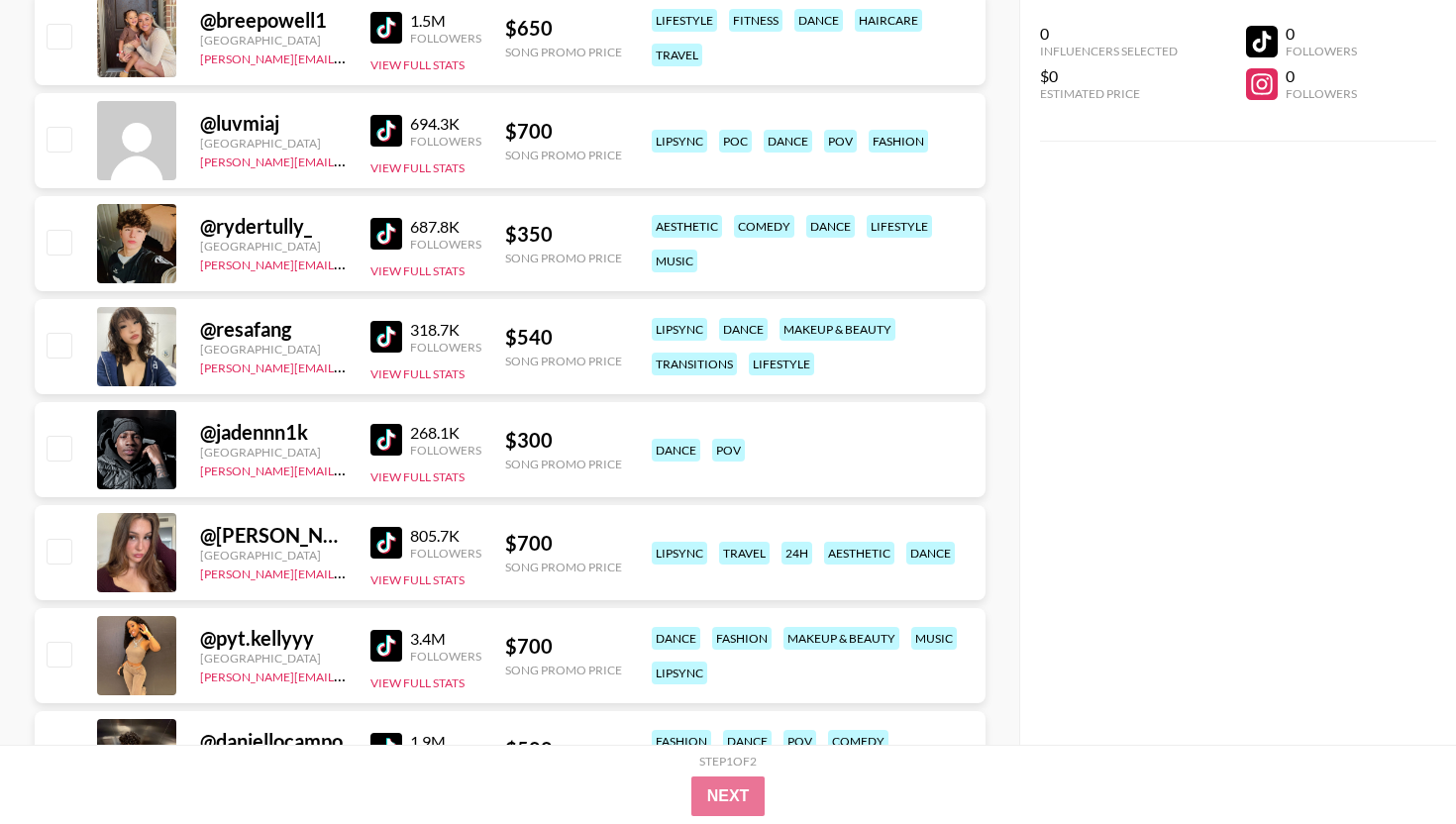 scroll, scrollTop: 1204, scrollLeft: 0, axis: vertical 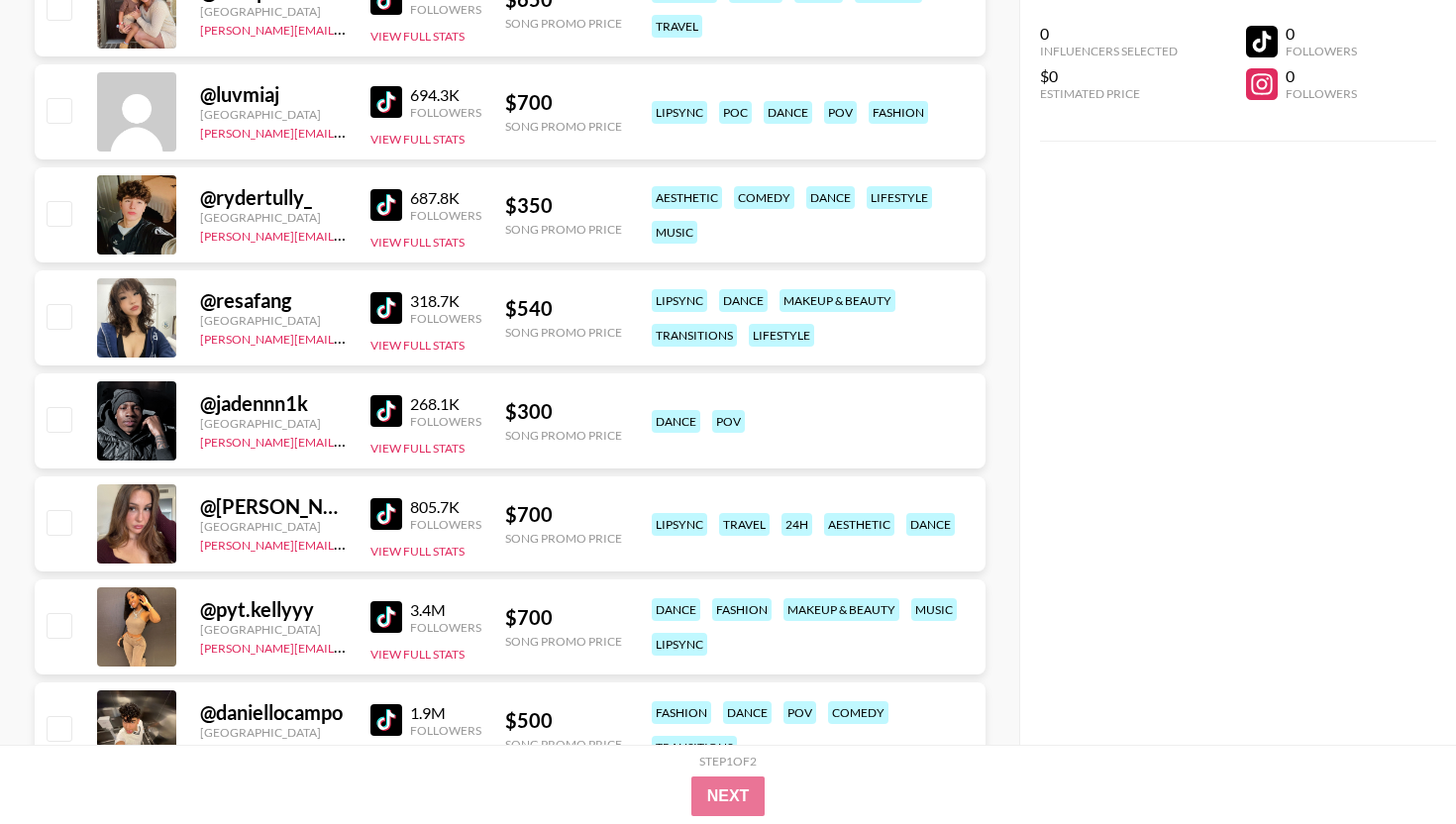 click at bounding box center (386, 514) 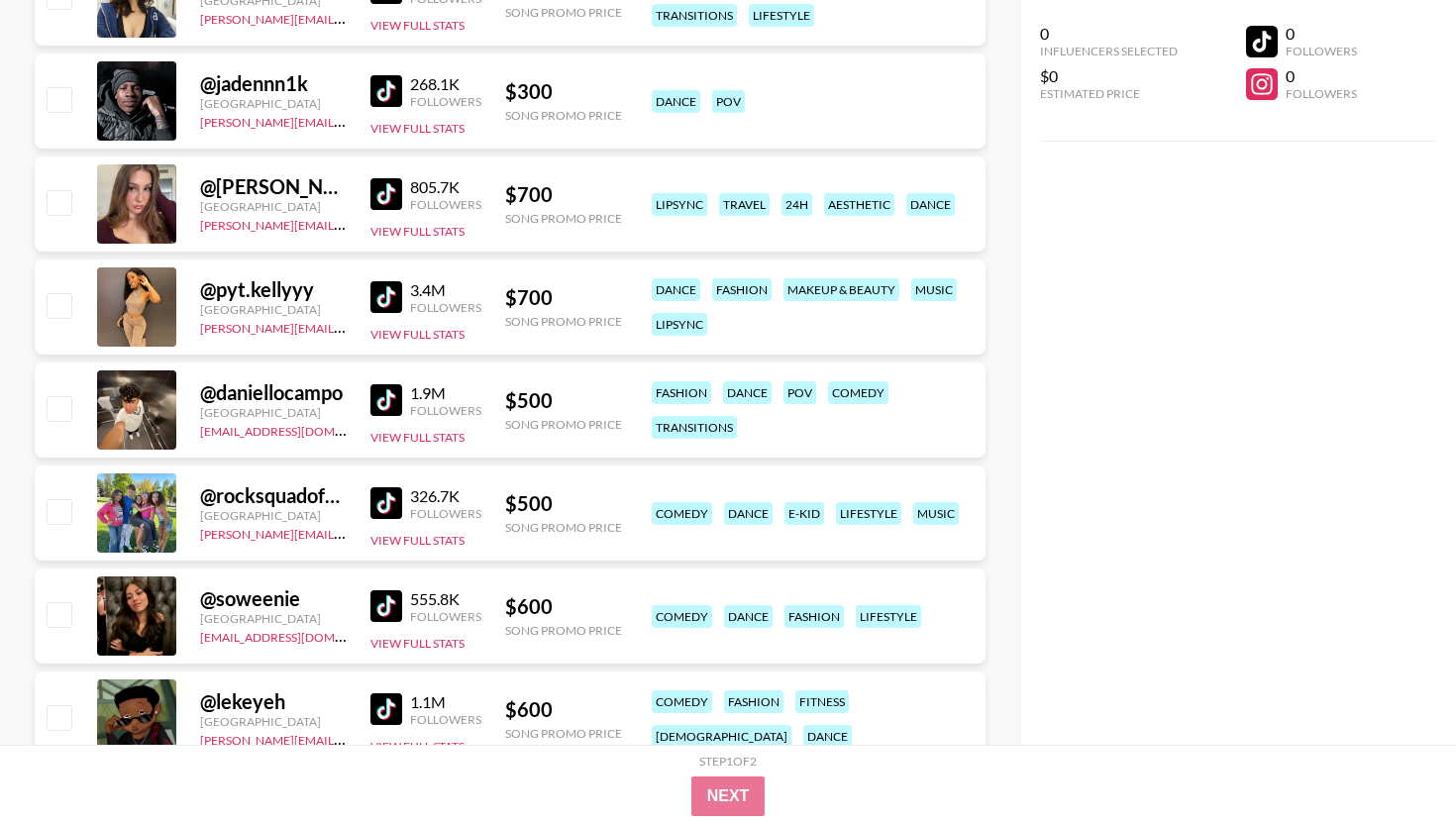 scroll, scrollTop: 1523, scrollLeft: 0, axis: vertical 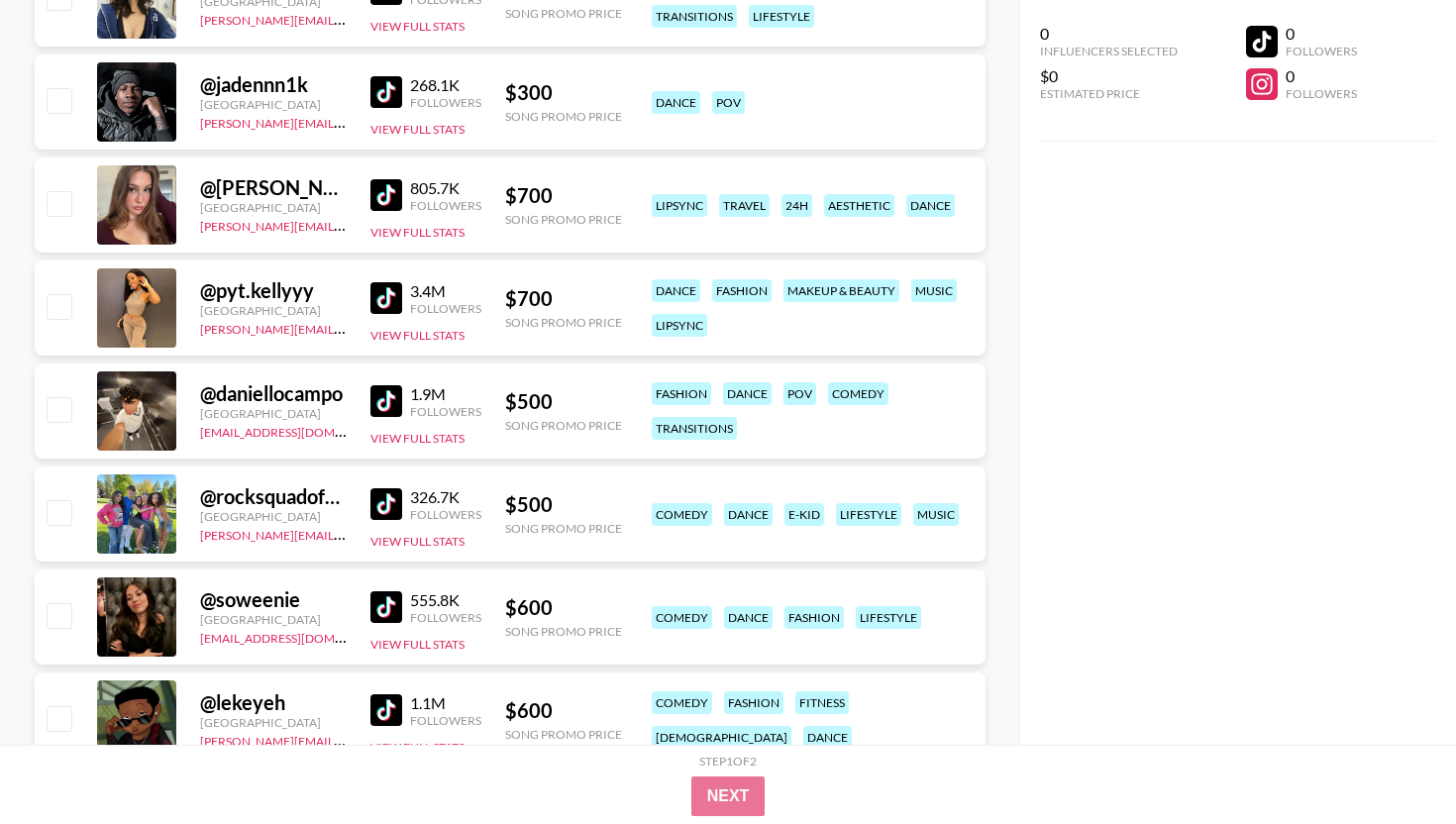 click at bounding box center (386, 607) 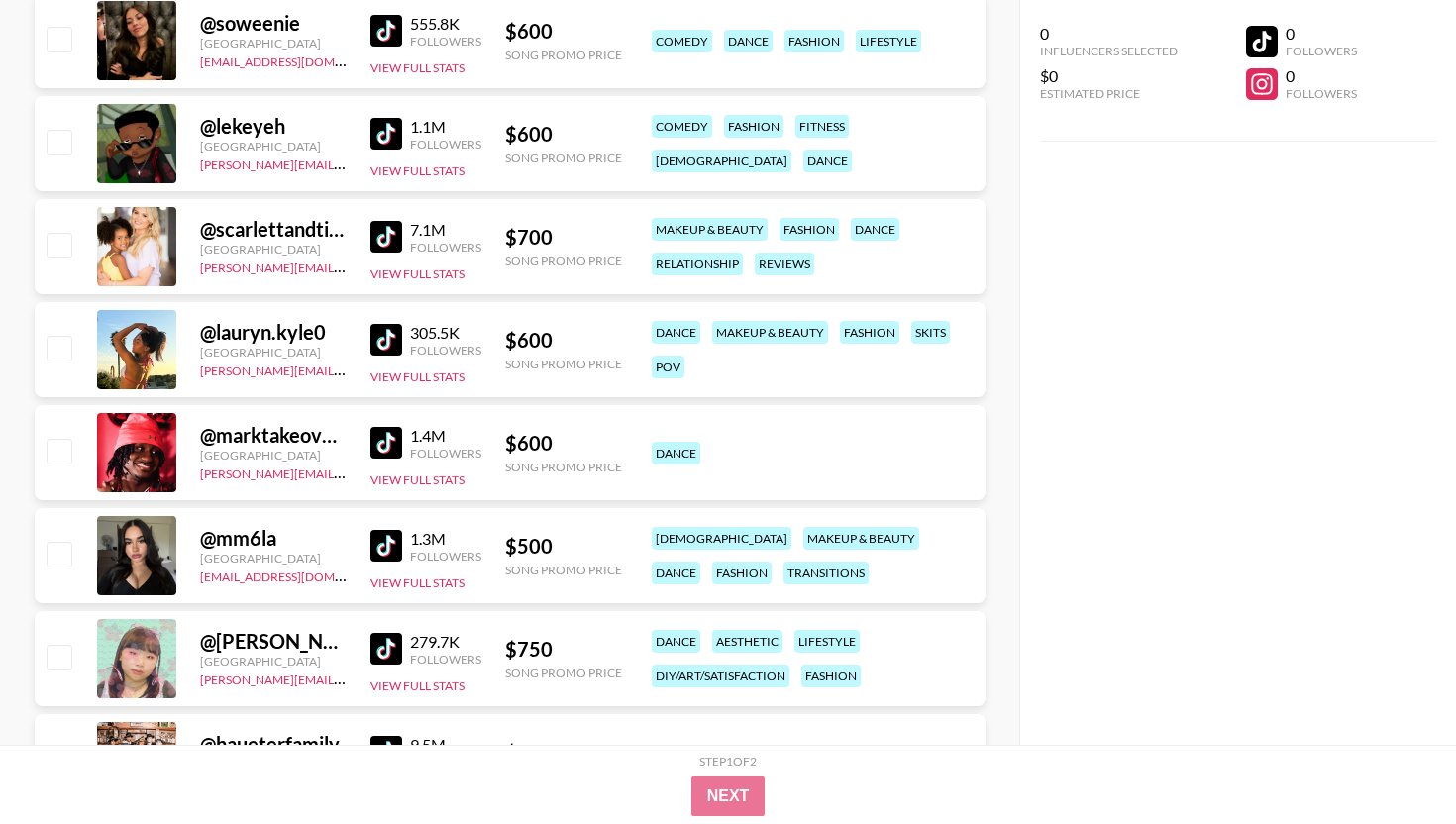 scroll, scrollTop: 2112, scrollLeft: 0, axis: vertical 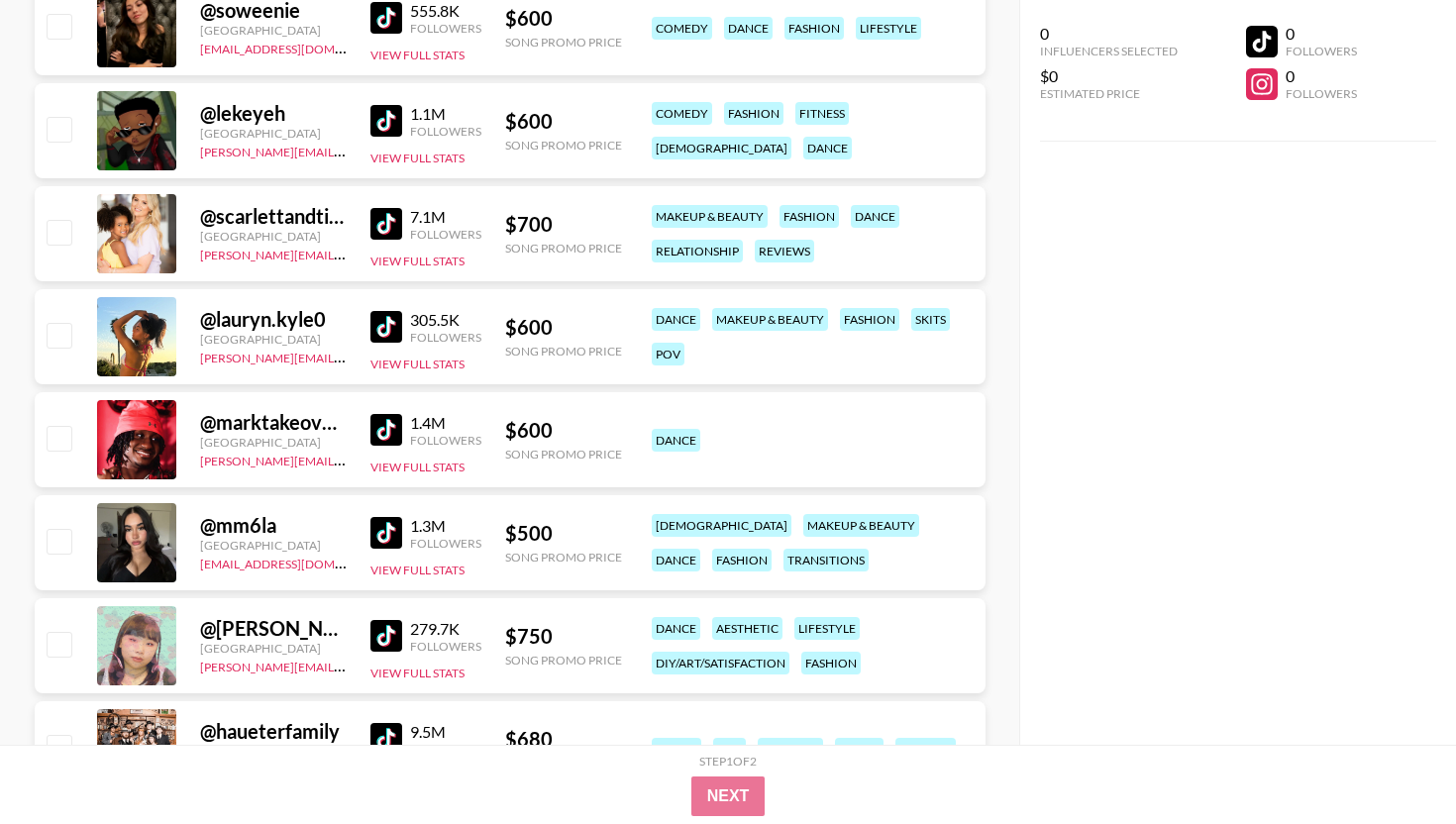 click at bounding box center (386, 327) 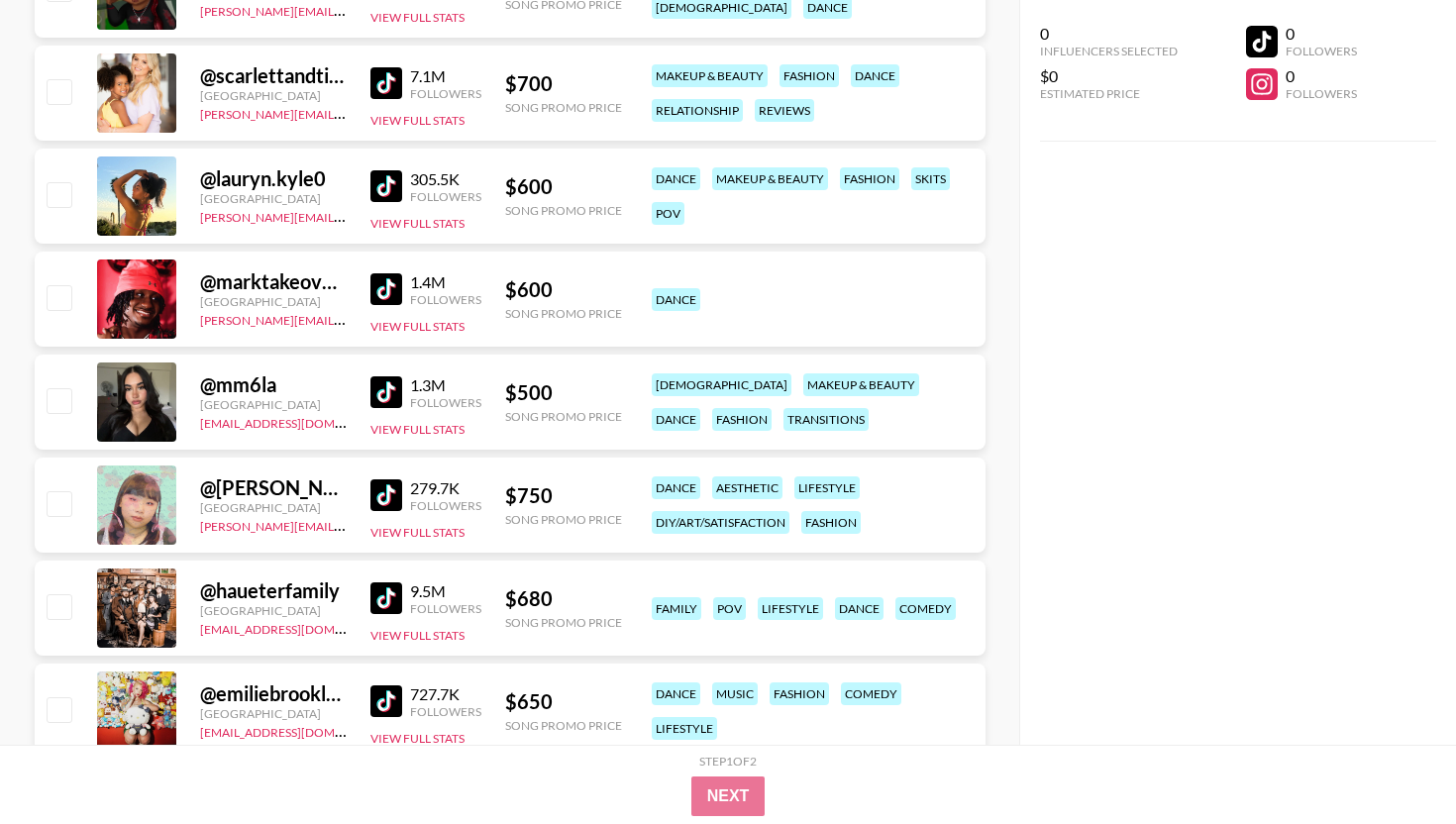 scroll, scrollTop: 2307, scrollLeft: 0, axis: vertical 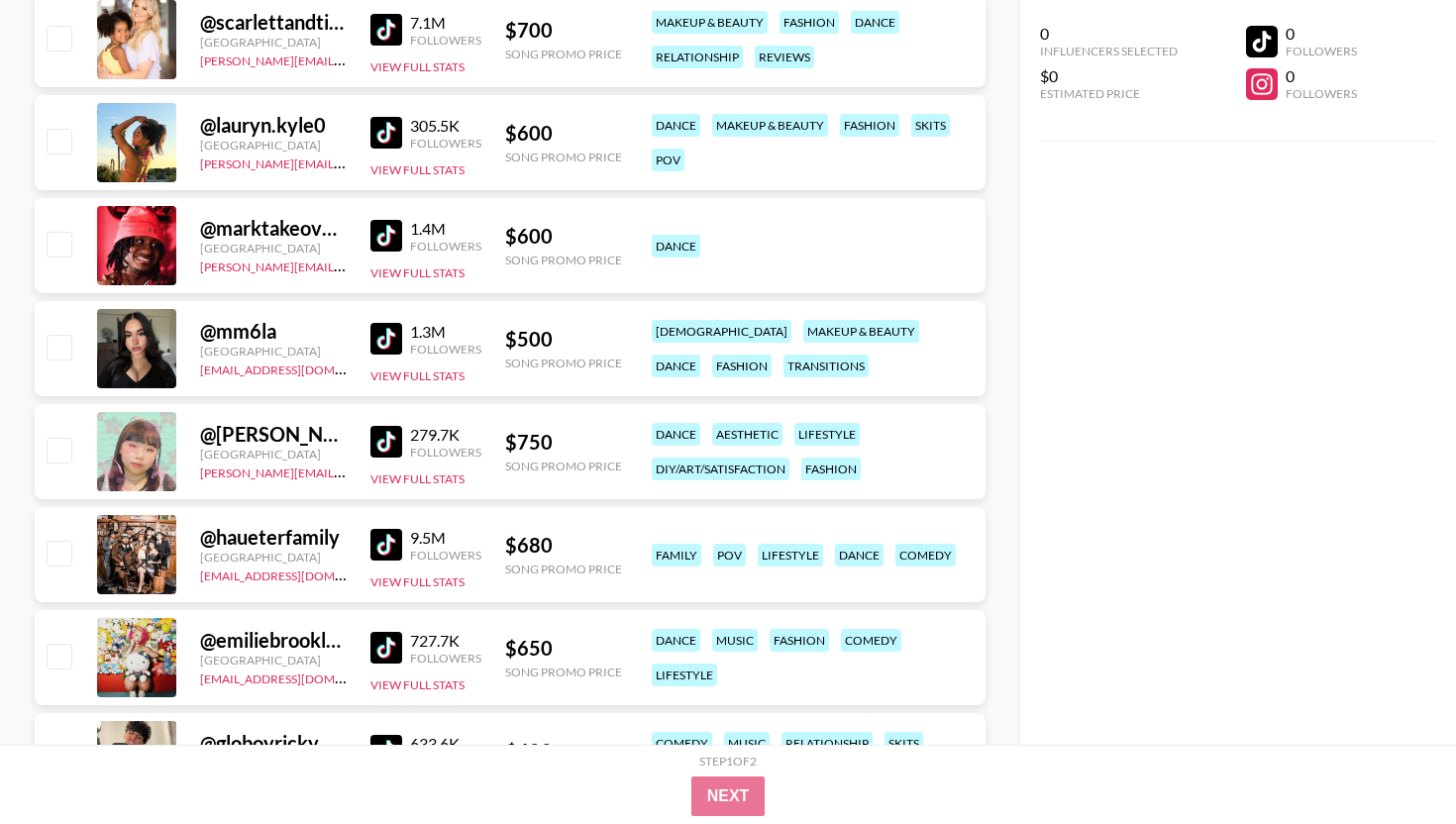 click at bounding box center (386, 442) 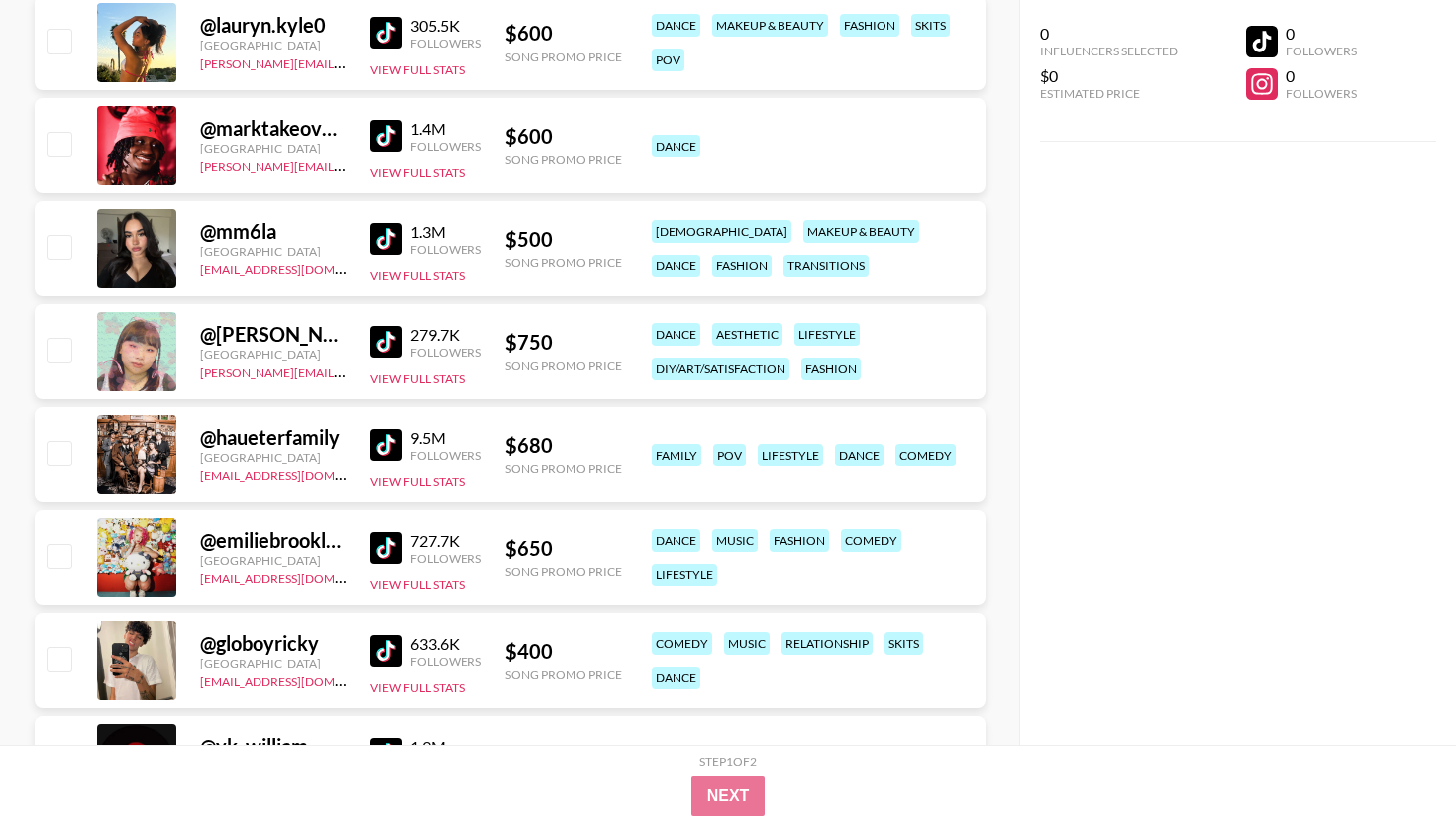 scroll, scrollTop: 2414, scrollLeft: 0, axis: vertical 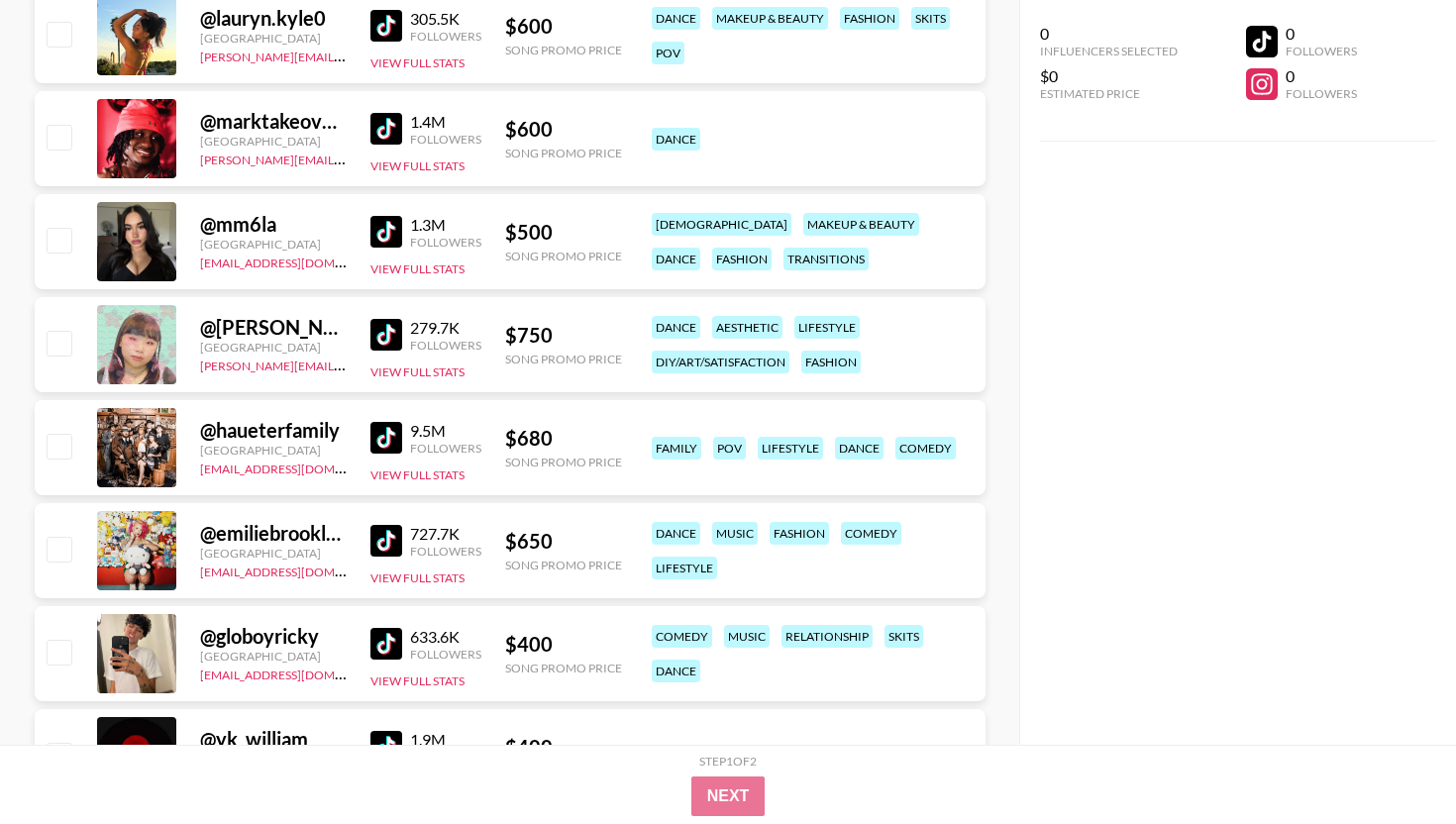 click at bounding box center (386, 541) 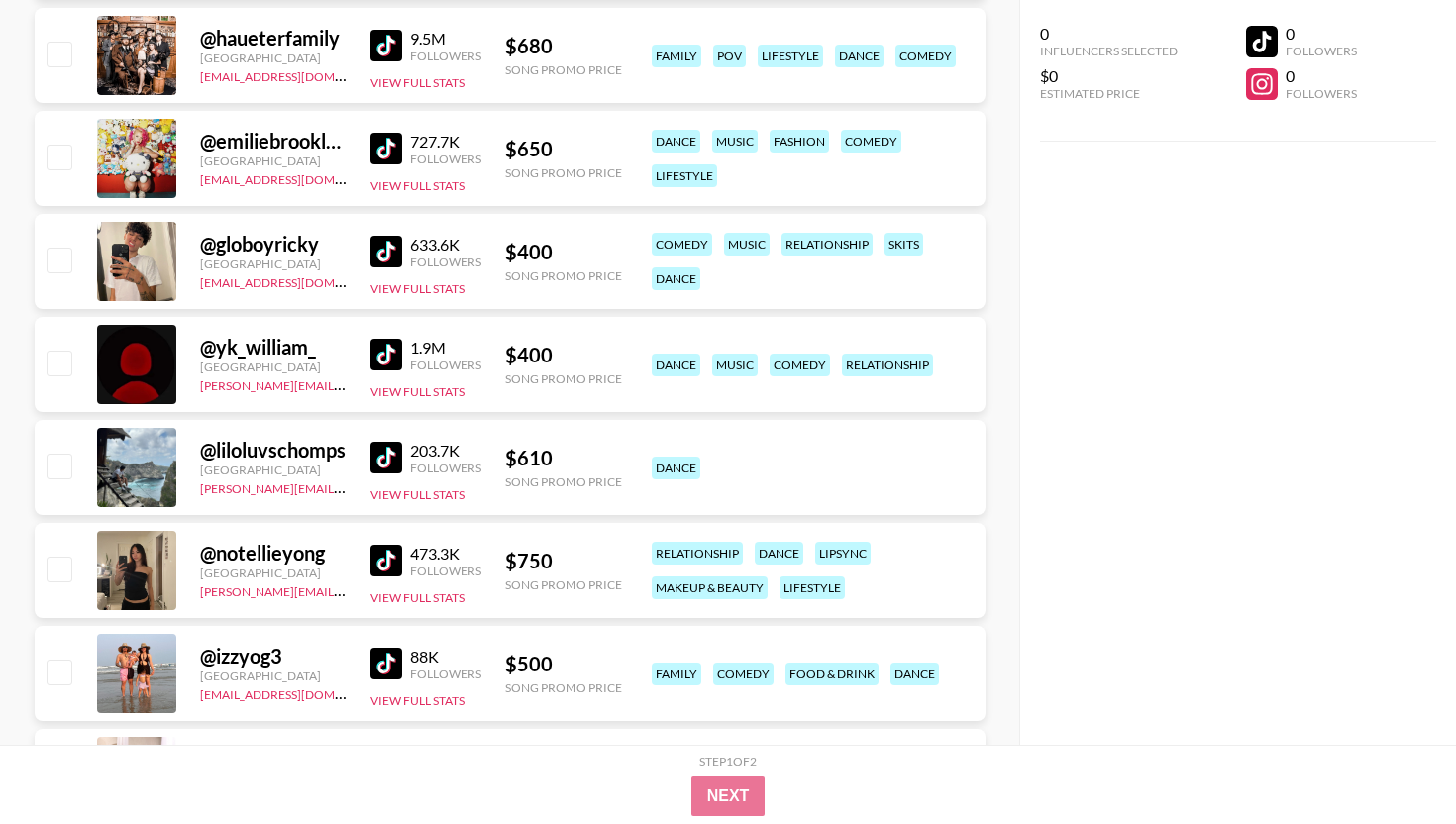 scroll, scrollTop: 2807, scrollLeft: 0, axis: vertical 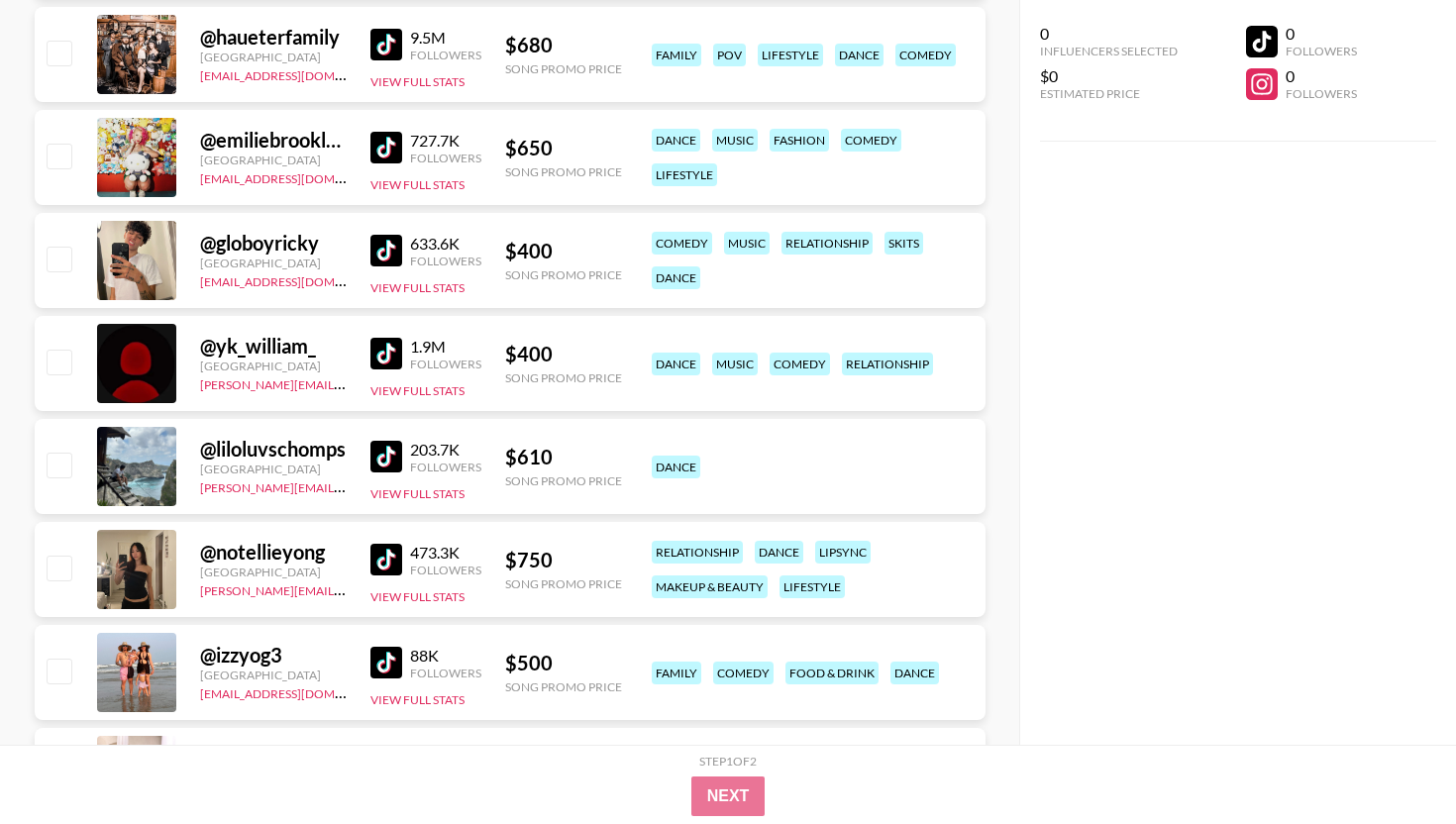 click at bounding box center (386, 560) 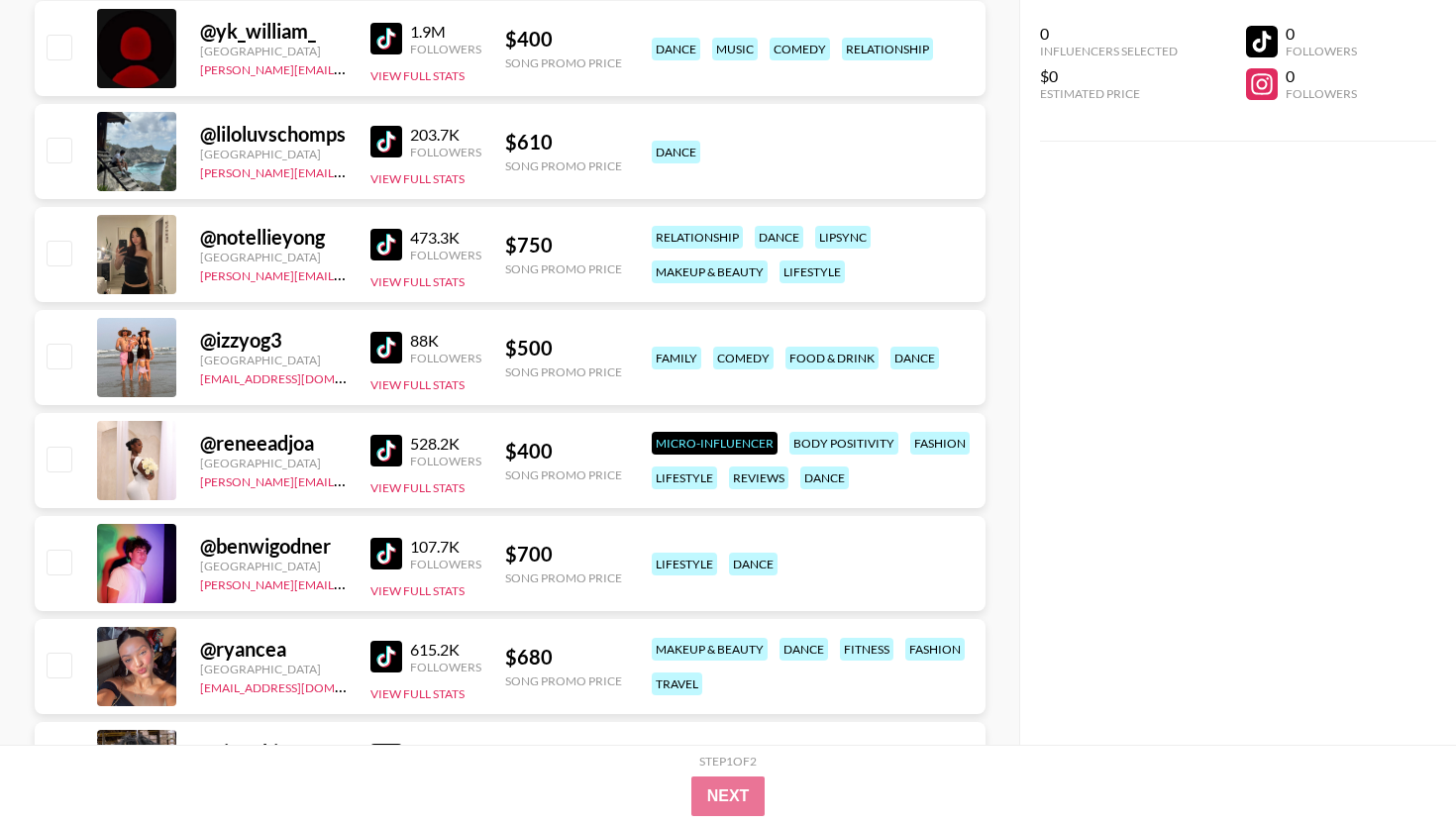 scroll, scrollTop: 3165, scrollLeft: 0, axis: vertical 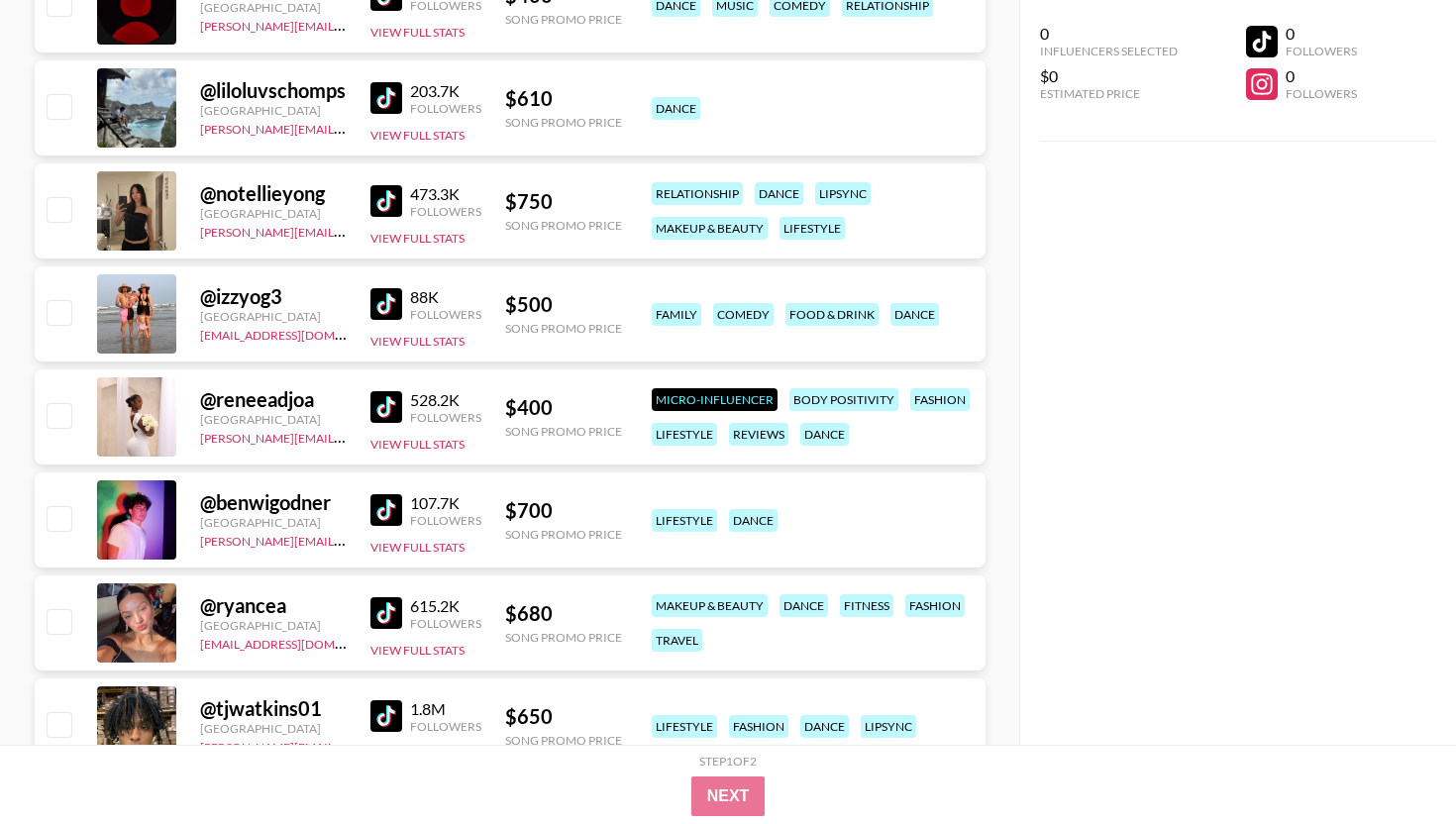 click at bounding box center [386, 613] 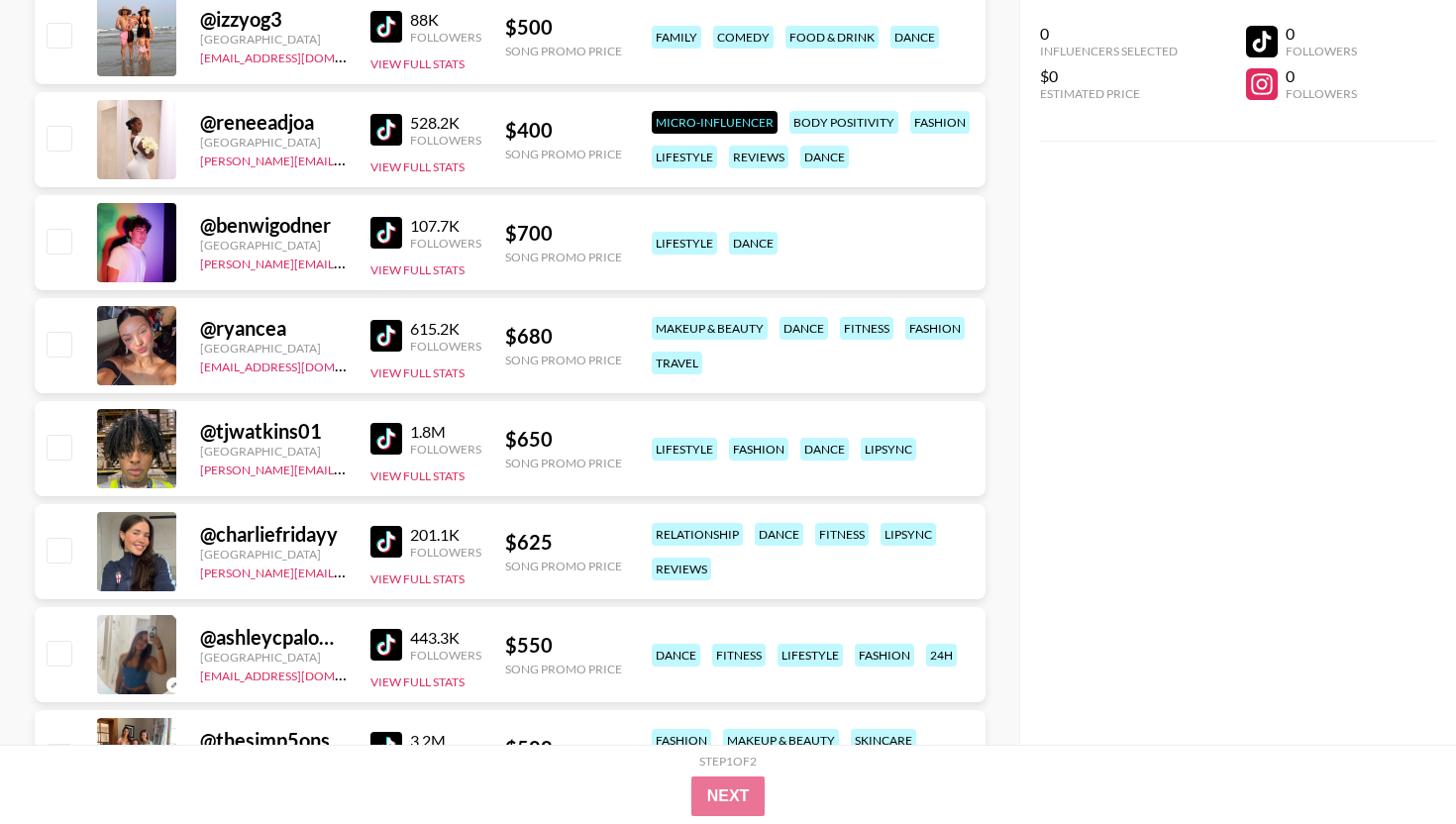 scroll, scrollTop: 3567, scrollLeft: 0, axis: vertical 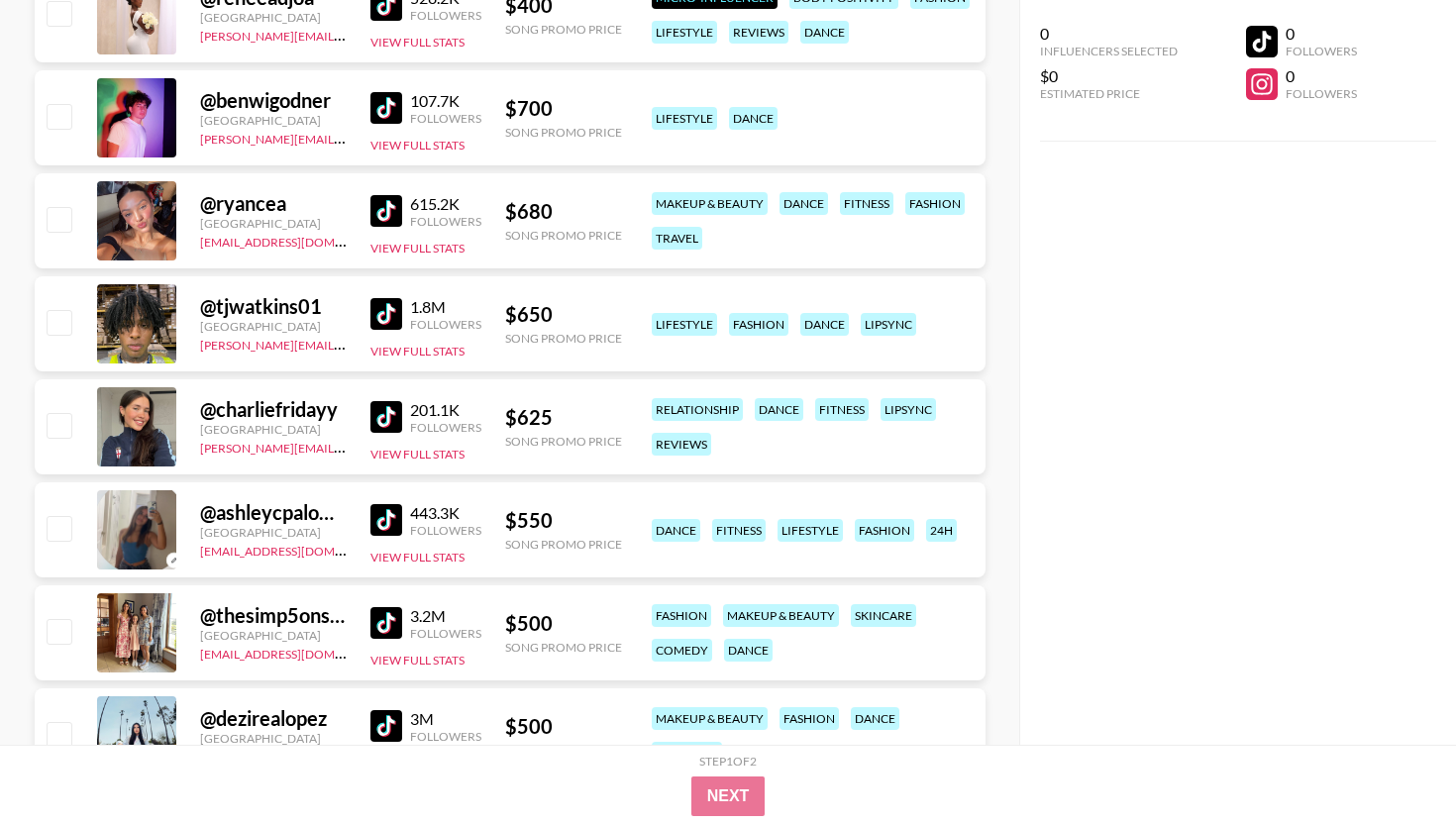 click at bounding box center (386, 417) 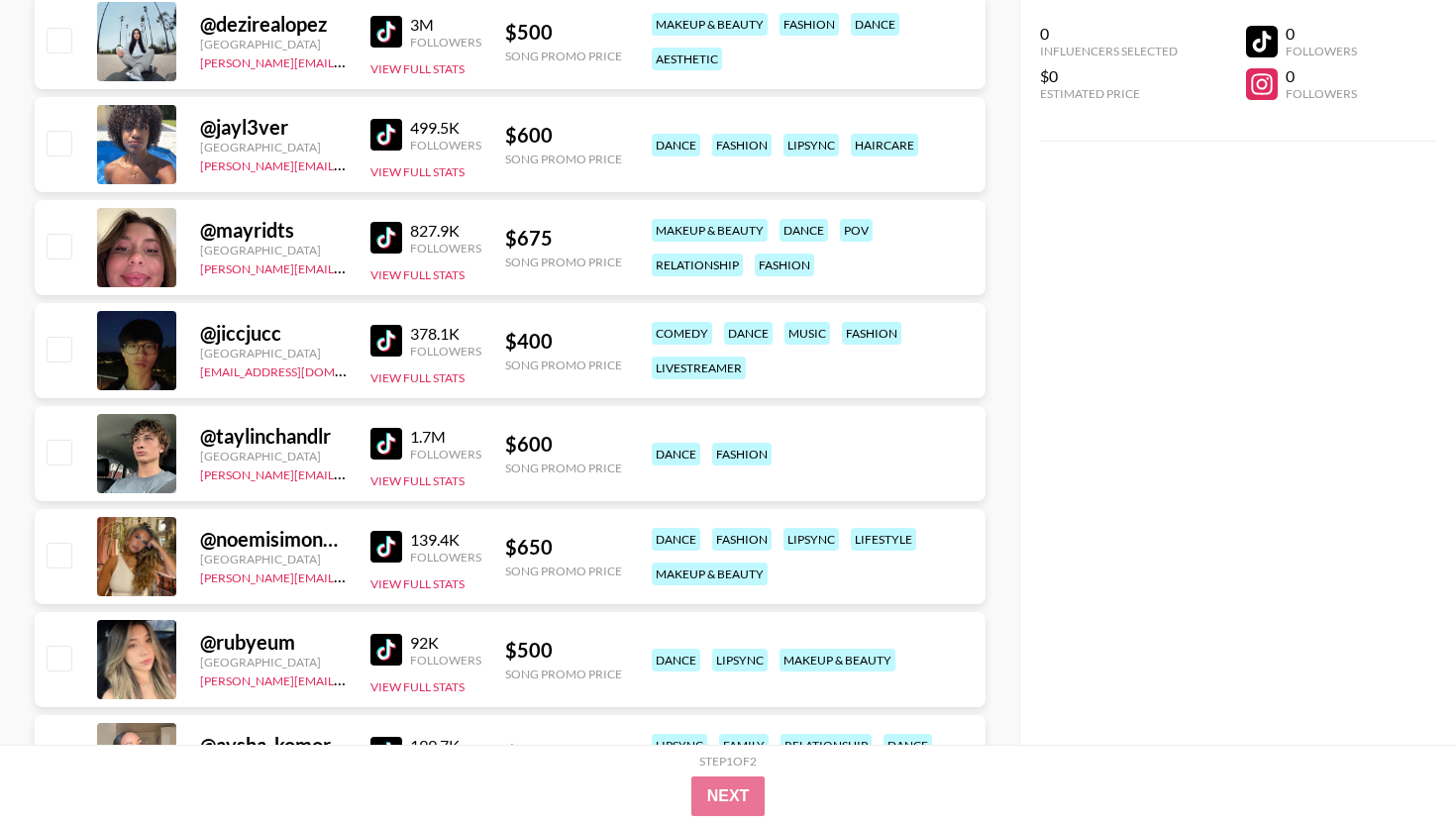 scroll, scrollTop: 4308, scrollLeft: 0, axis: vertical 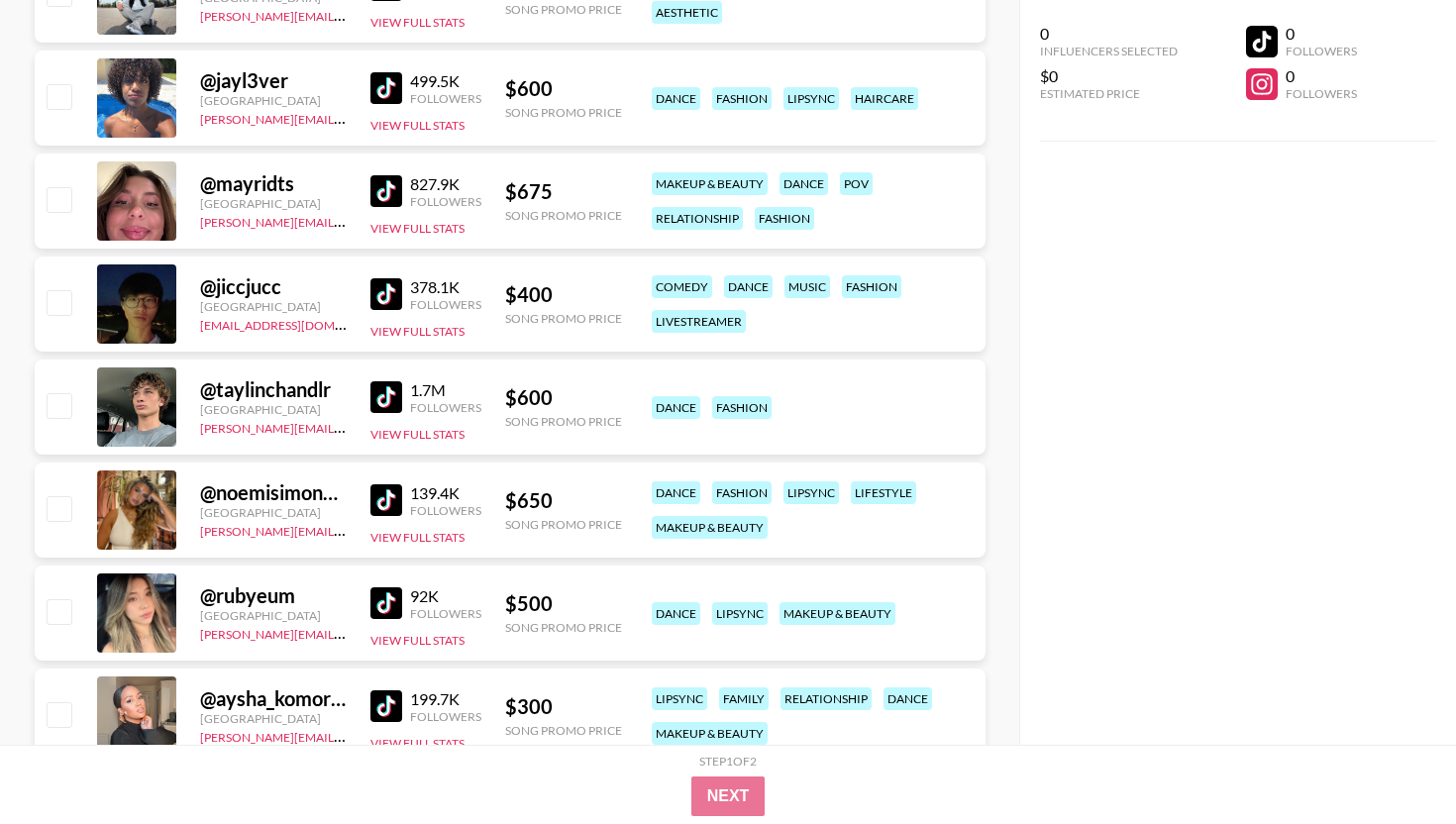 click at bounding box center (386, 397) 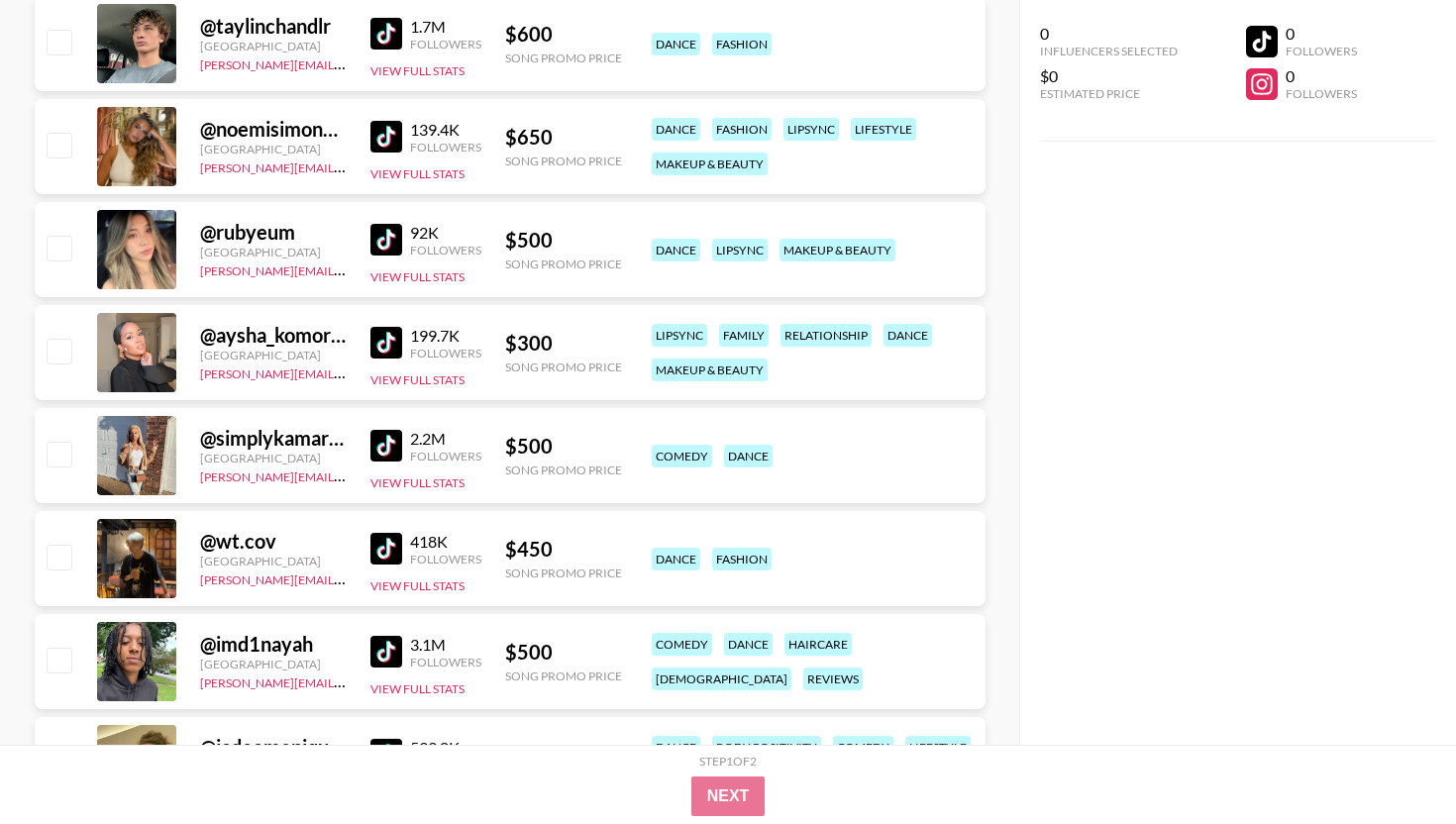 scroll, scrollTop: 4767, scrollLeft: 0, axis: vertical 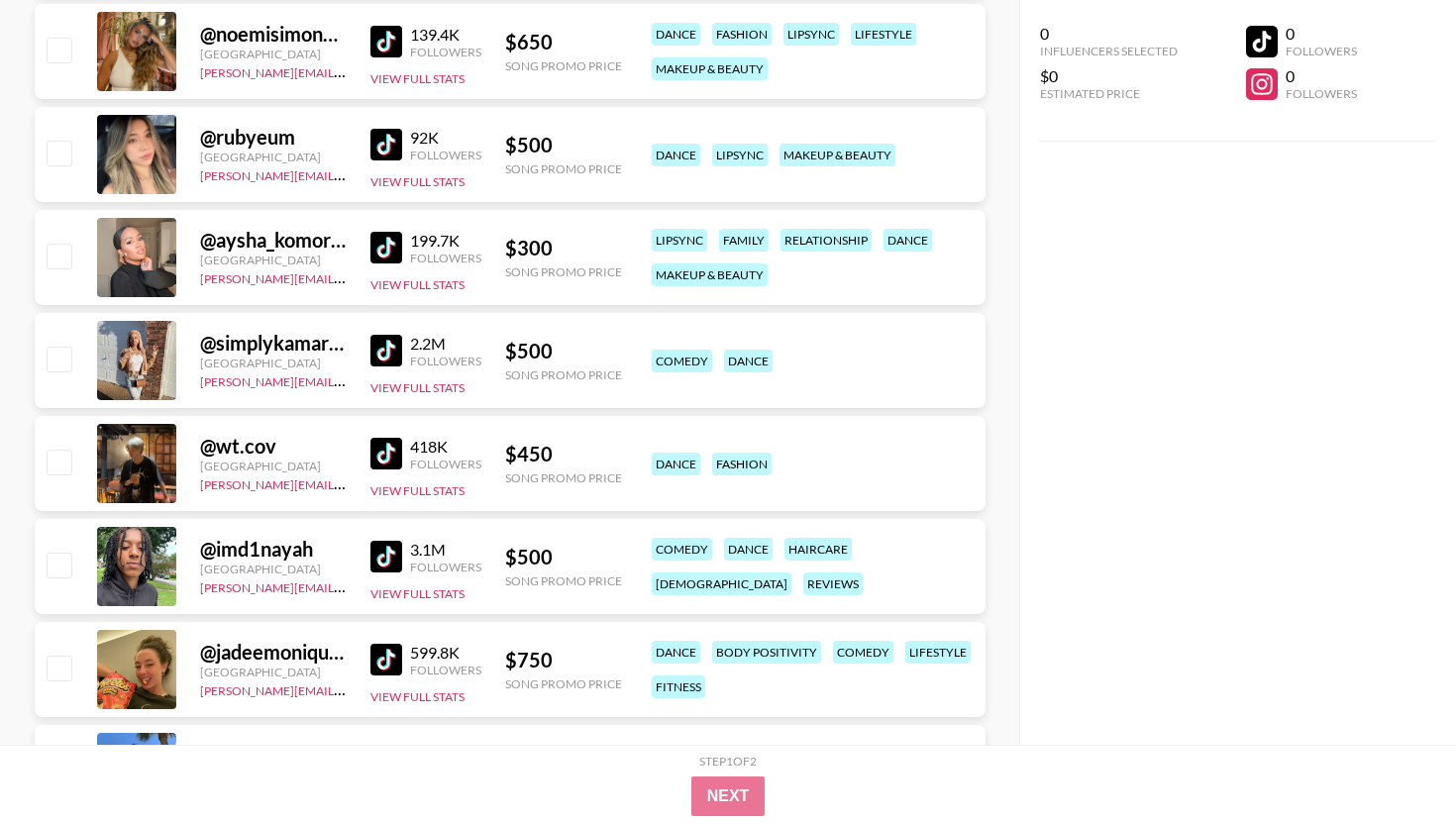 click at bounding box center (386, 454) 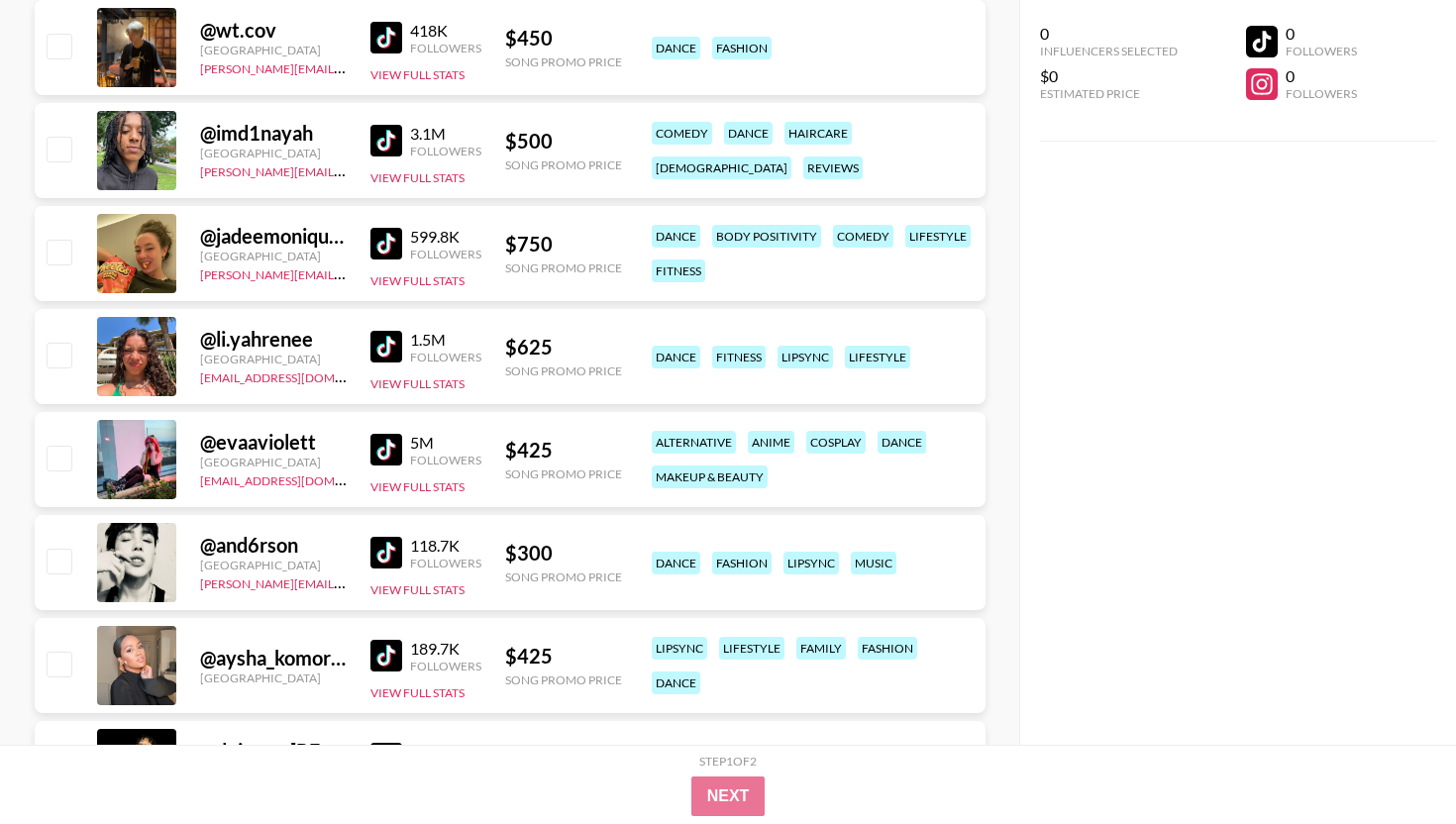 scroll, scrollTop: 5185, scrollLeft: 0, axis: vertical 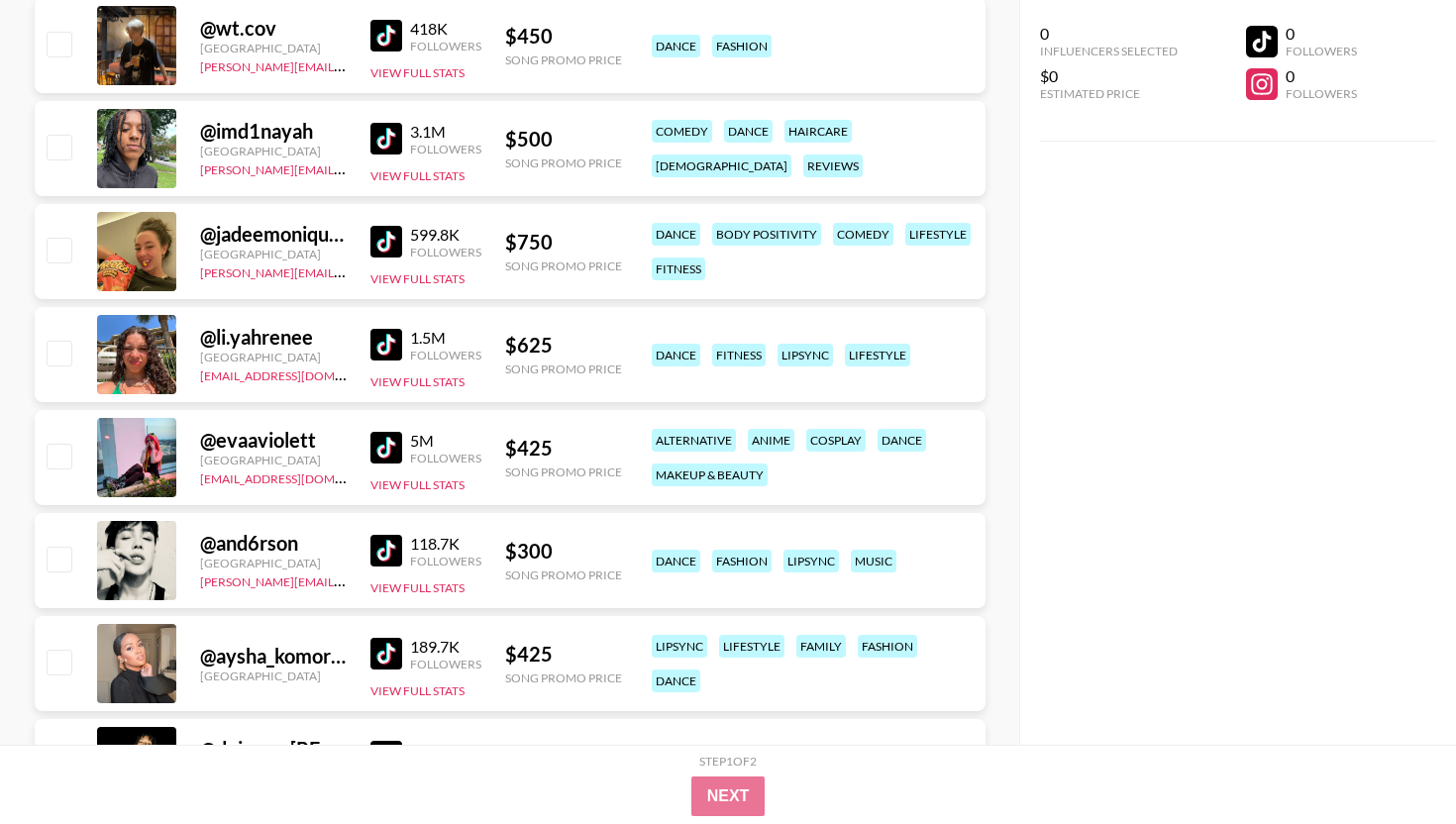 click at bounding box center [386, 448] 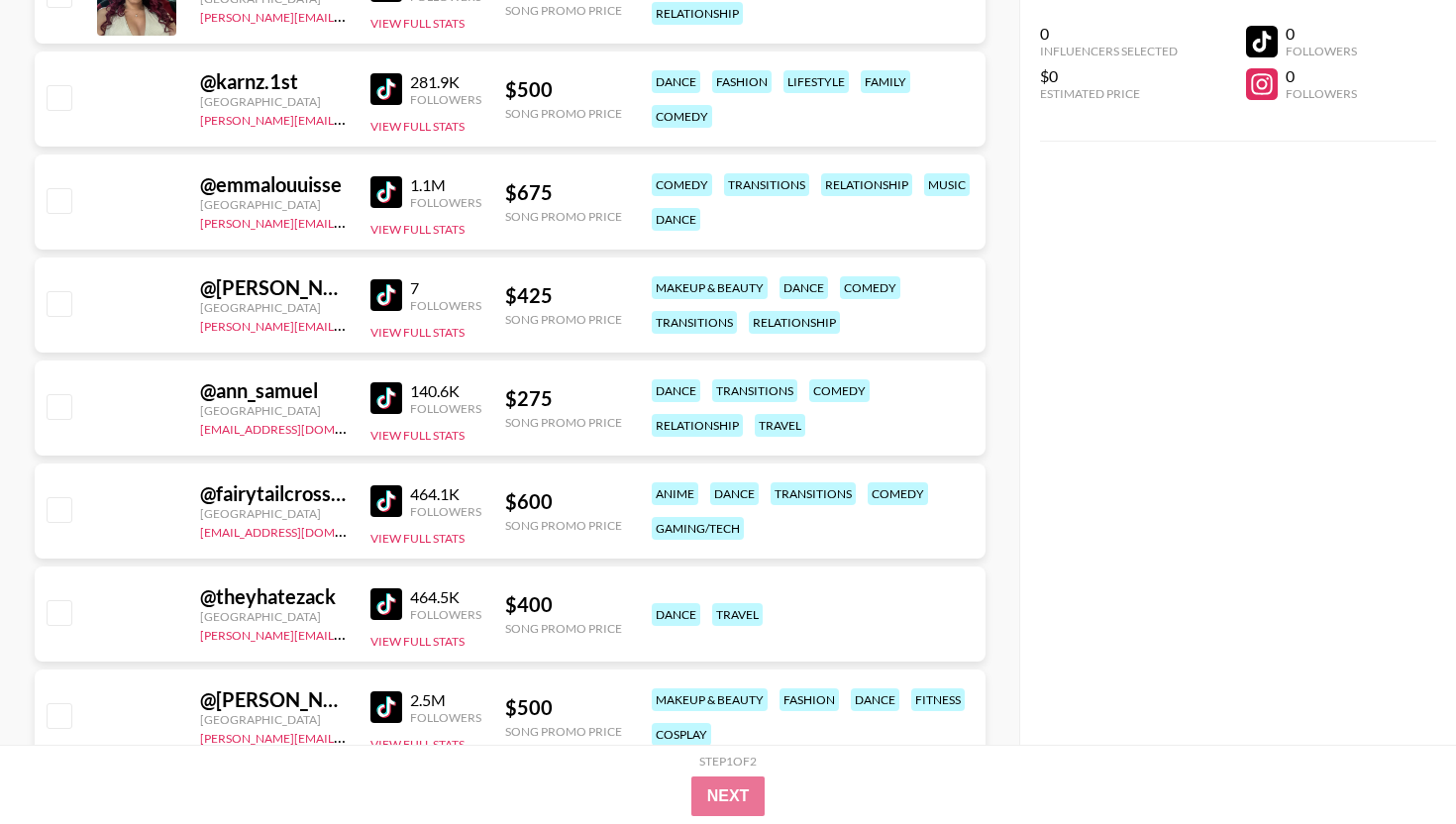 scroll, scrollTop: 7818, scrollLeft: 0, axis: vertical 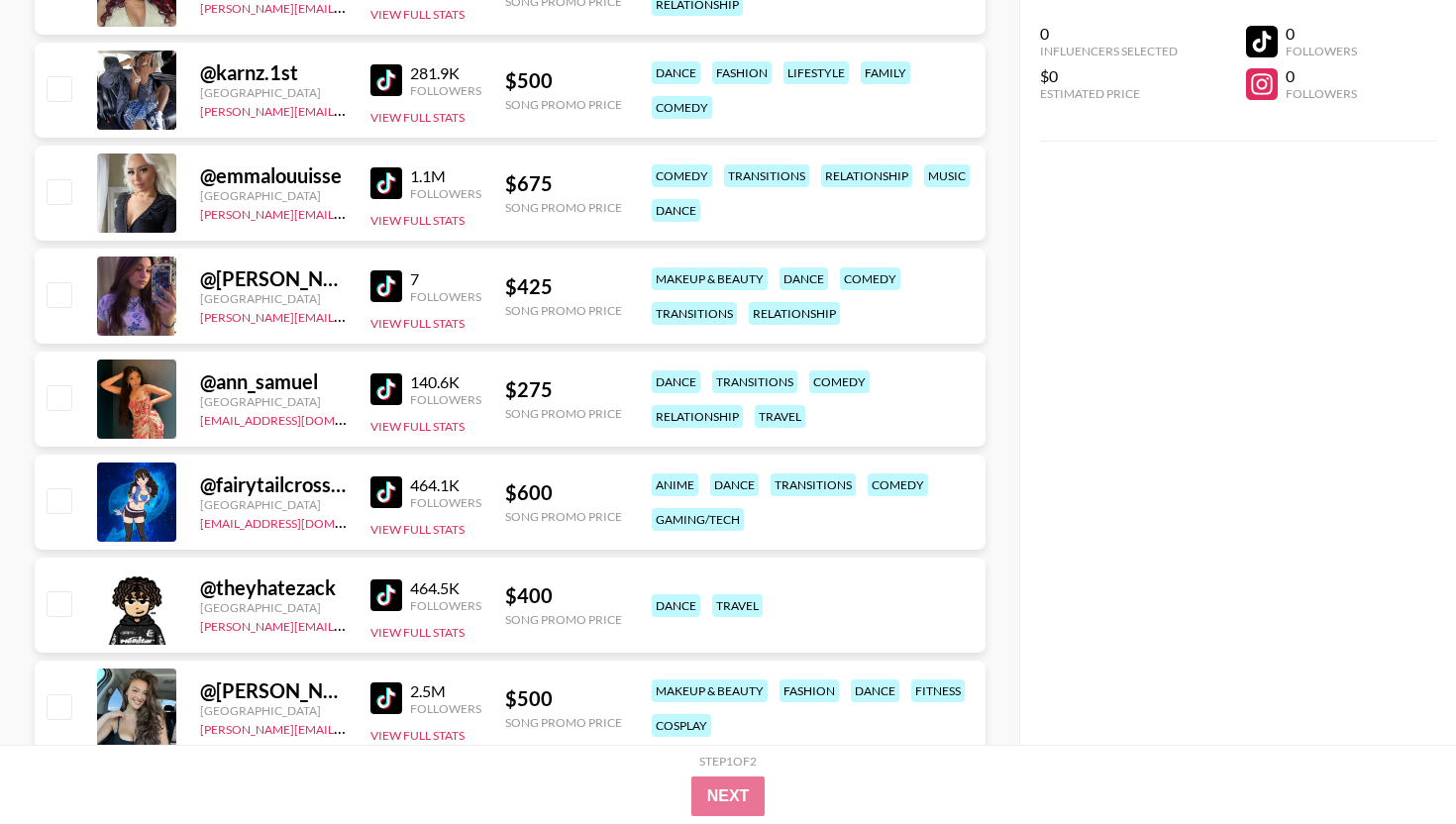 click on "464.1K Followers" at bounding box center [426, 492] 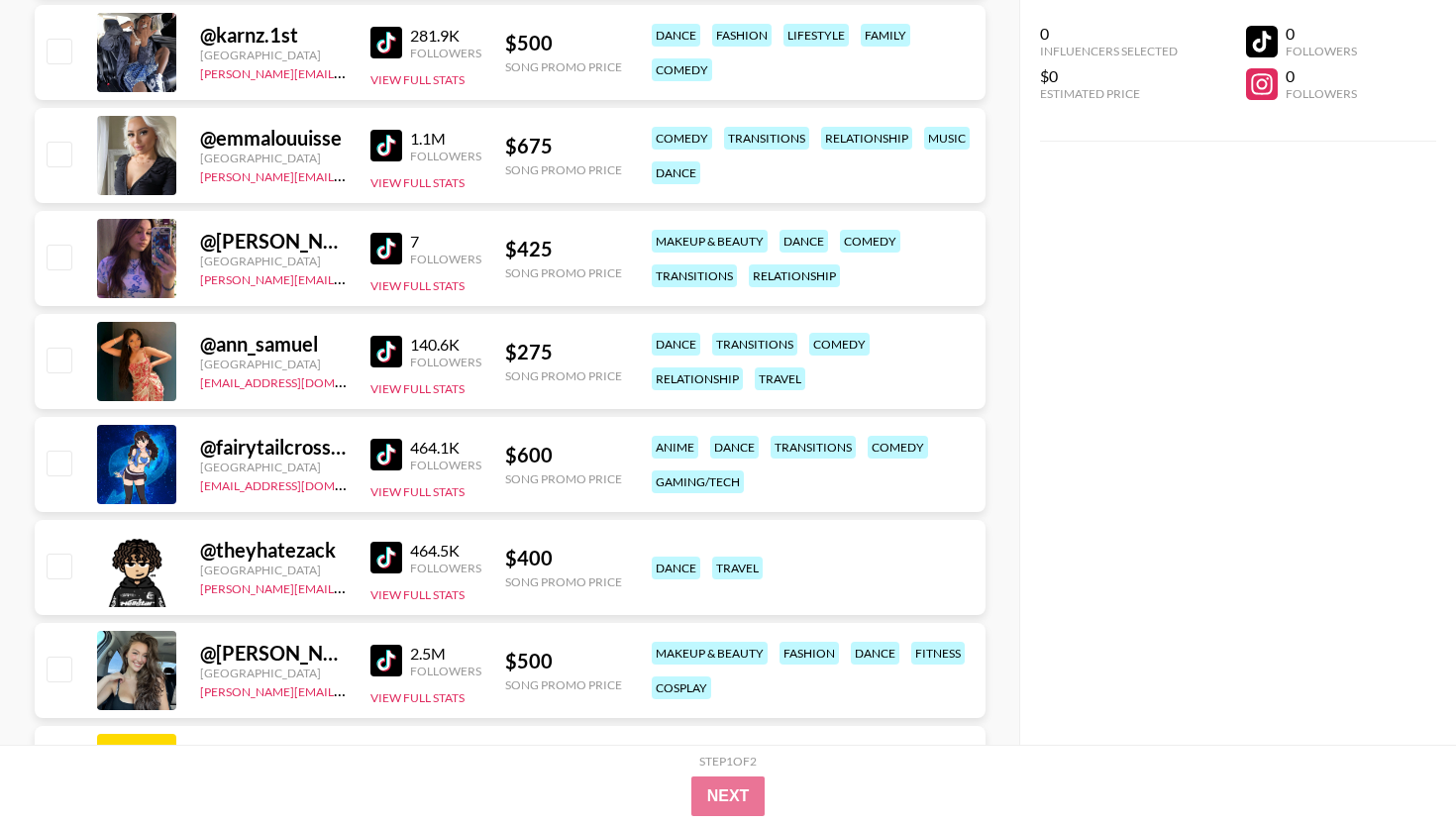 click at bounding box center (386, 558) 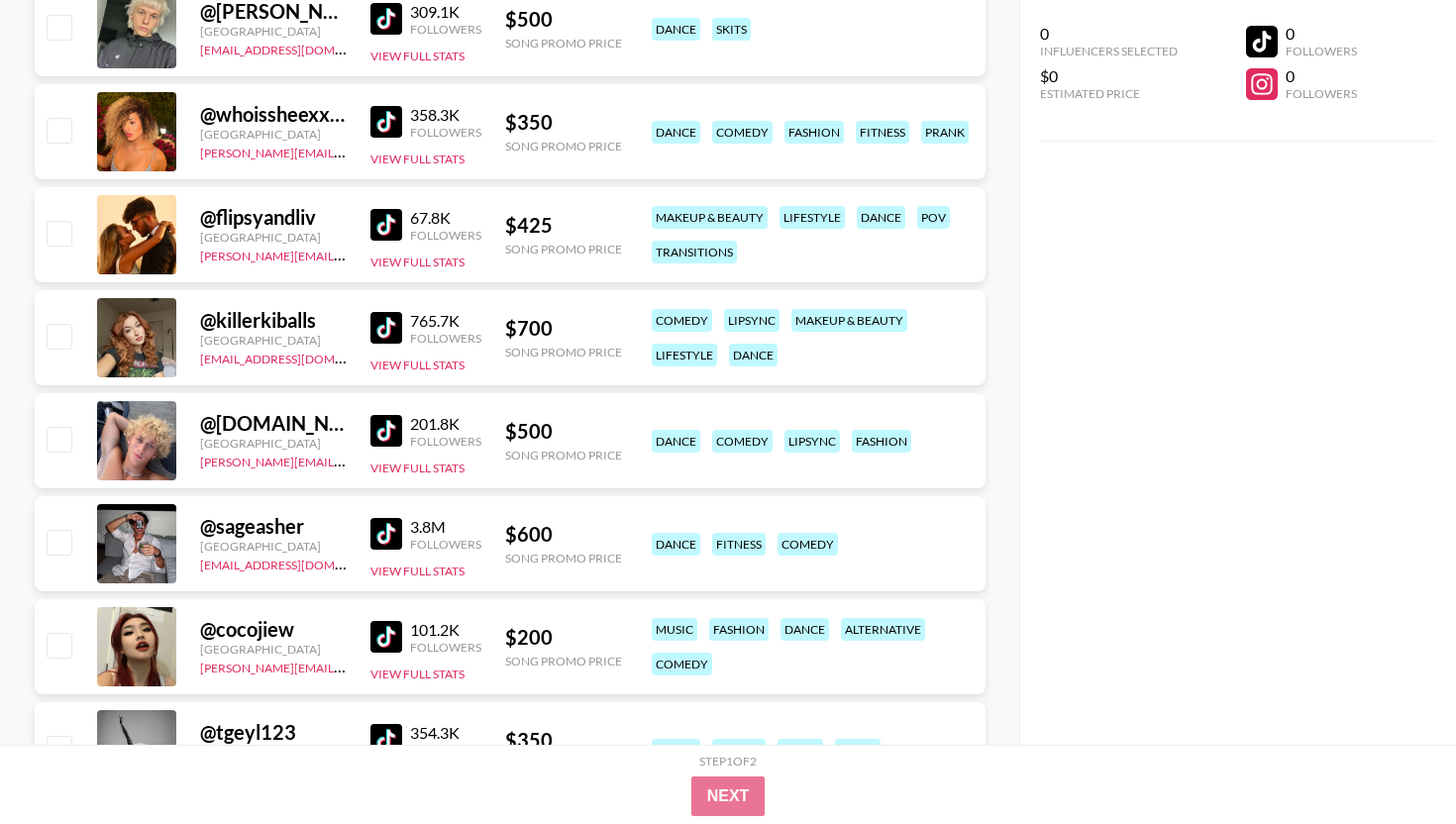 scroll, scrollTop: 9632, scrollLeft: 0, axis: vertical 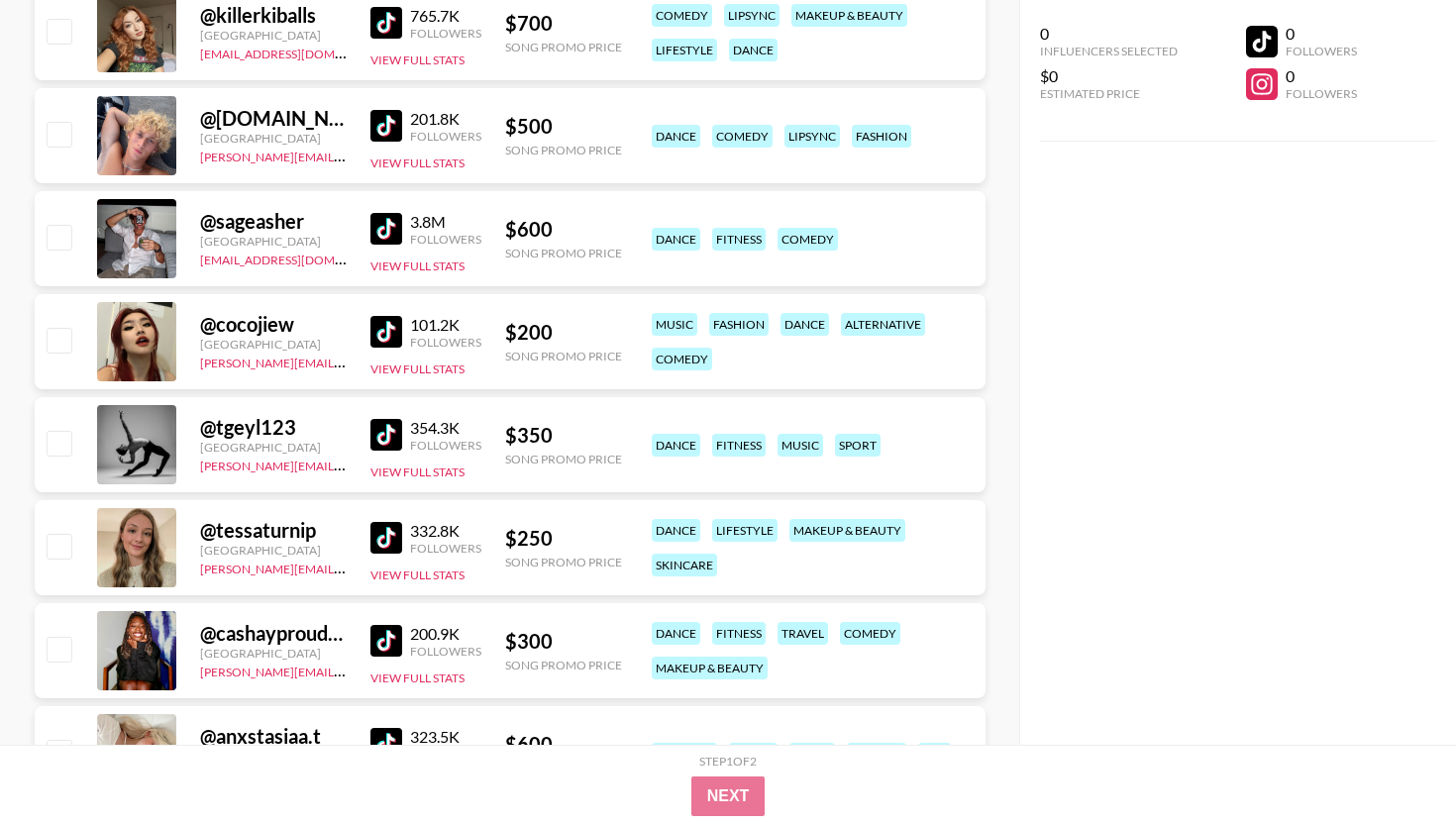 click at bounding box center (386, 332) 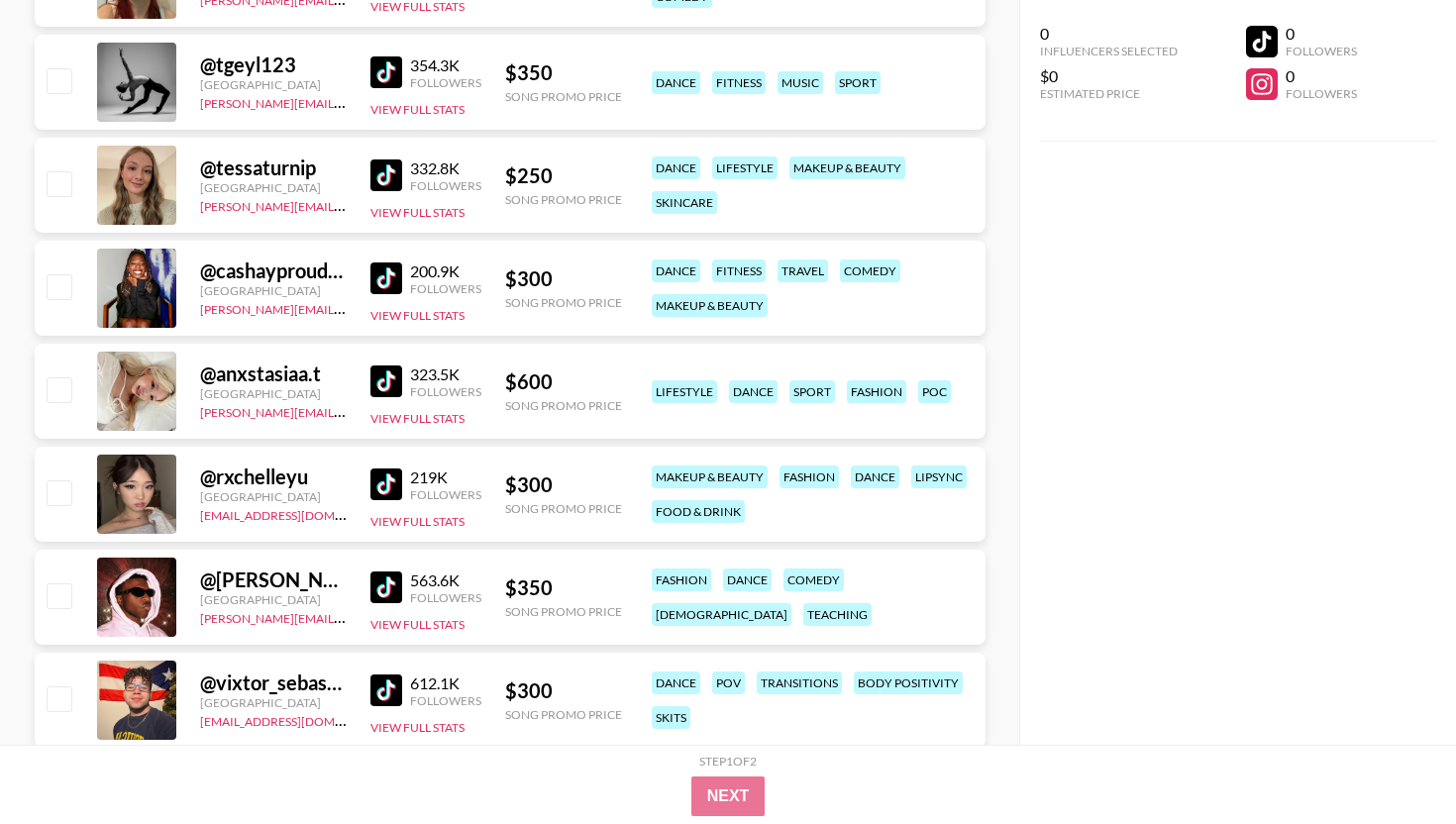 scroll, scrollTop: 10521, scrollLeft: 0, axis: vertical 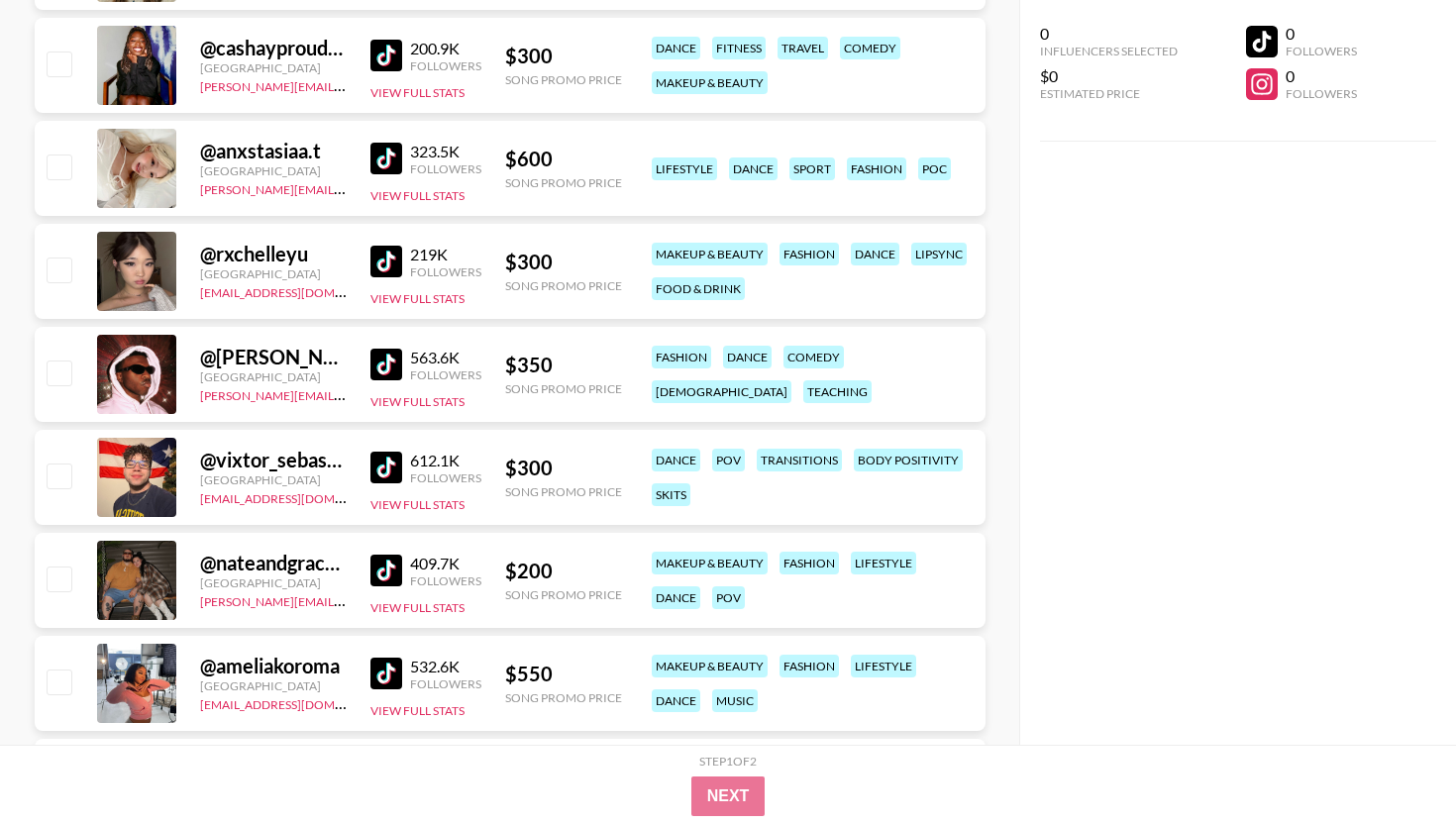 click at bounding box center [386, 261] 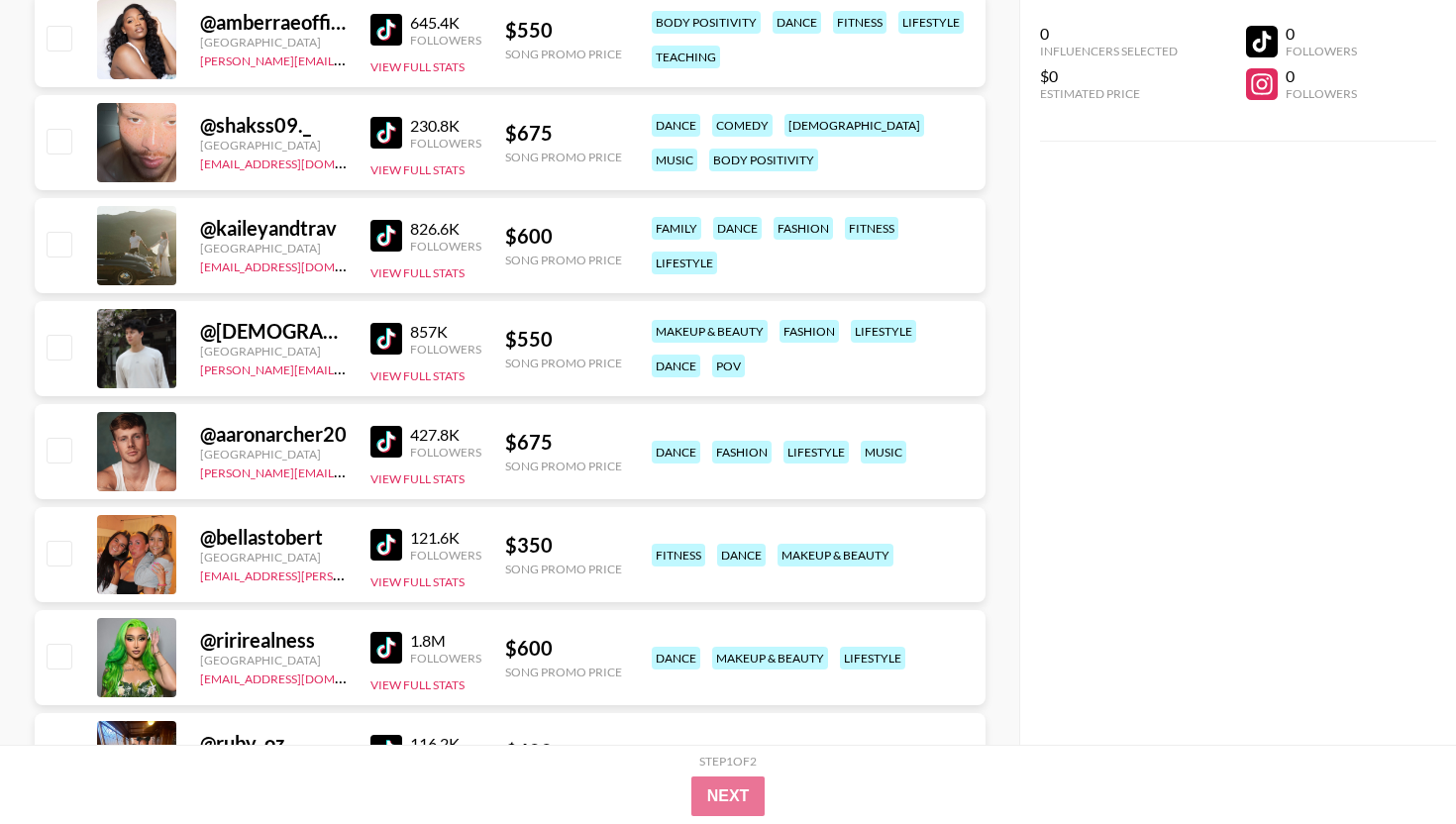 scroll, scrollTop: 11422, scrollLeft: 0, axis: vertical 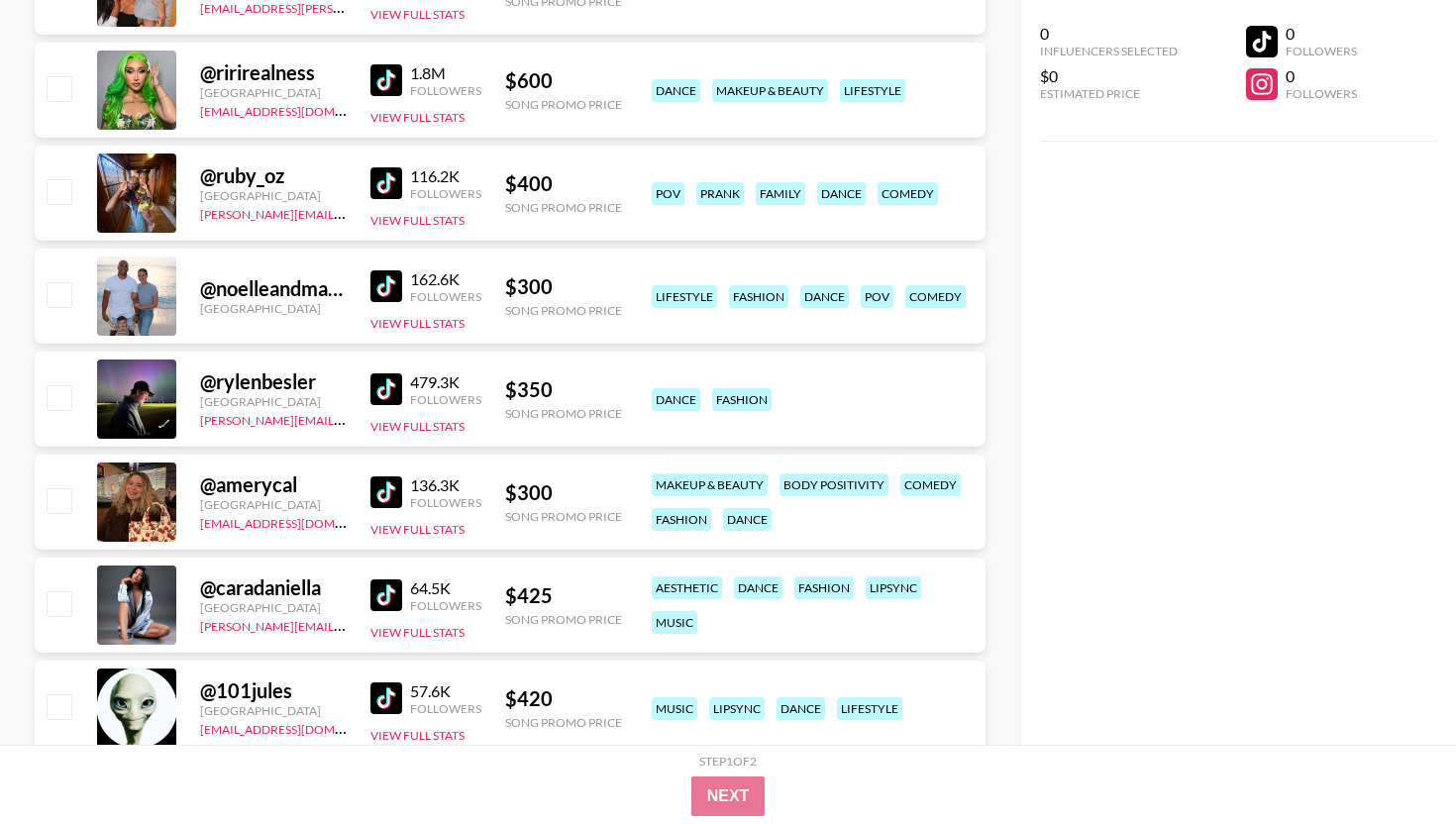 click at bounding box center [386, 389] 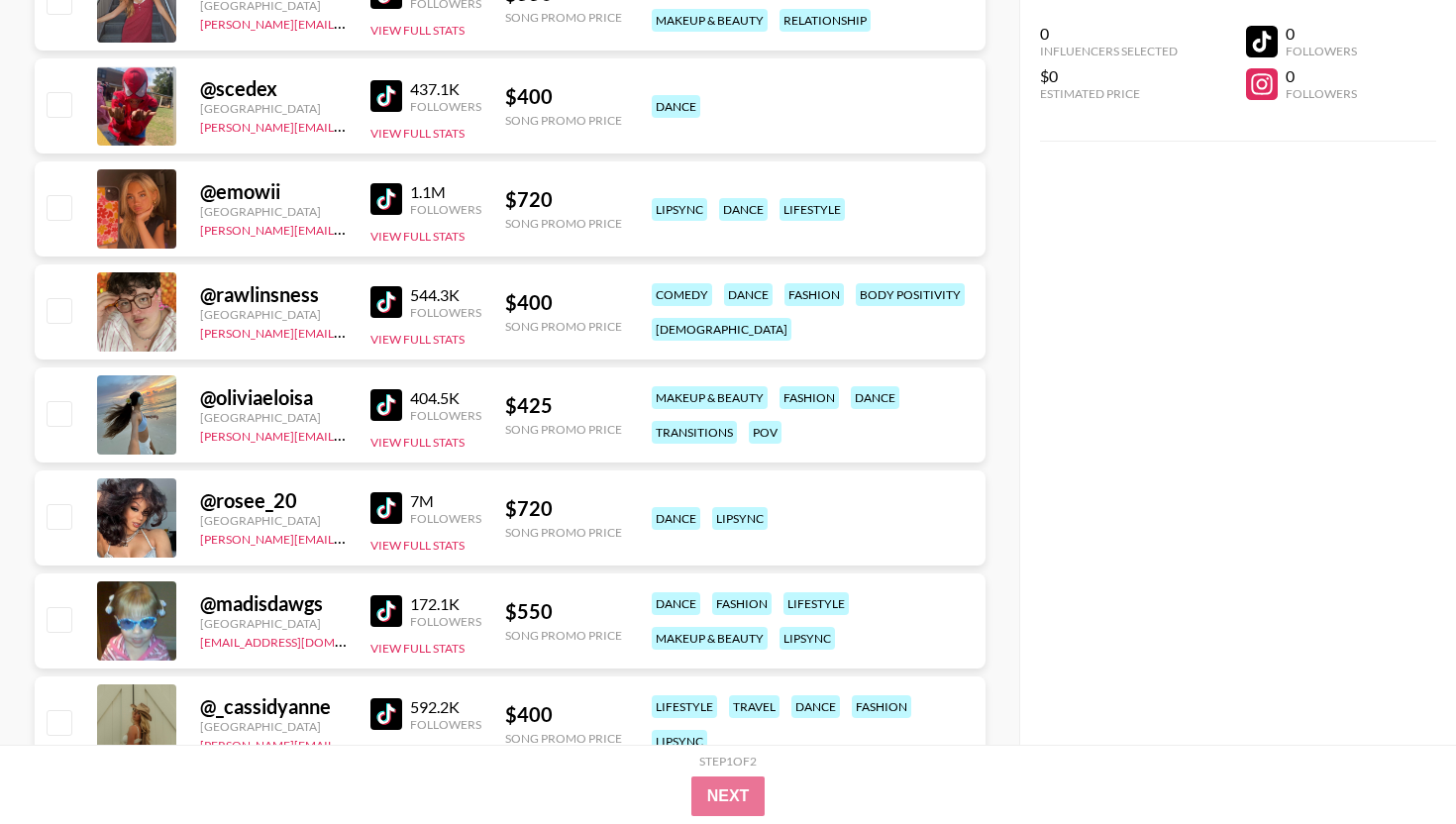 scroll, scrollTop: 12749, scrollLeft: 0, axis: vertical 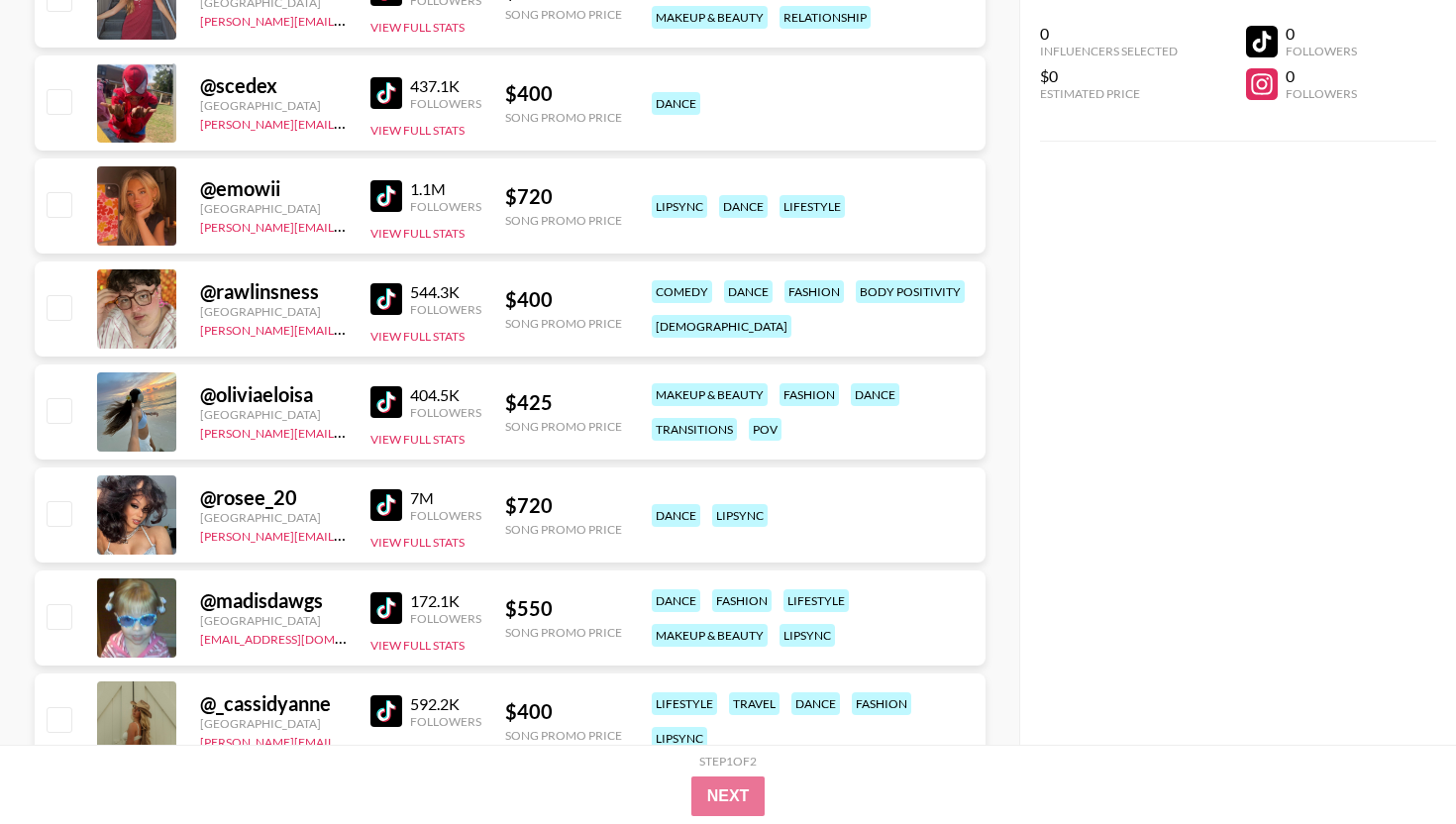 click at bounding box center (386, 299) 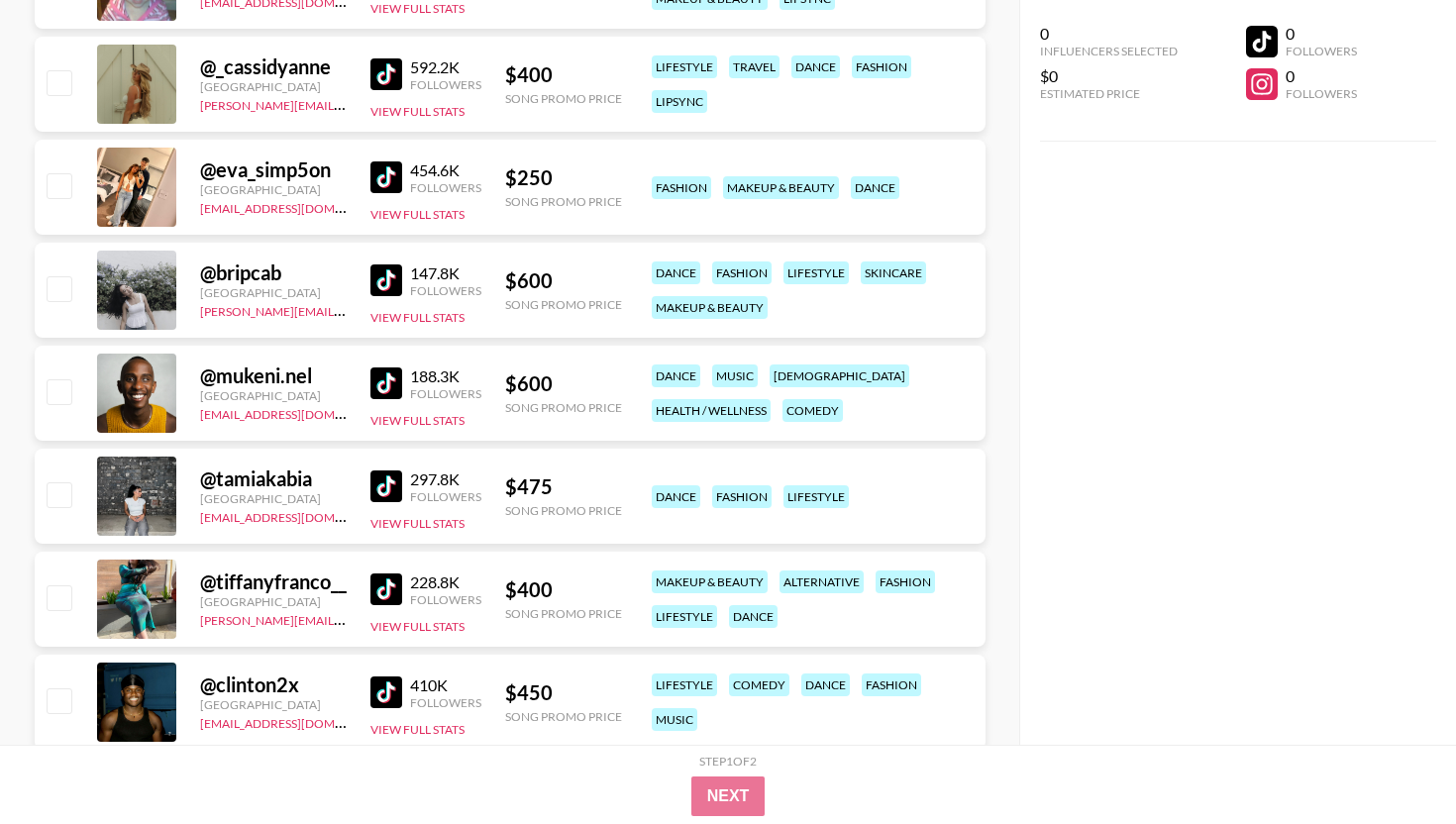 scroll, scrollTop: 13540, scrollLeft: 0, axis: vertical 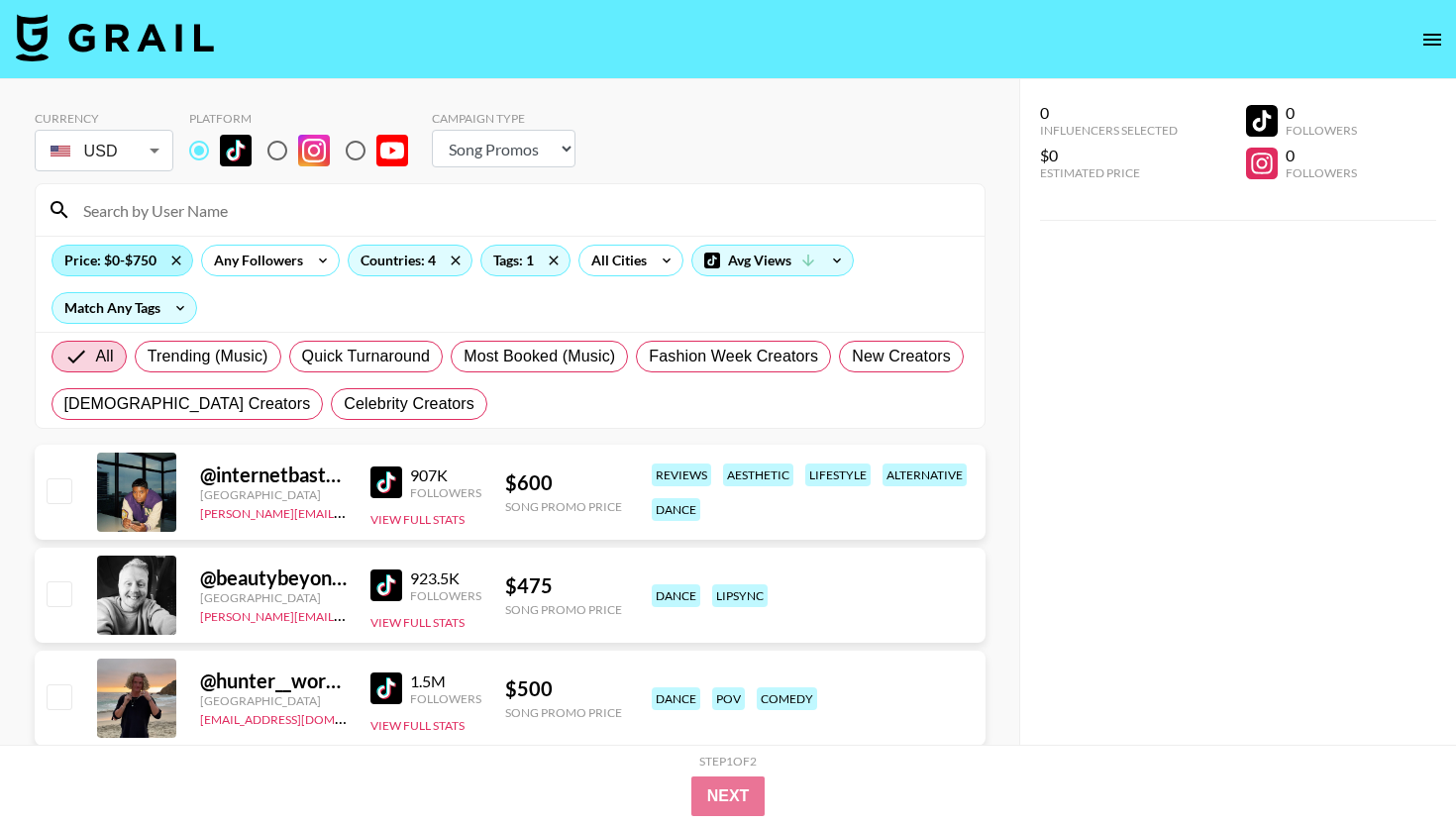 click on "Price: $0-$750" at bounding box center [122, 260] 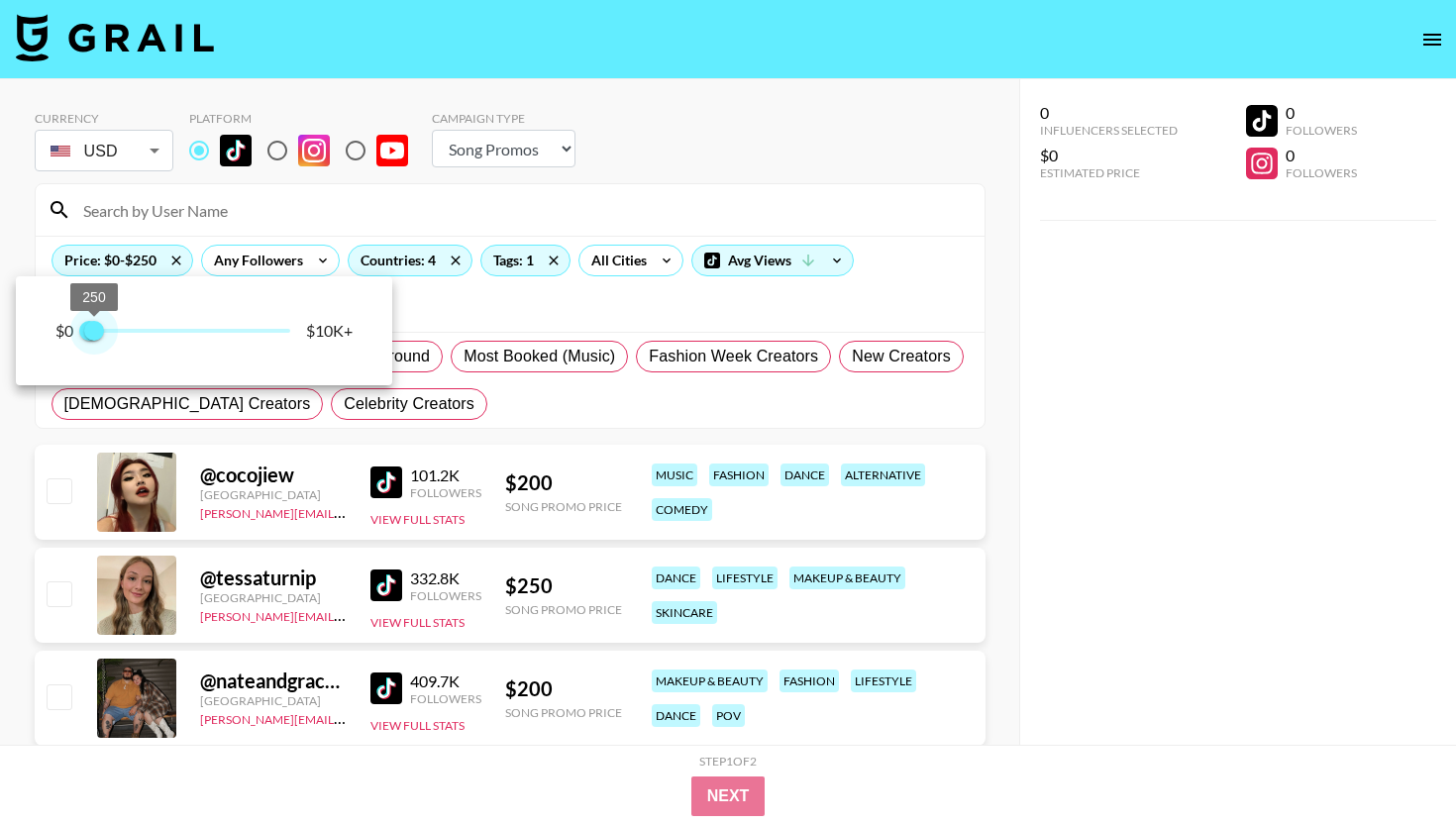type on "500" 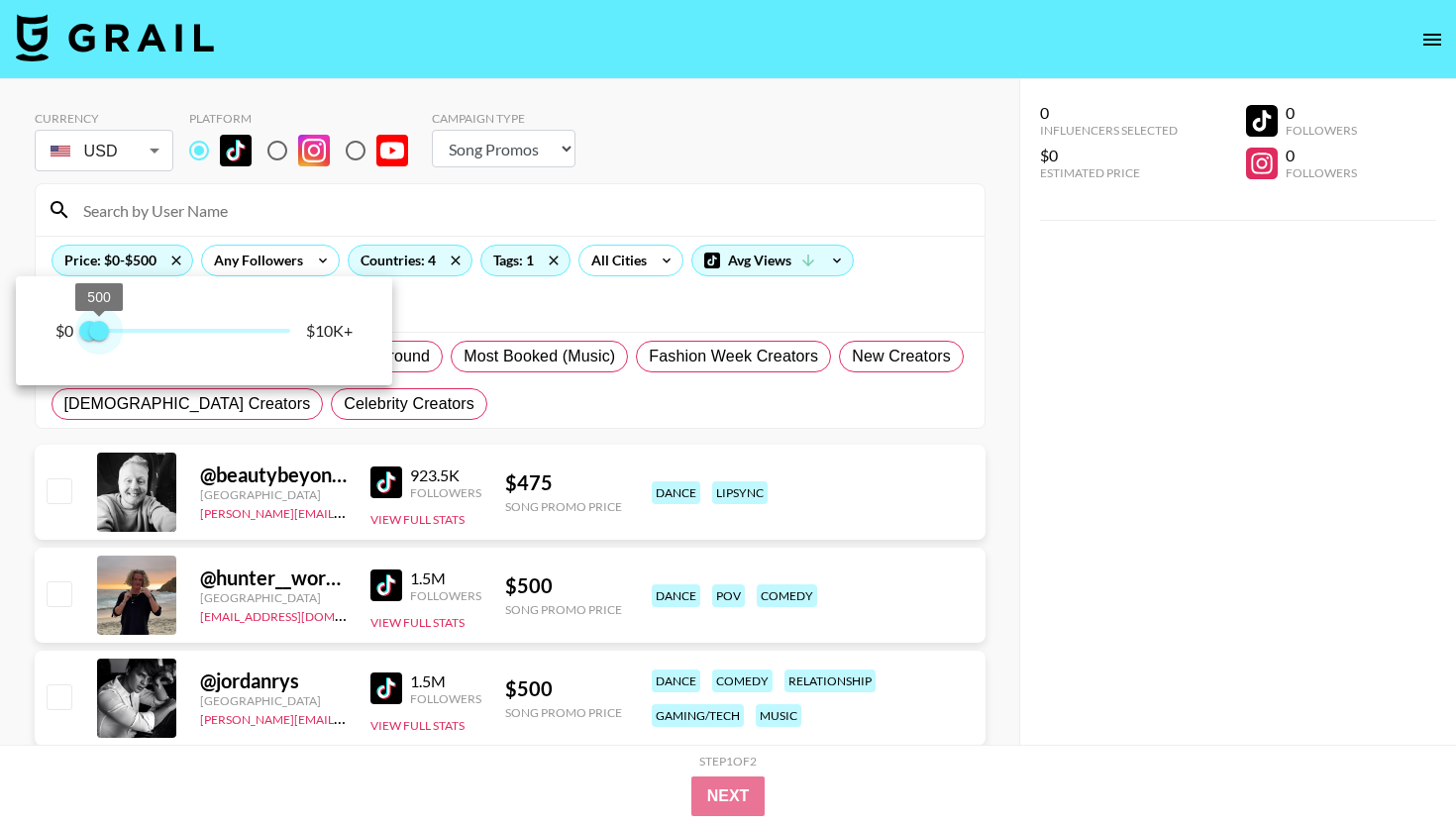 click on "500" at bounding box center [99, 331] 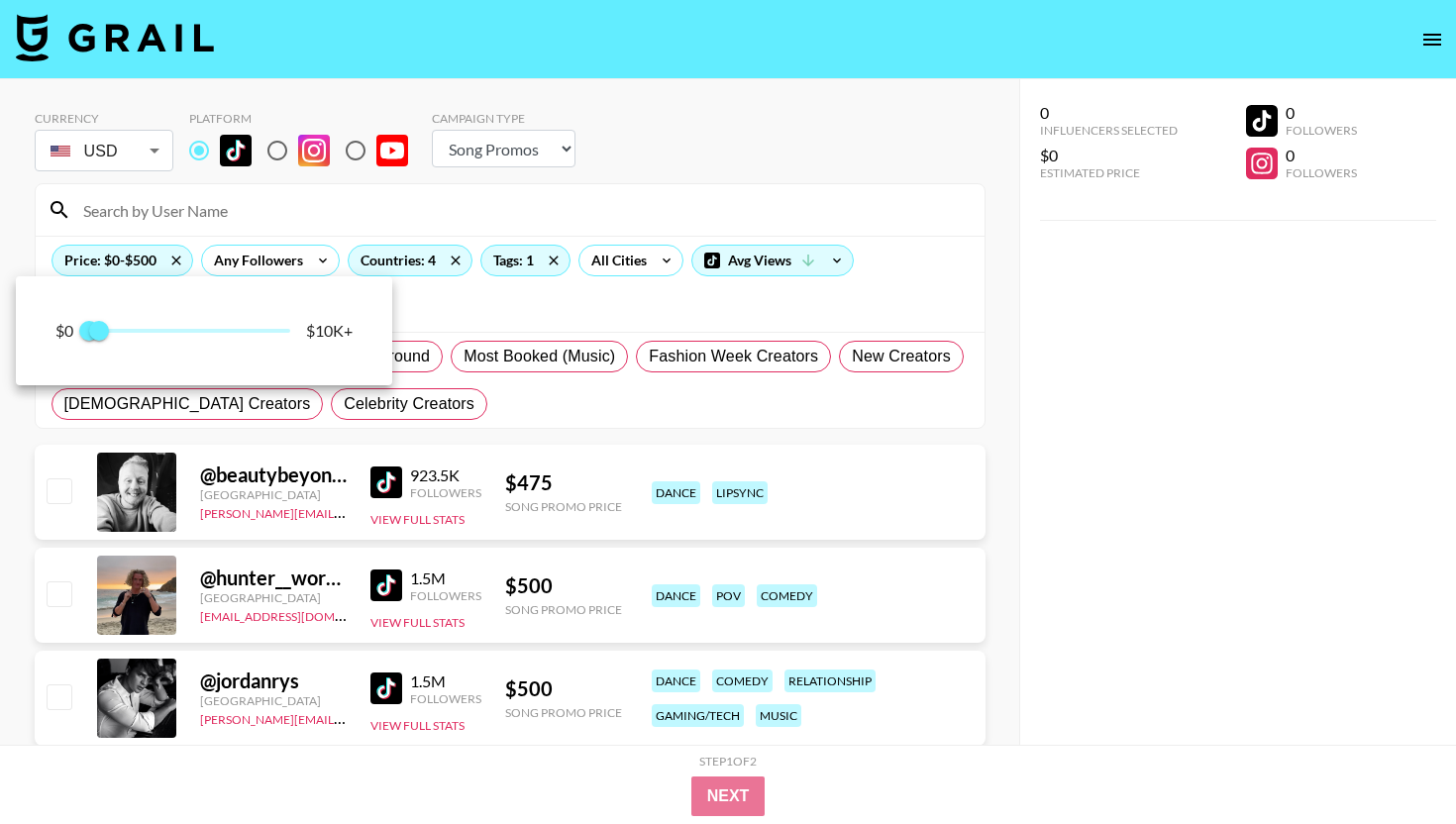 click at bounding box center [728, 412] 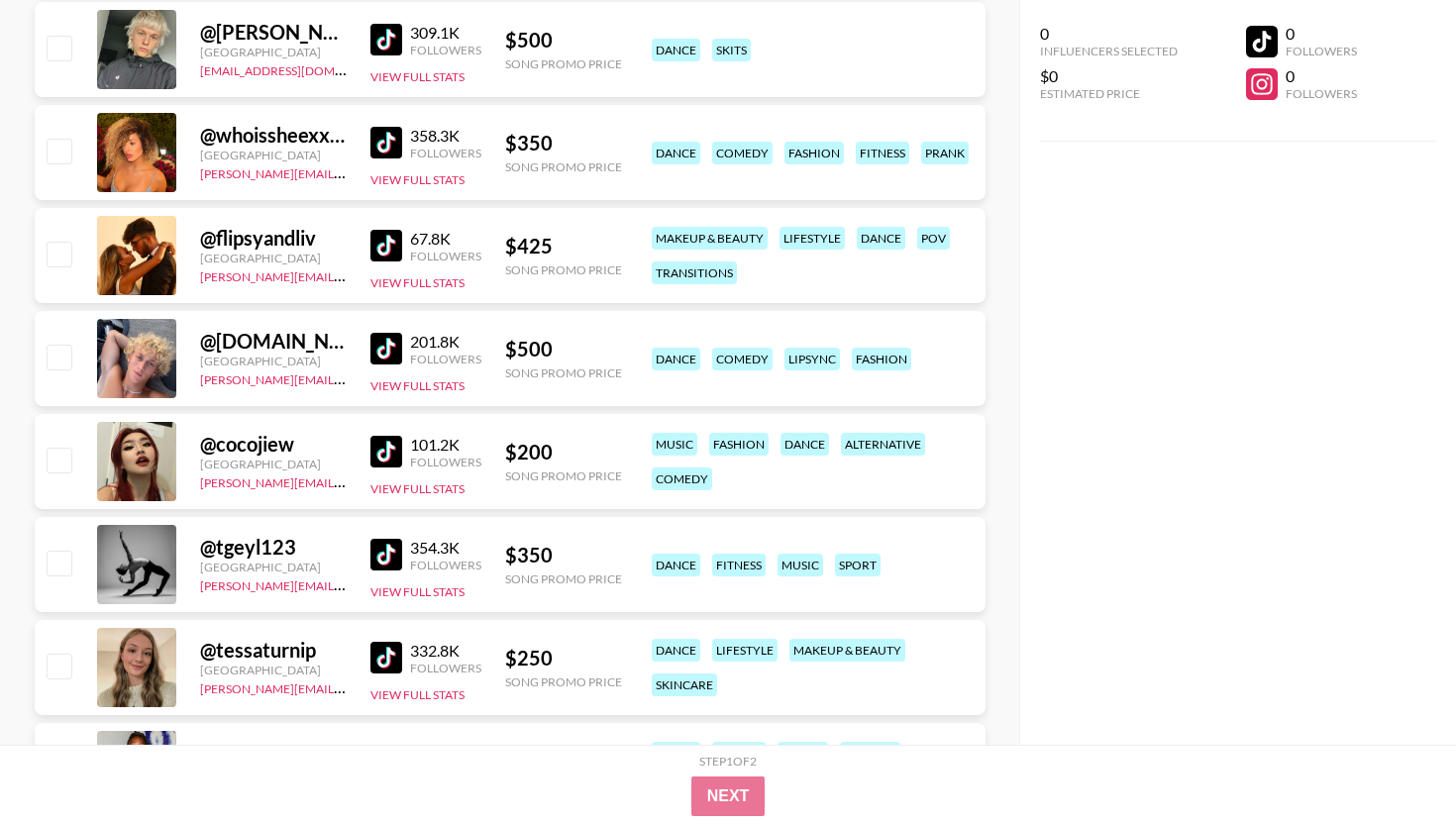 scroll, scrollTop: 5117, scrollLeft: 0, axis: vertical 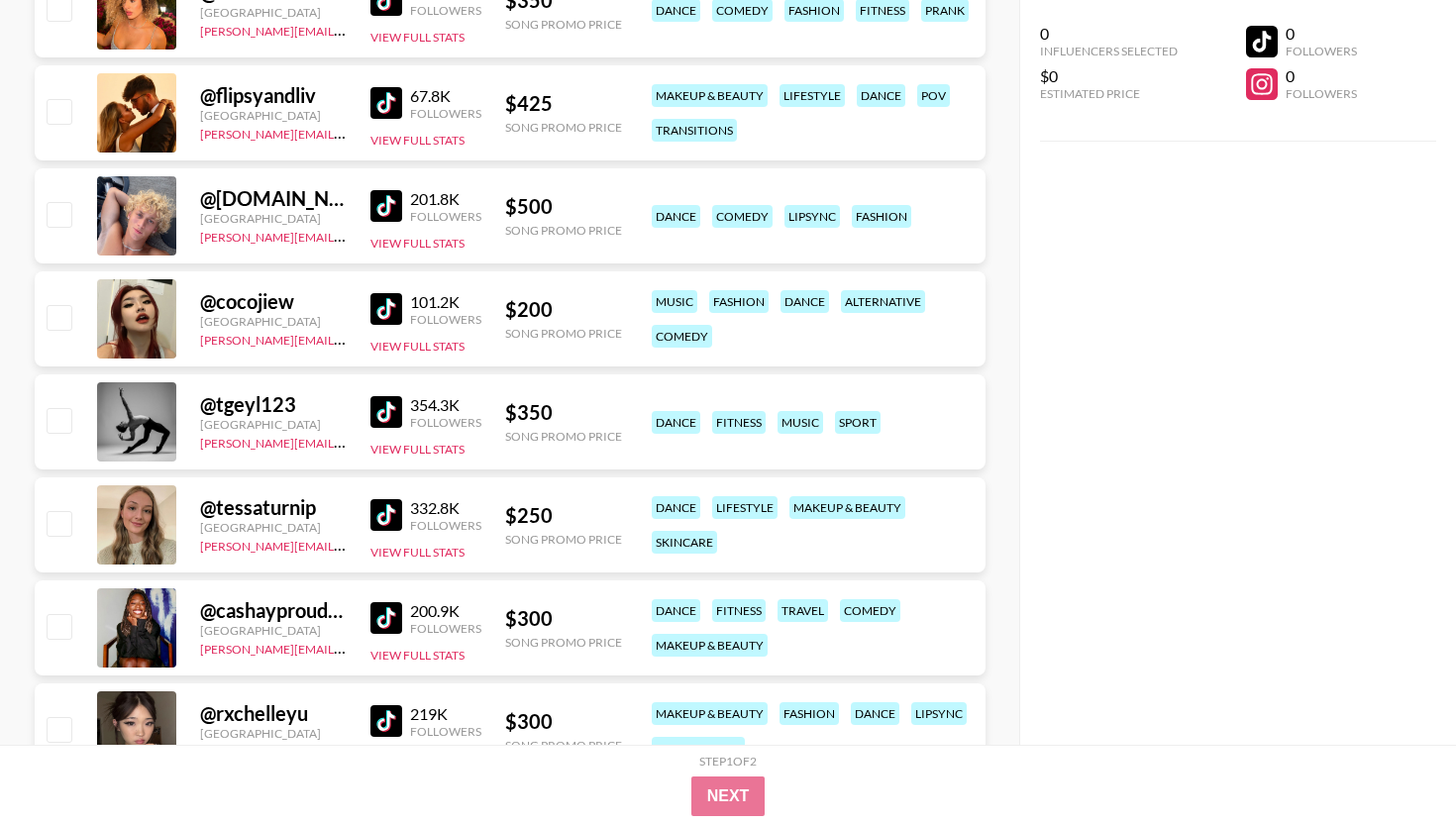 click at bounding box center (386, 309) 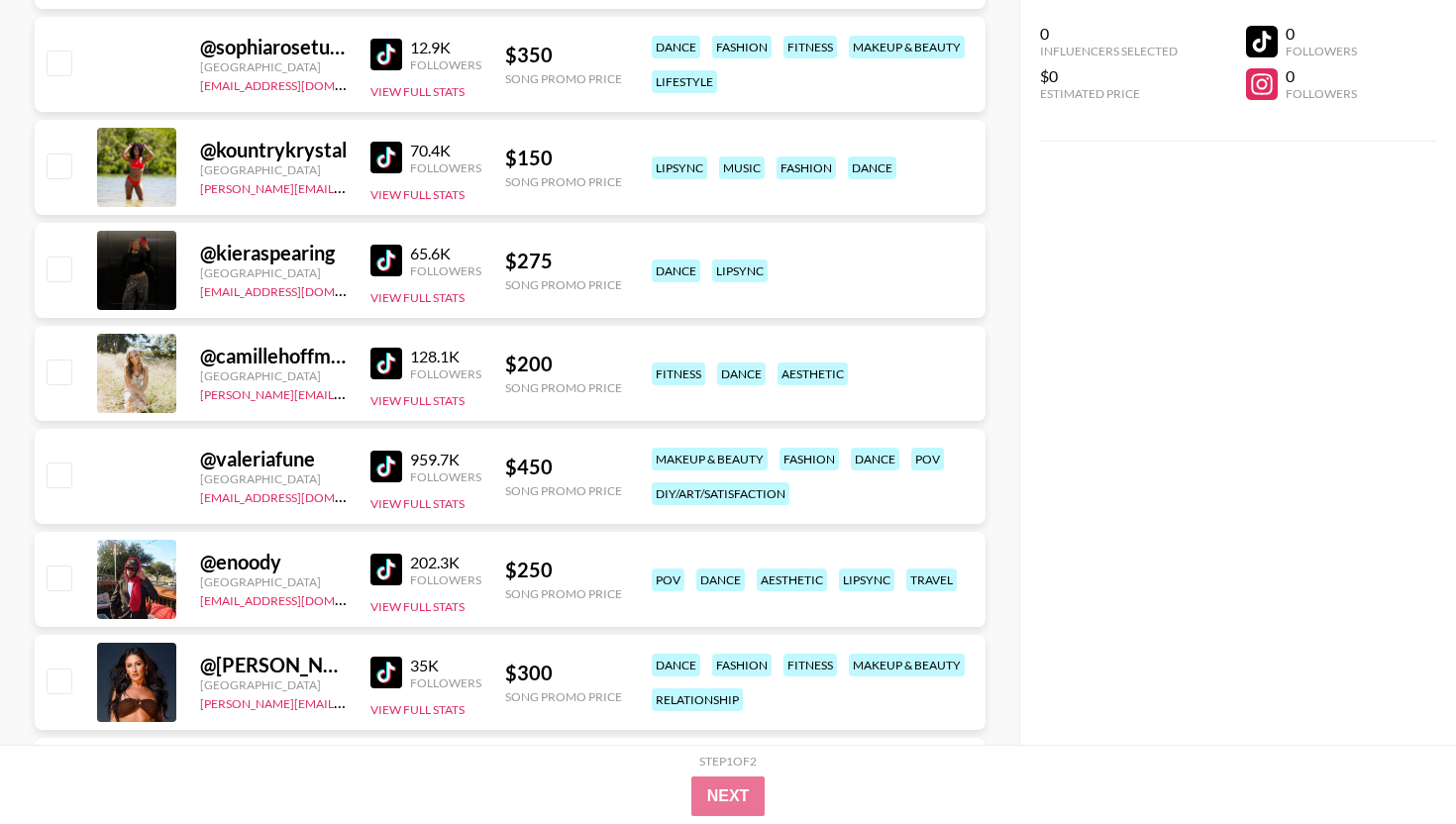 scroll, scrollTop: 15970, scrollLeft: 0, axis: vertical 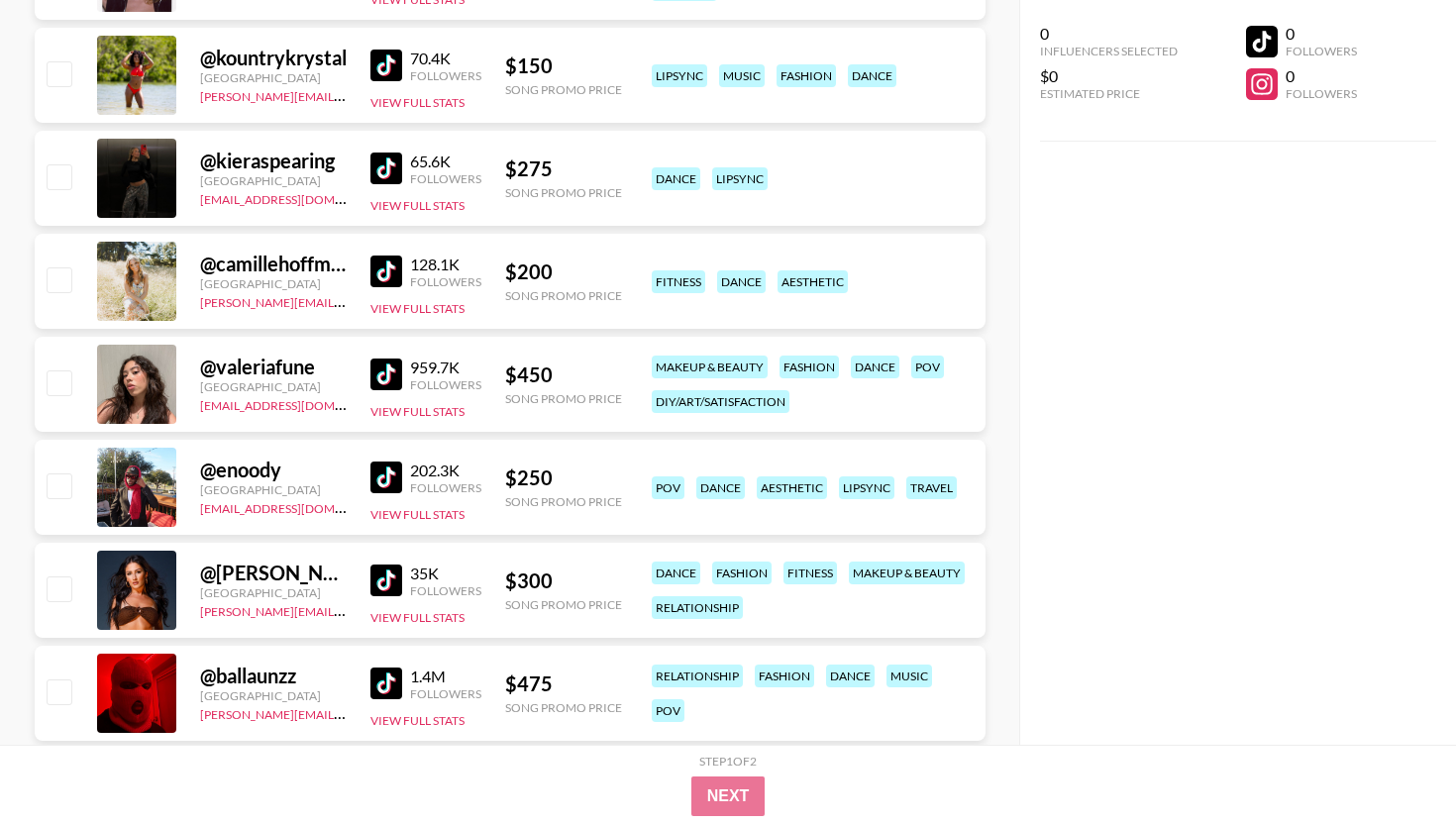 click at bounding box center (386, 374) 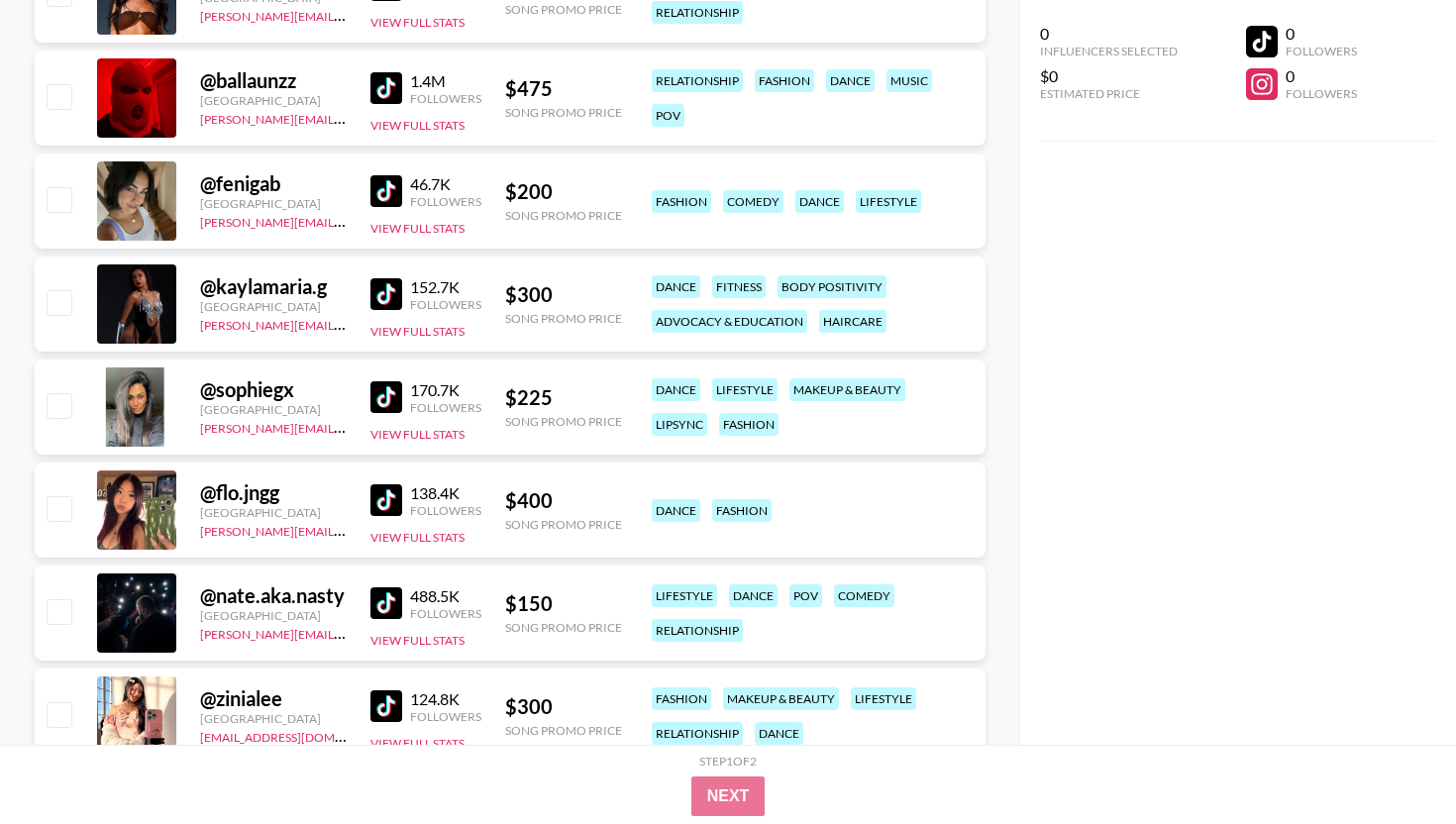 click at bounding box center [386, 500] 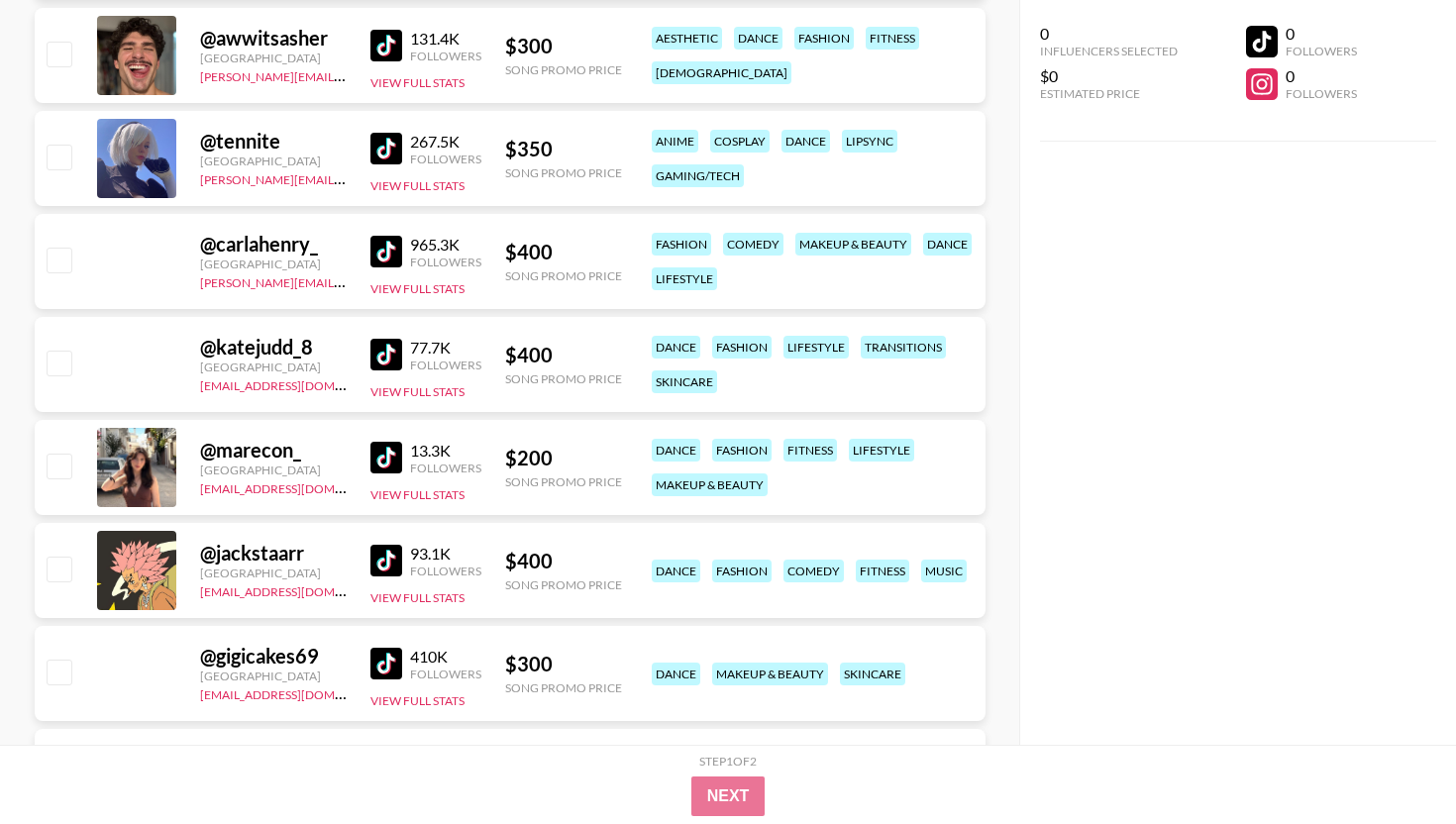 scroll, scrollTop: 10328, scrollLeft: 0, axis: vertical 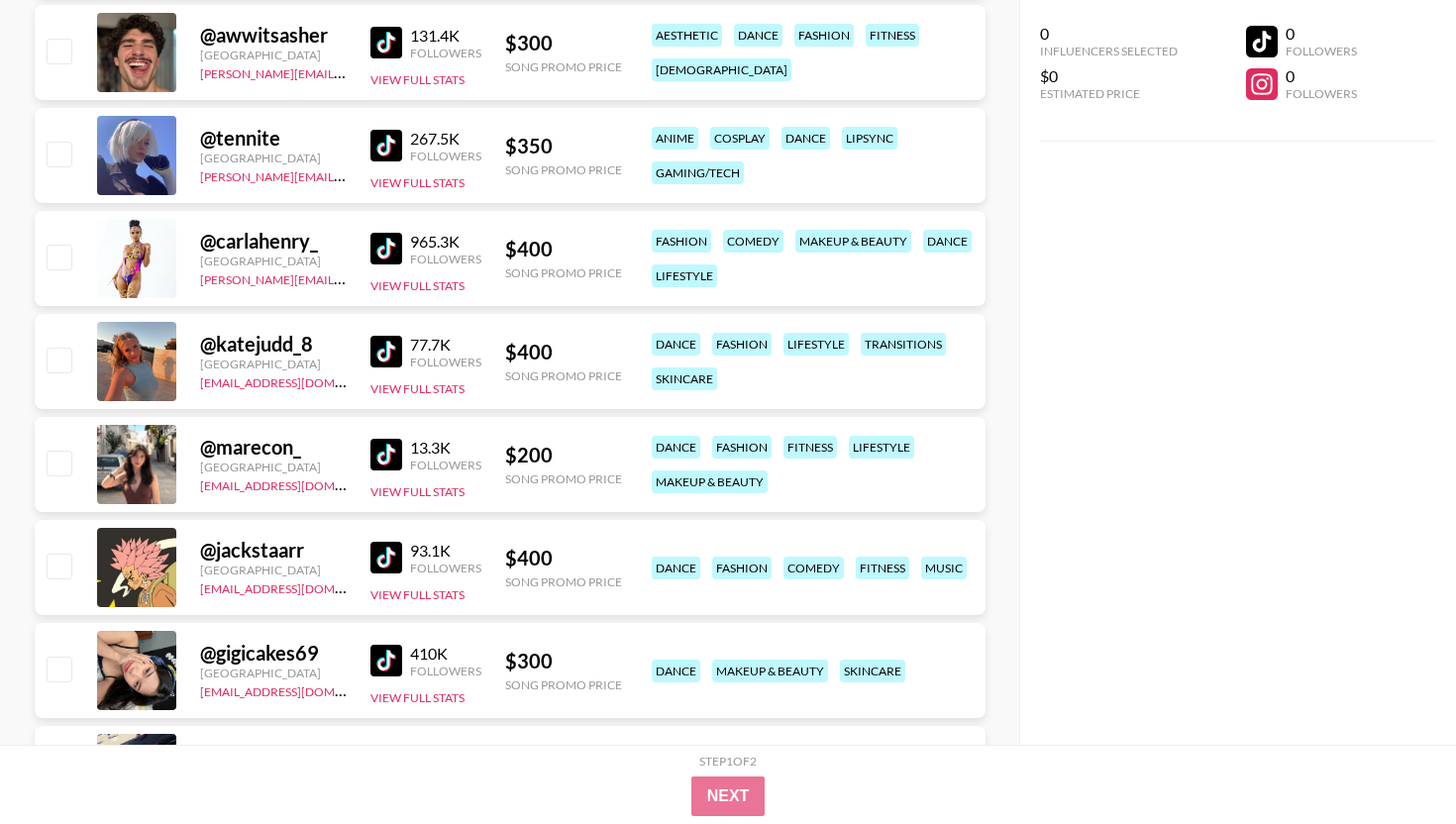 click at bounding box center (386, 455) 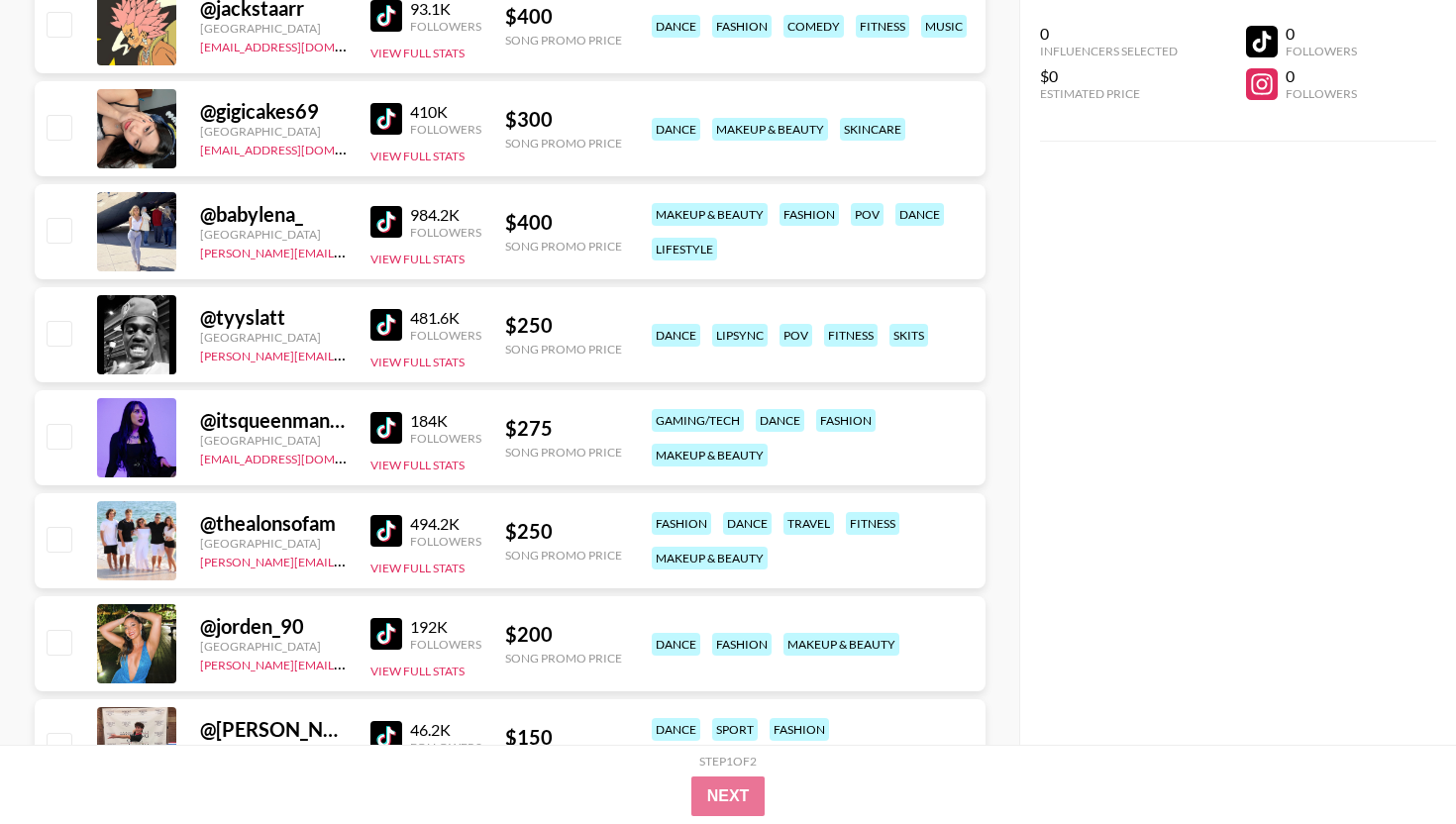 click at bounding box center [386, 119] 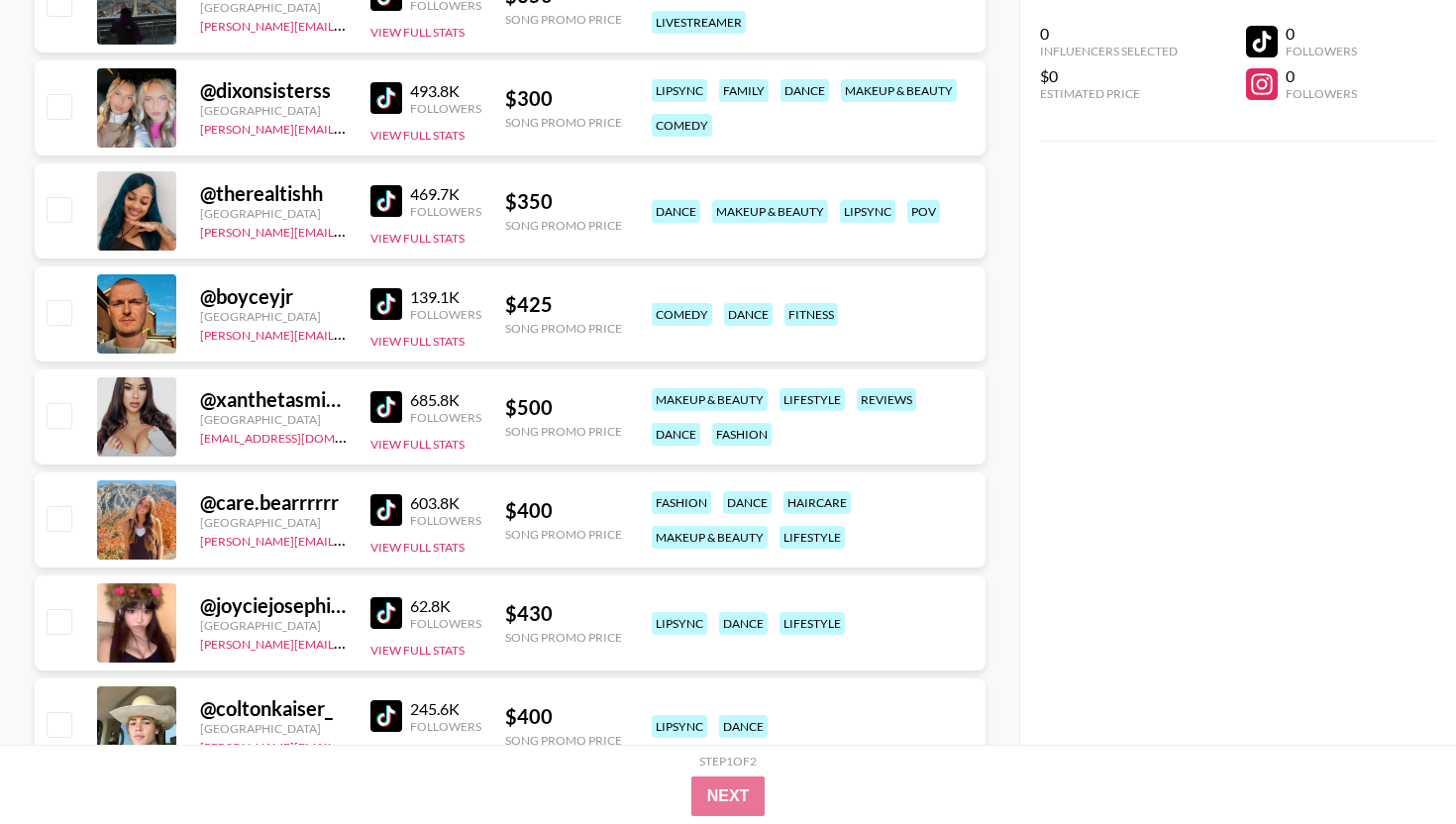 scroll, scrollTop: 12088, scrollLeft: 0, axis: vertical 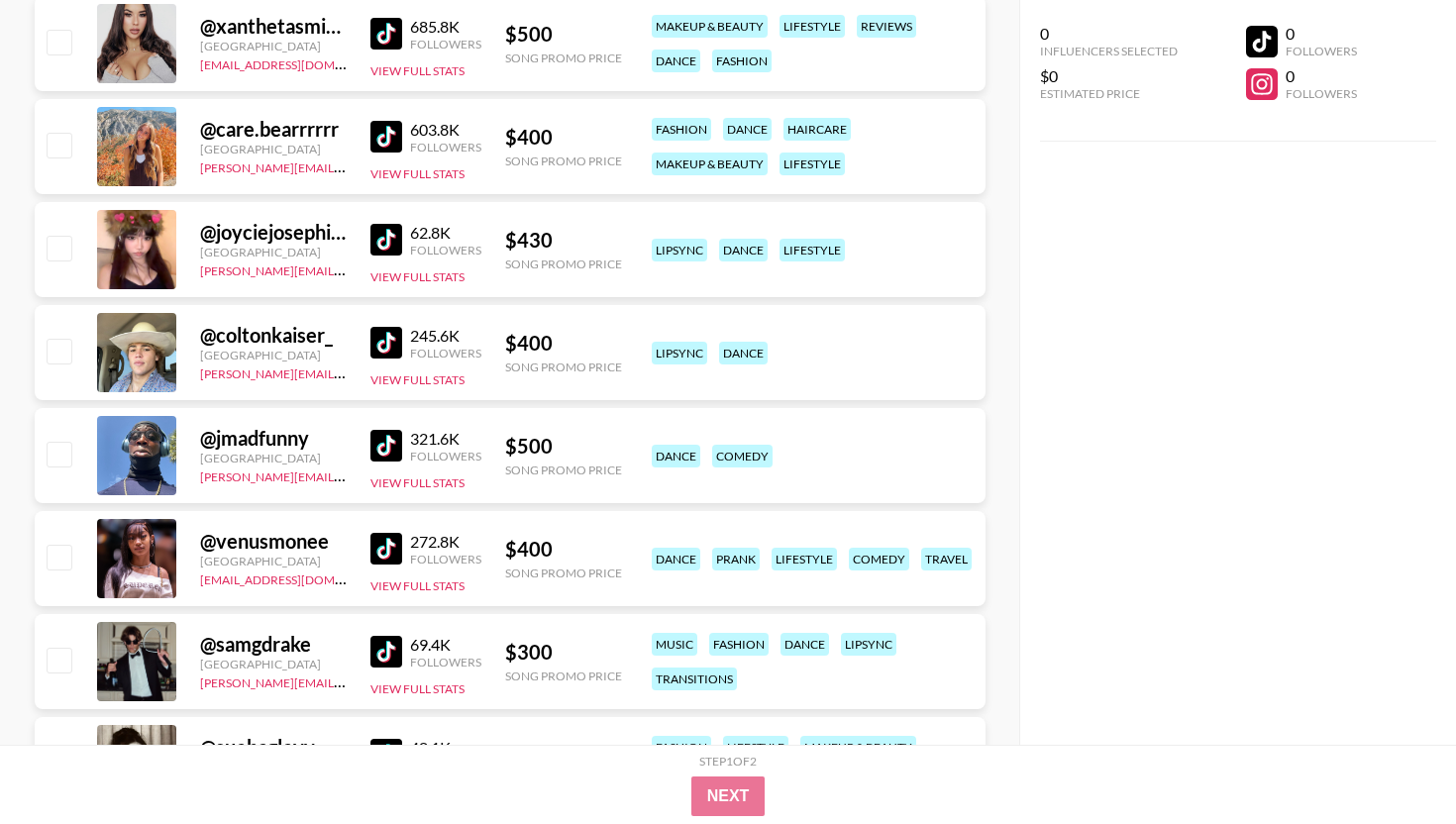 click at bounding box center (386, 240) 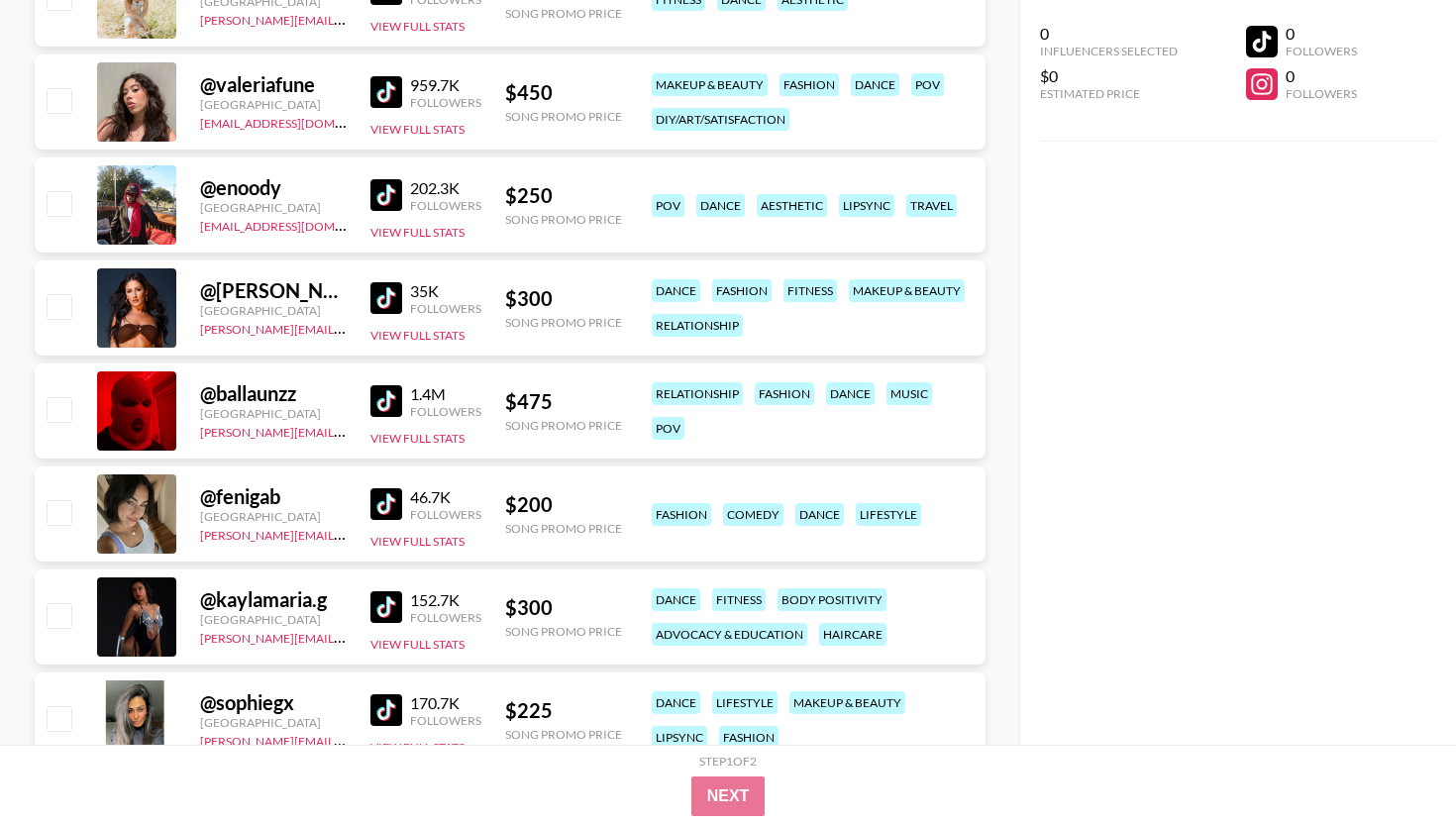 scroll, scrollTop: 16531, scrollLeft: 0, axis: vertical 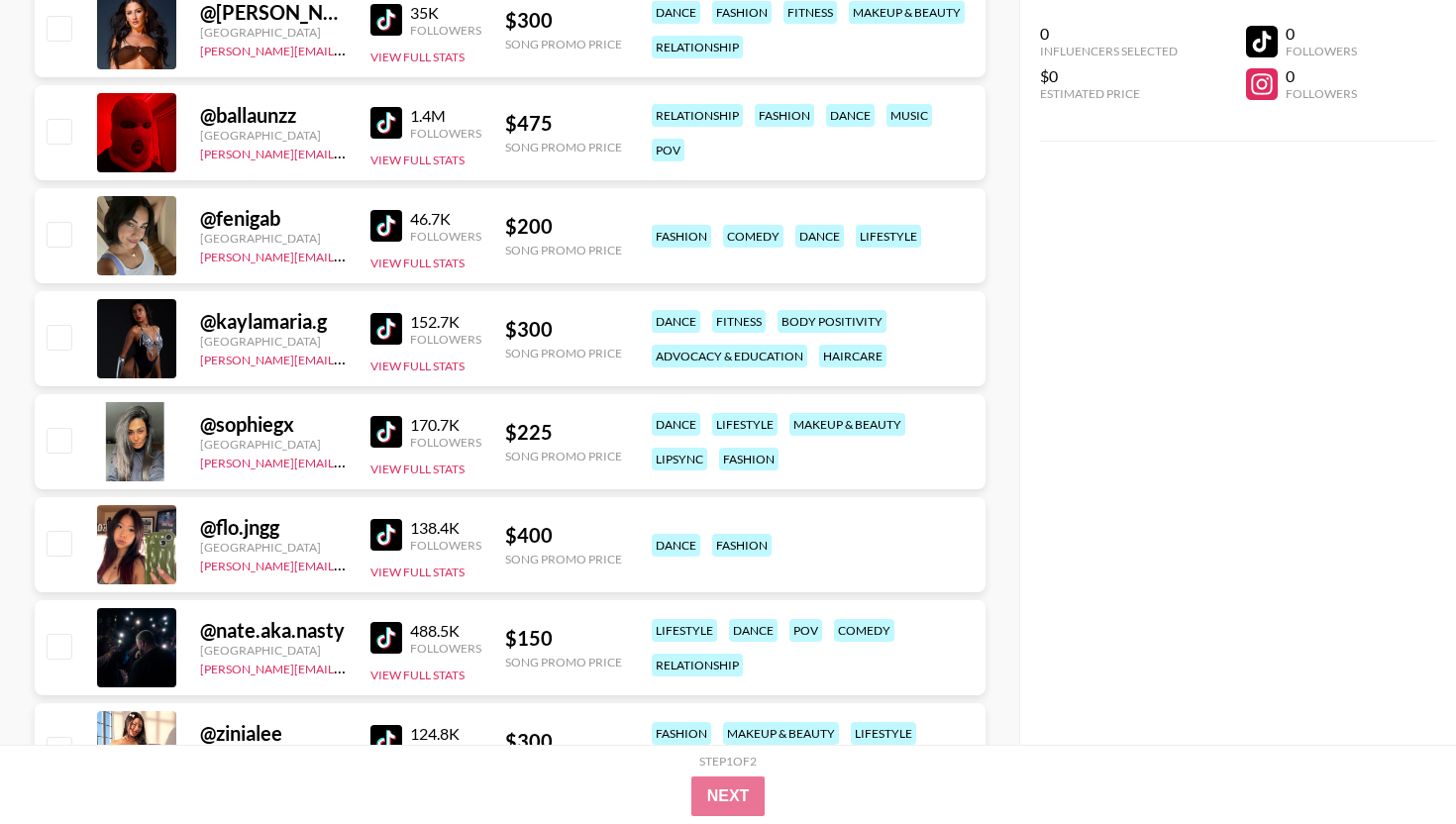 click at bounding box center [386, 535] 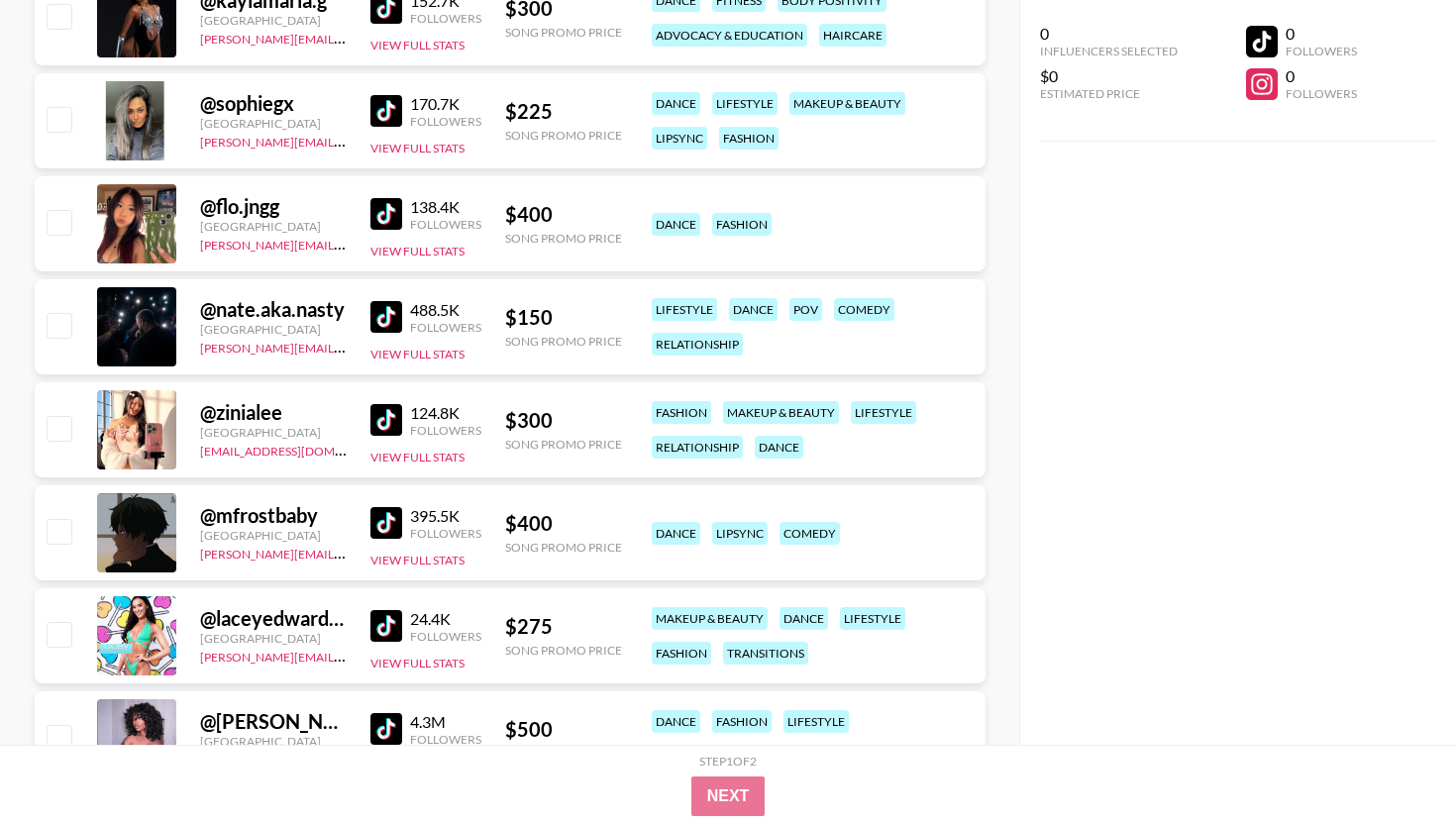 scroll, scrollTop: 16898, scrollLeft: 0, axis: vertical 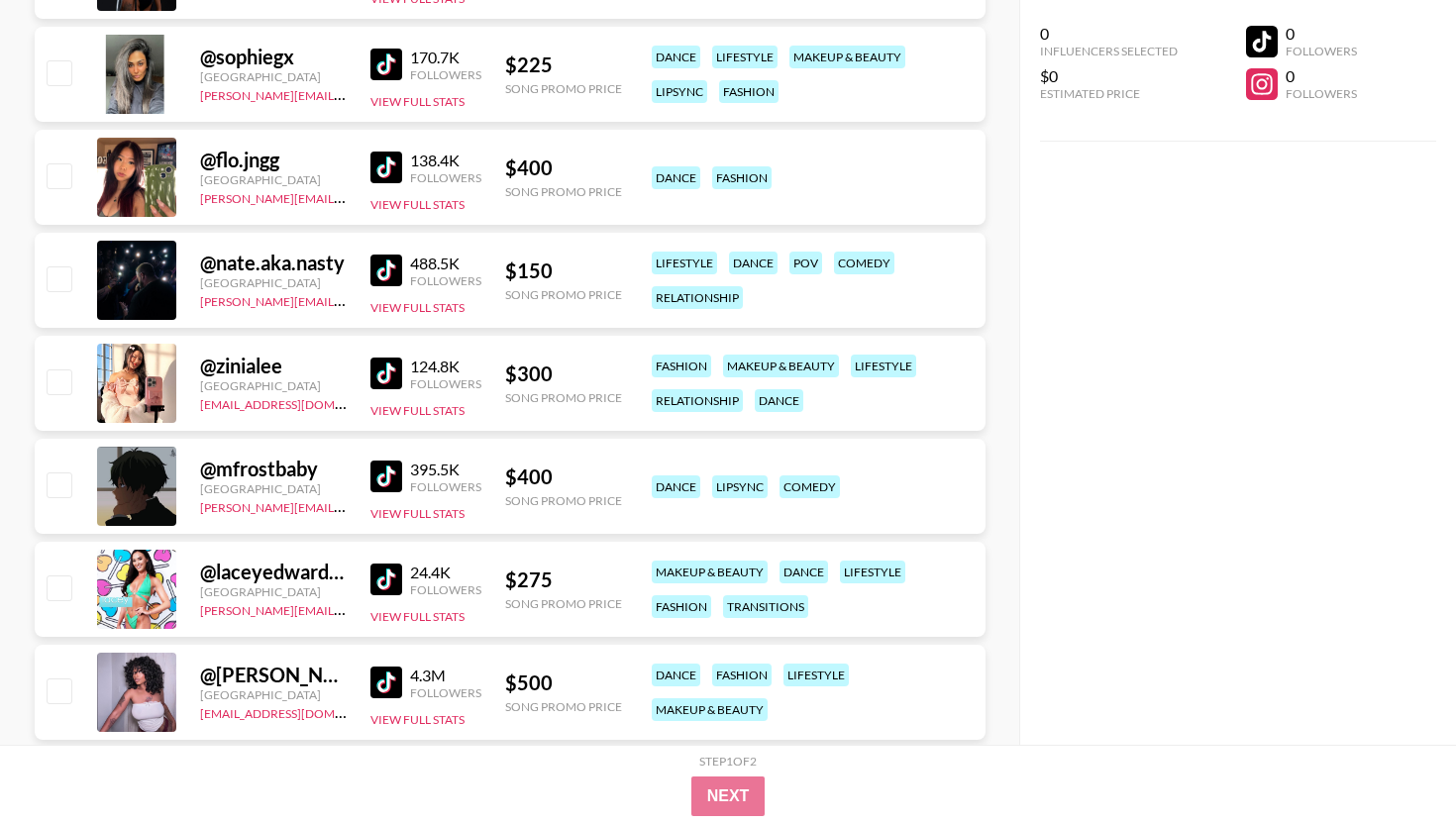 click at bounding box center [386, 373] 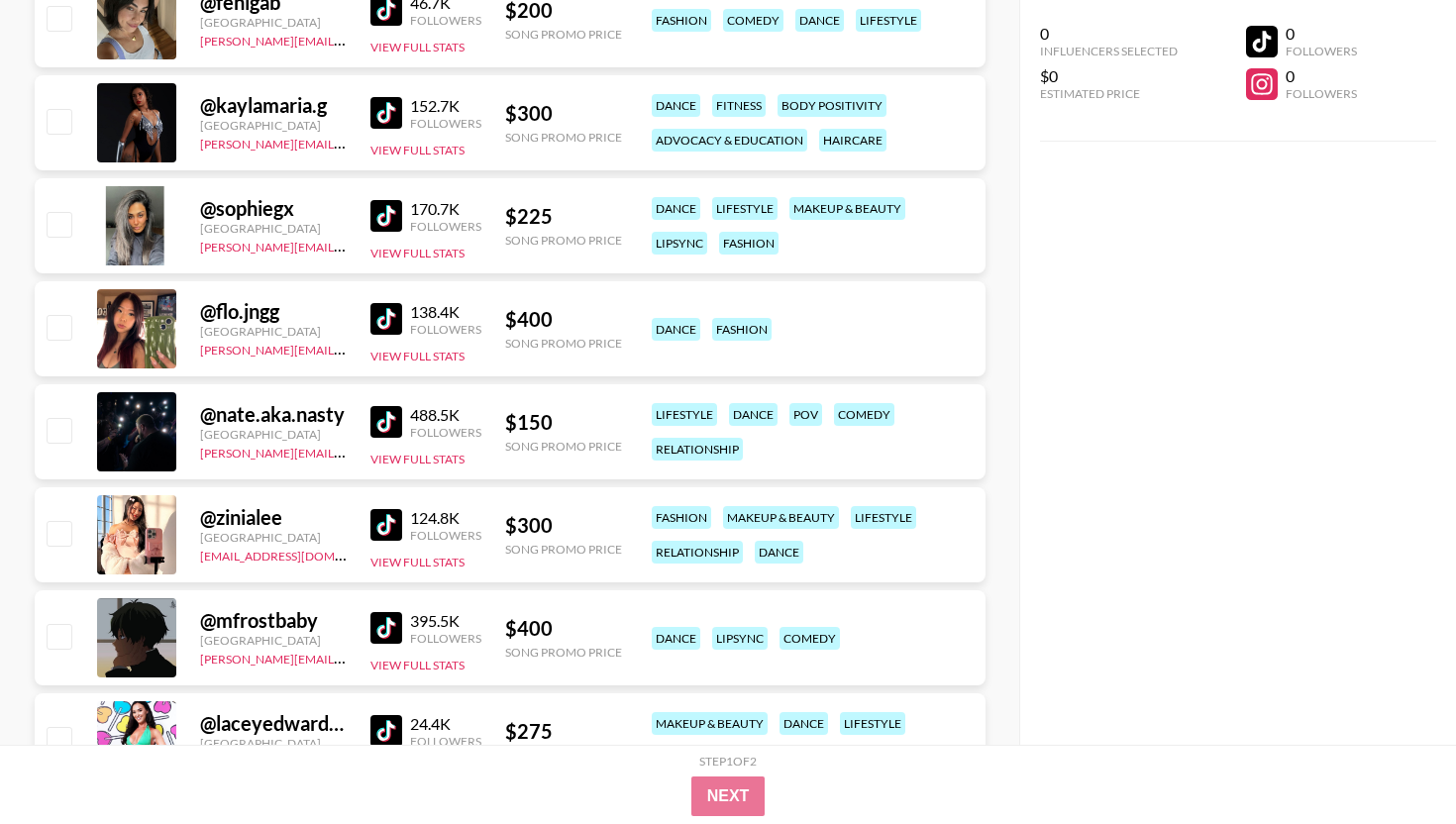 scroll, scrollTop: 16366, scrollLeft: 0, axis: vertical 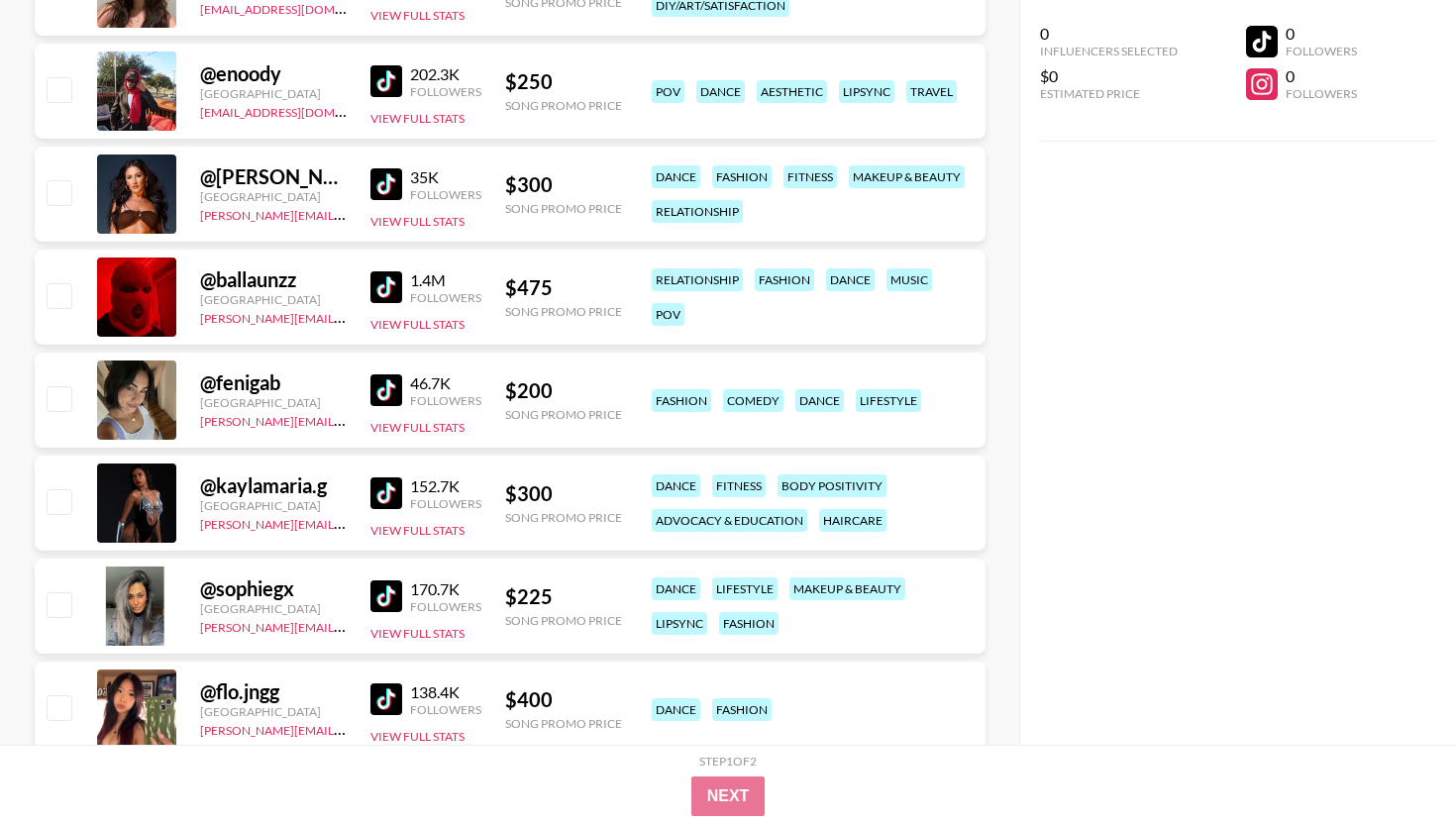 click at bounding box center [386, 390] 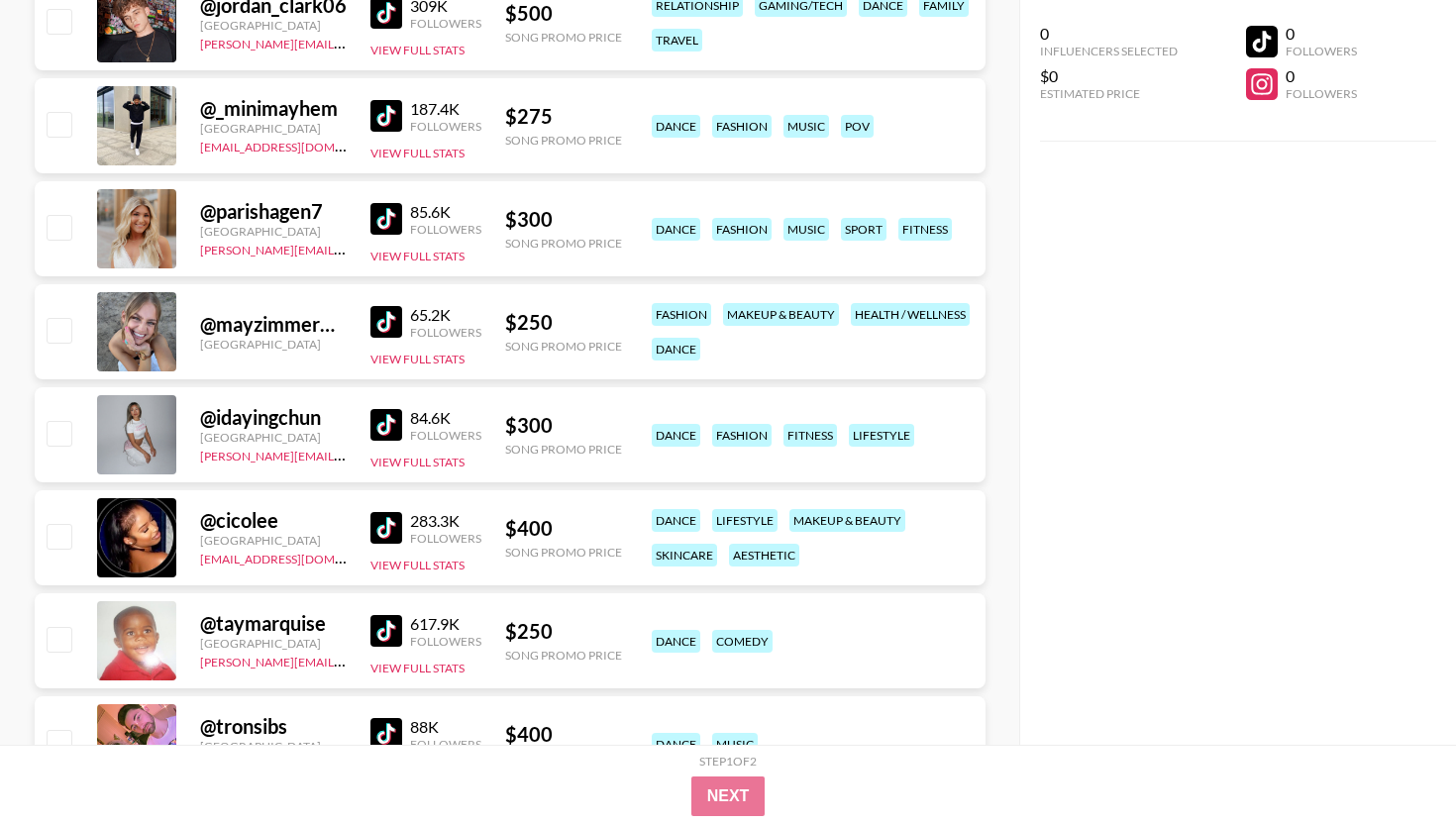 scroll, scrollTop: 13625, scrollLeft: 0, axis: vertical 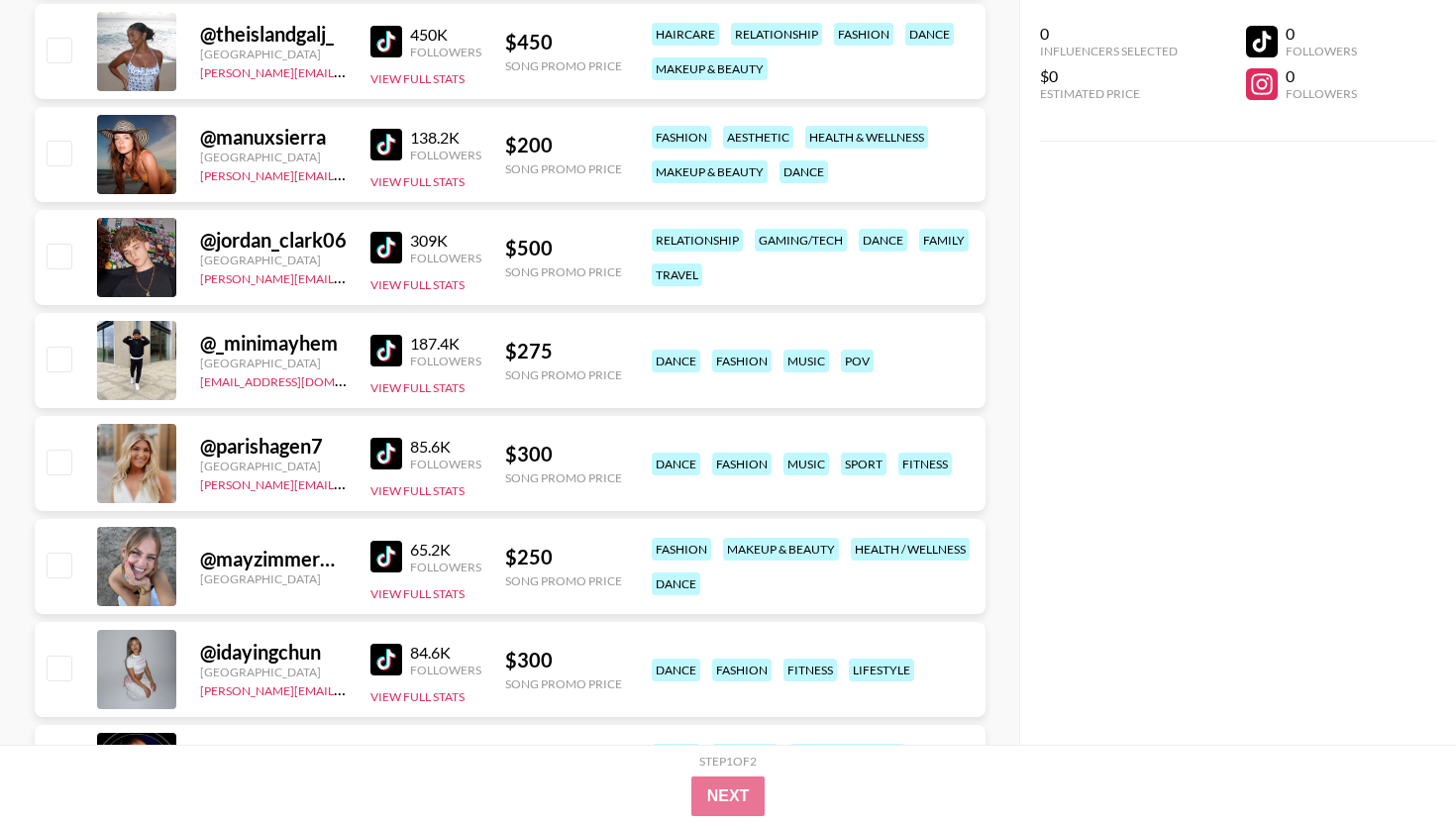 click at bounding box center [386, 248] 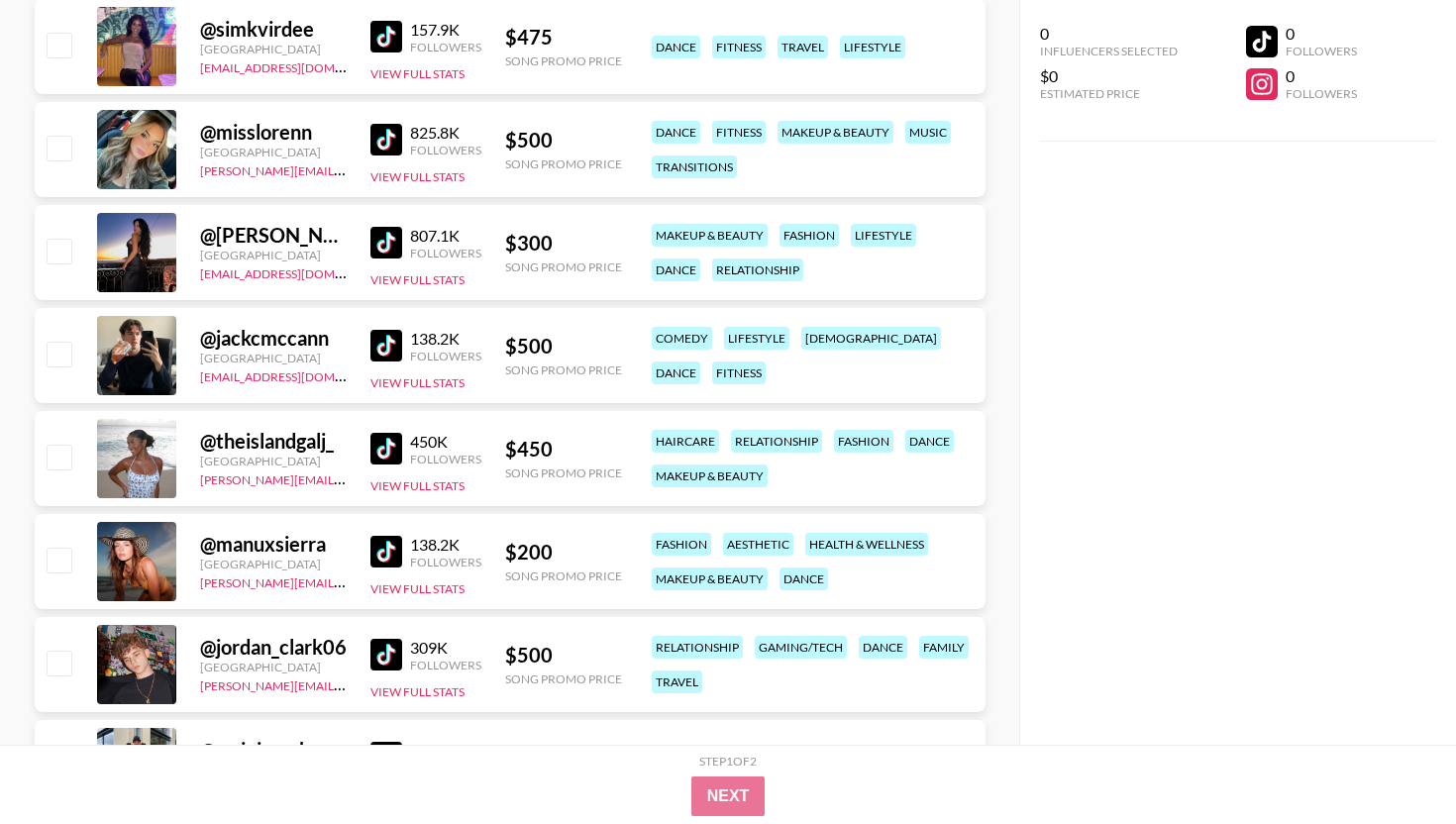 scroll, scrollTop: 13203, scrollLeft: 0, axis: vertical 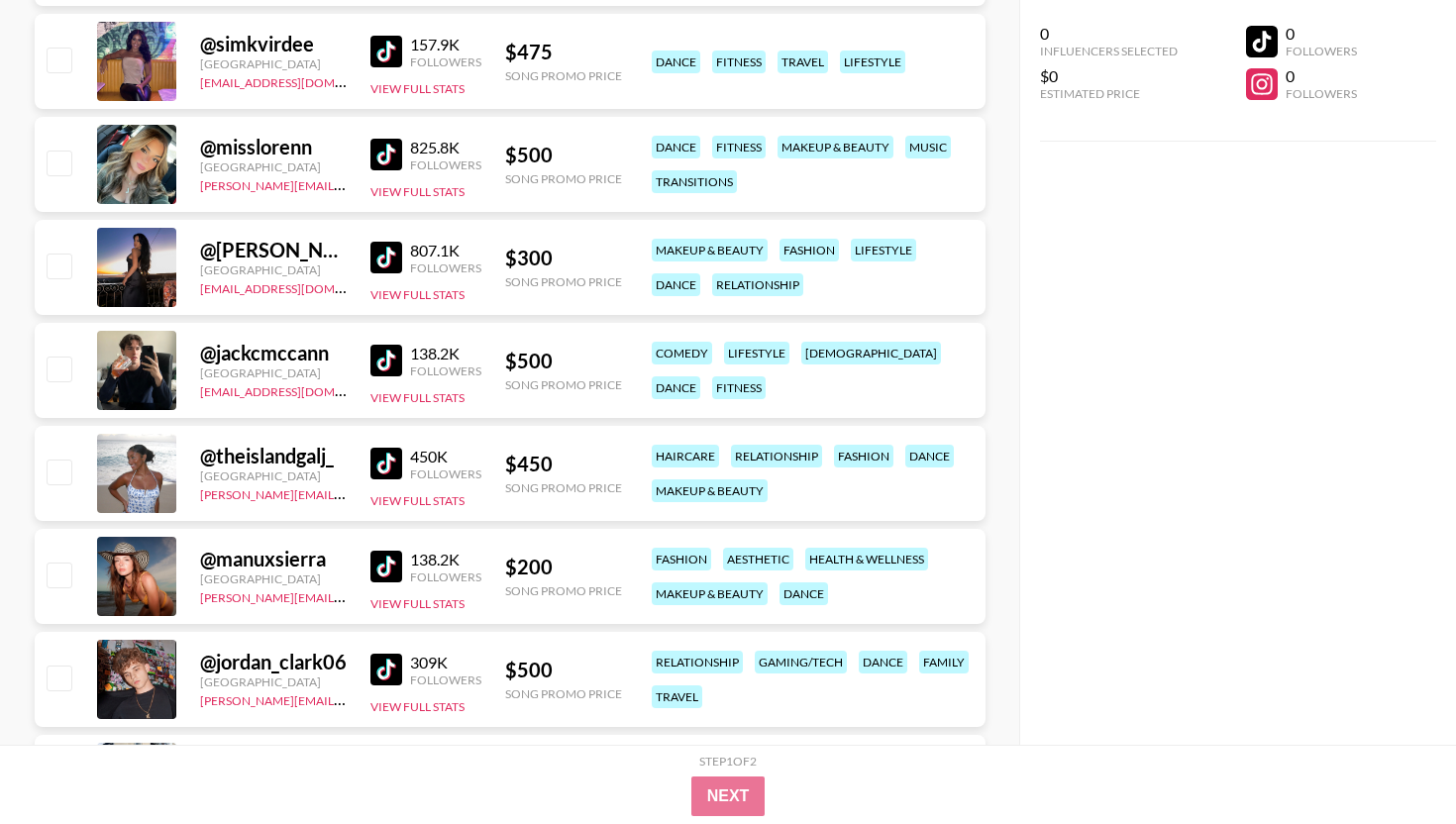 click at bounding box center (386, 360) 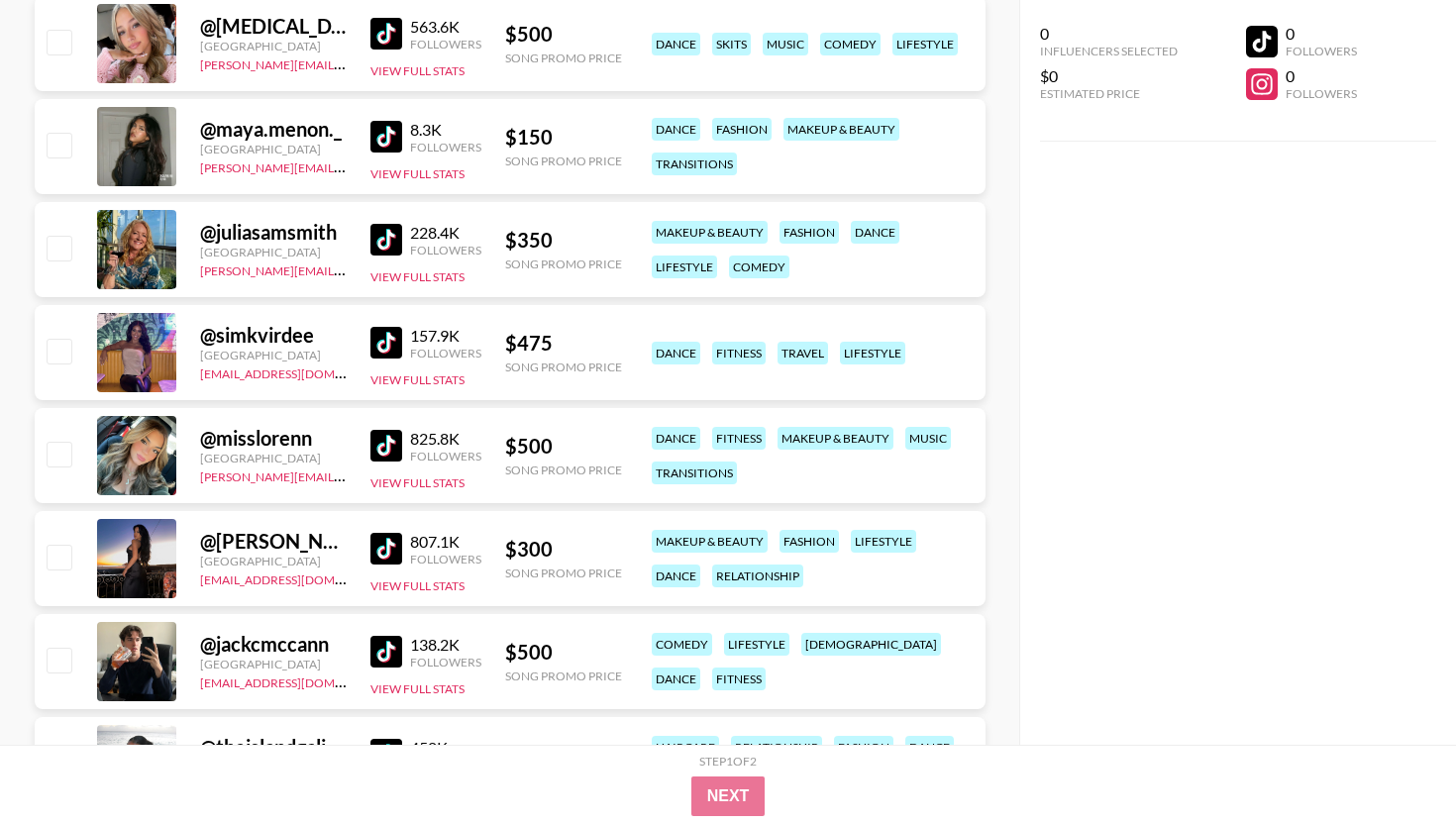 scroll, scrollTop: 12836, scrollLeft: 0, axis: vertical 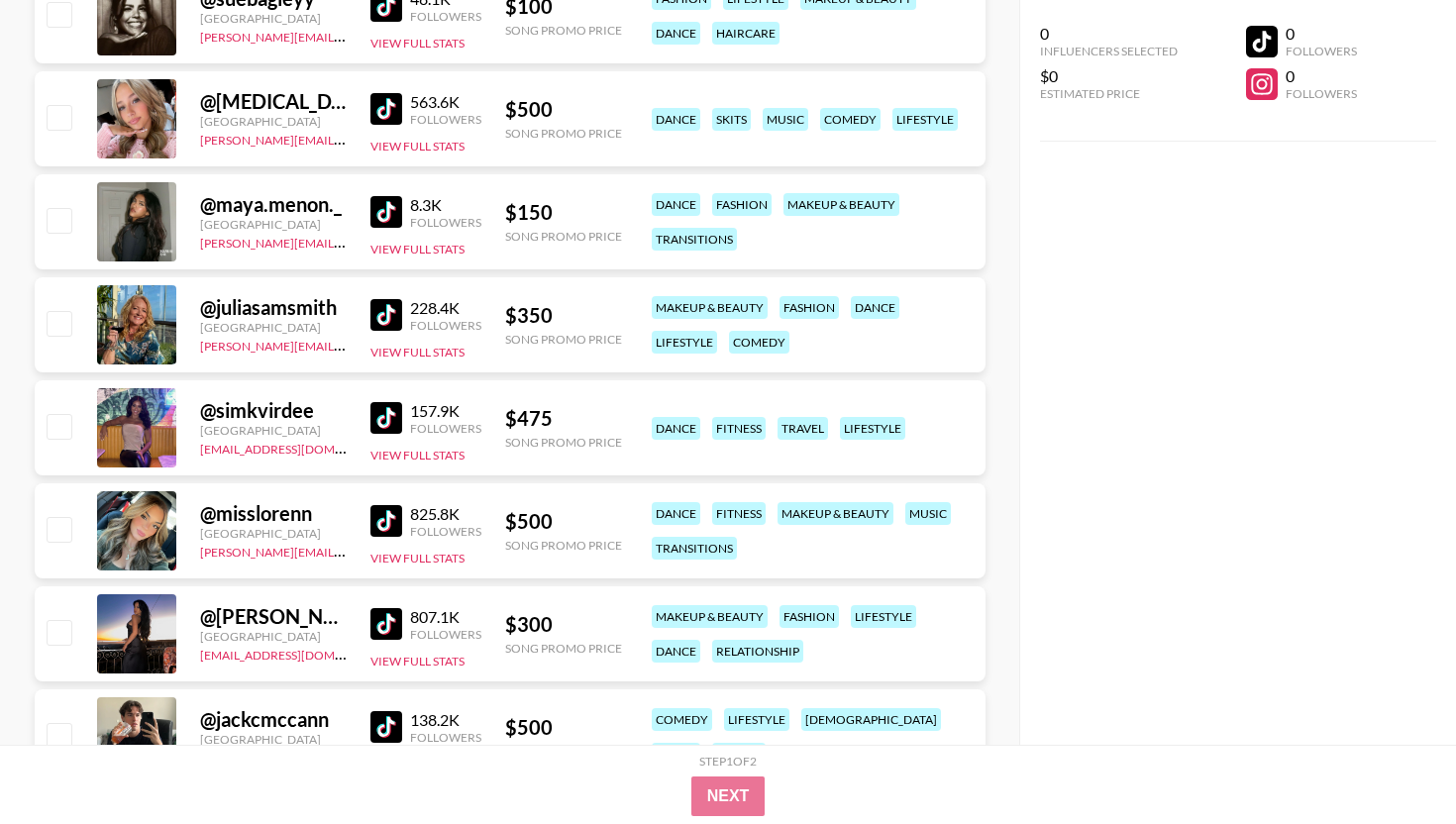 click at bounding box center [386, 624] 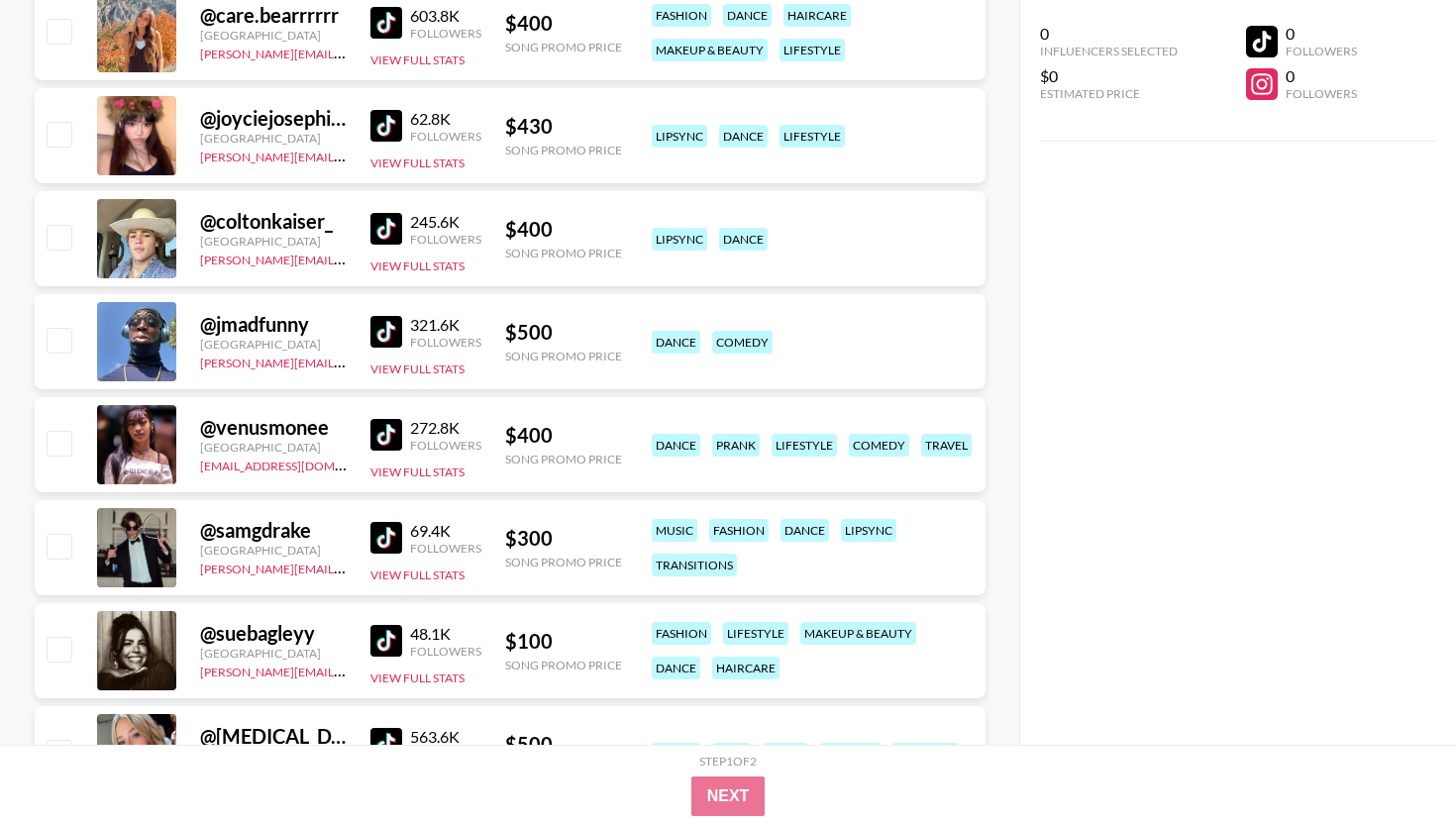 scroll, scrollTop: 12163, scrollLeft: 0, axis: vertical 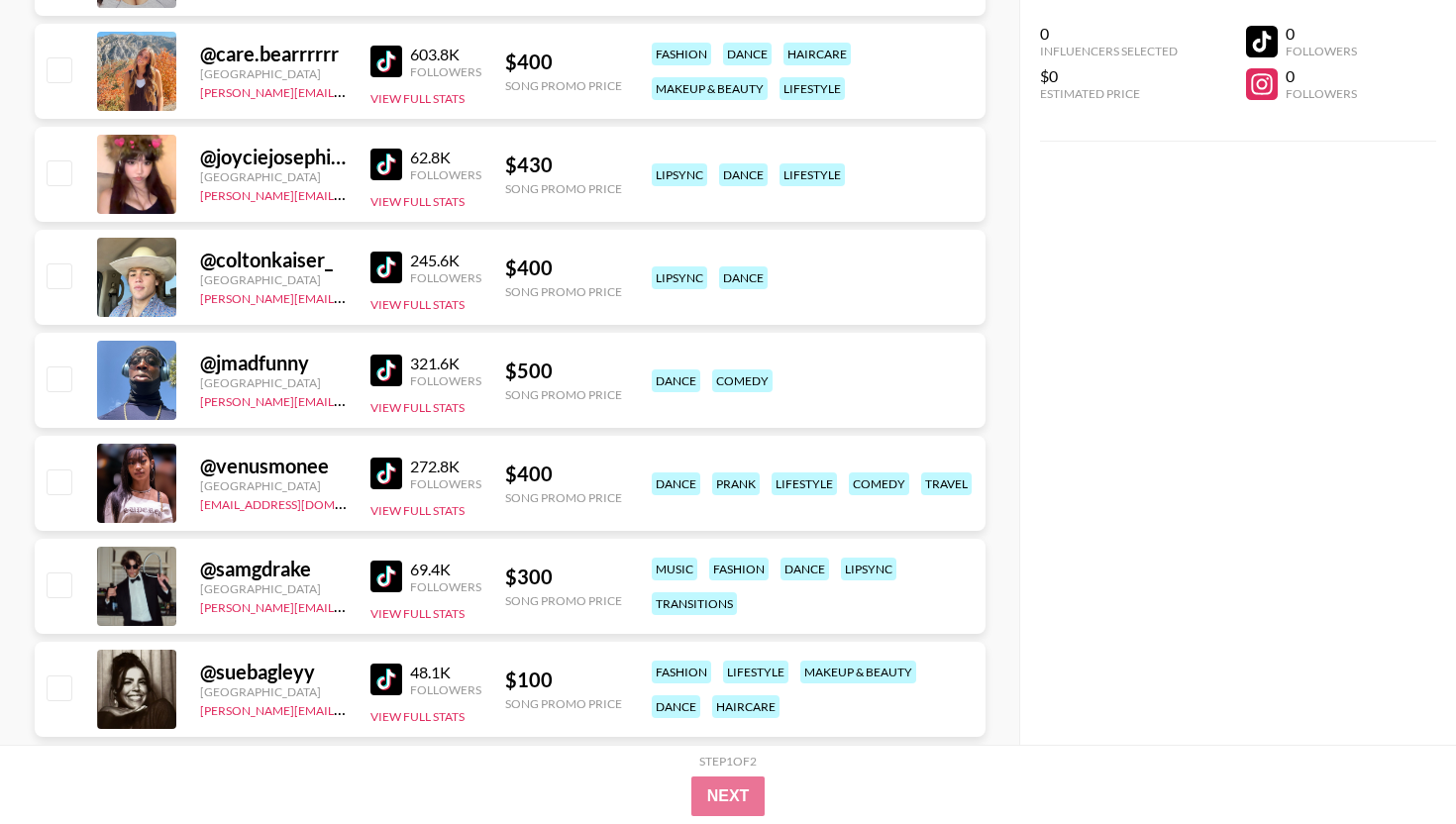 click at bounding box center (386, 473) 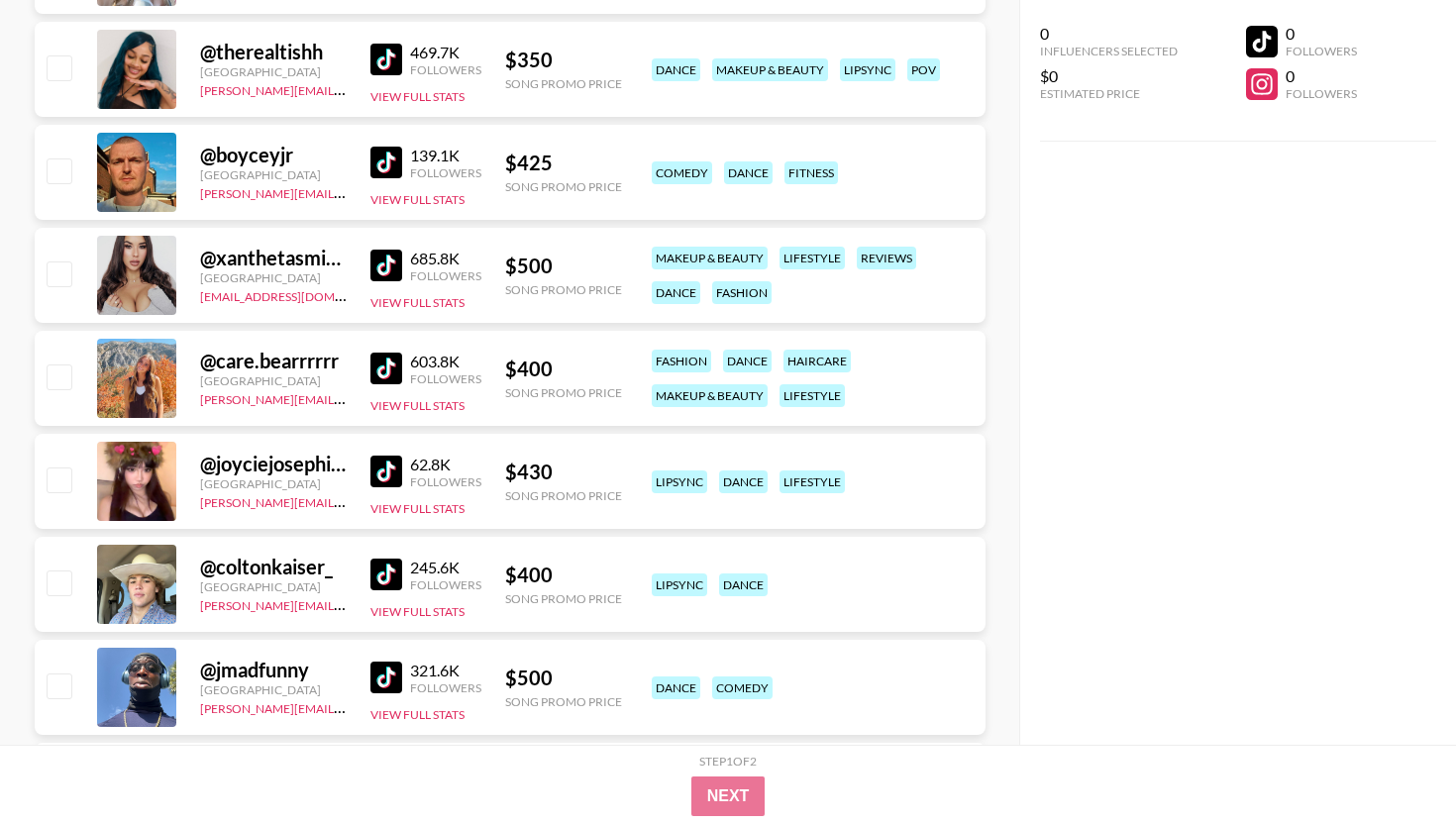 click at bounding box center [386, 471] 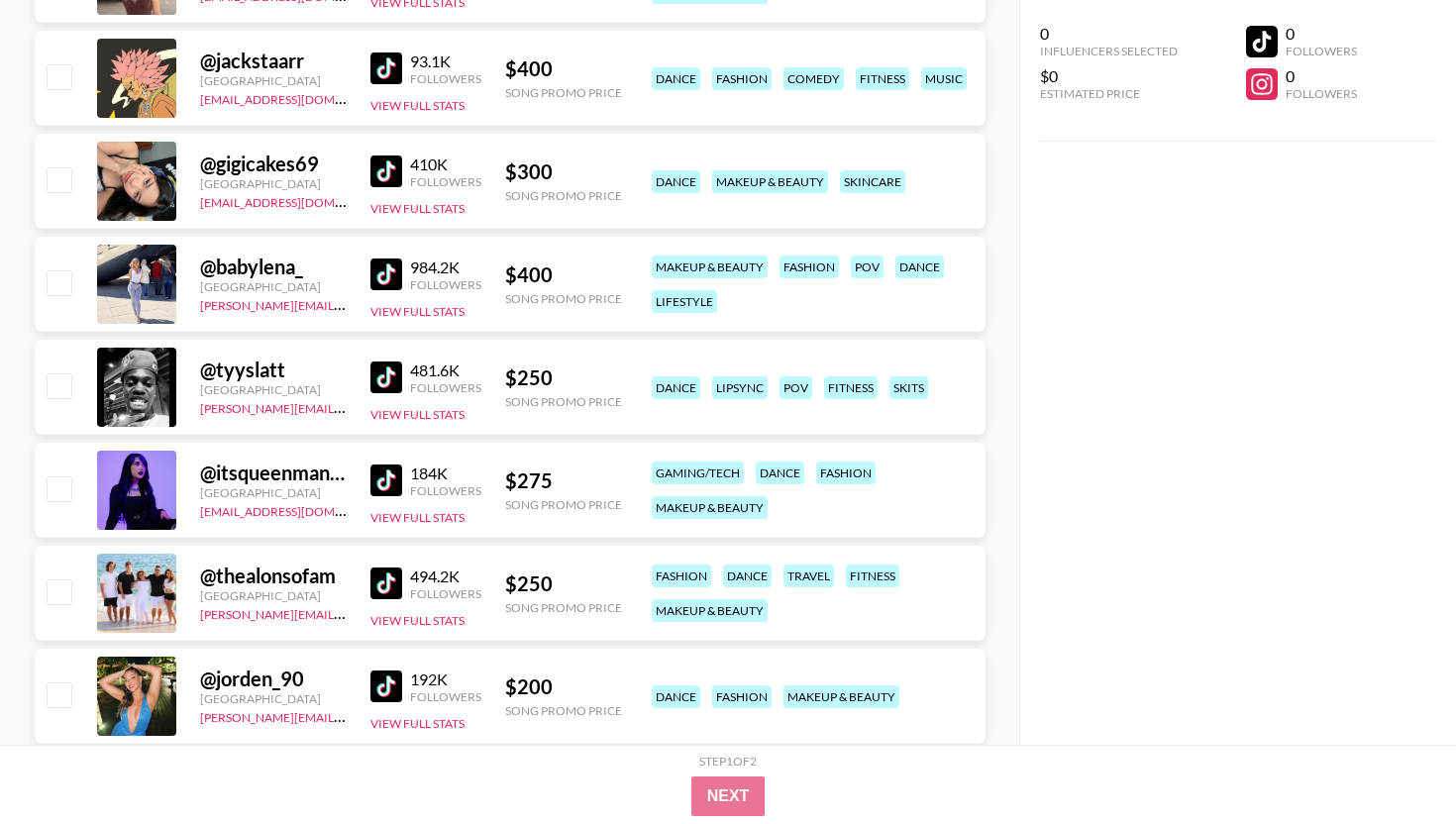 scroll, scrollTop: 10786, scrollLeft: 0, axis: vertical 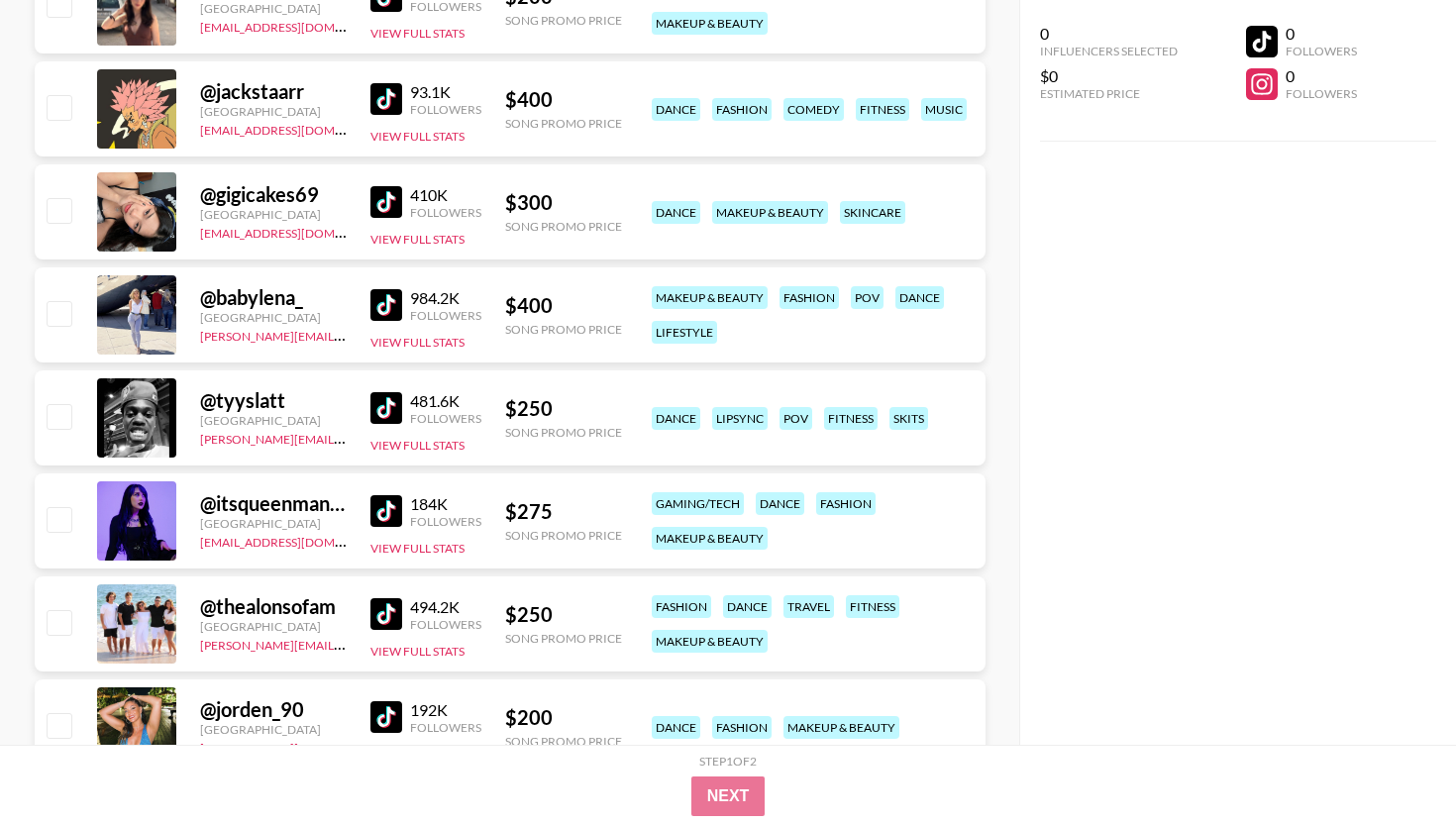 click at bounding box center (386, 202) 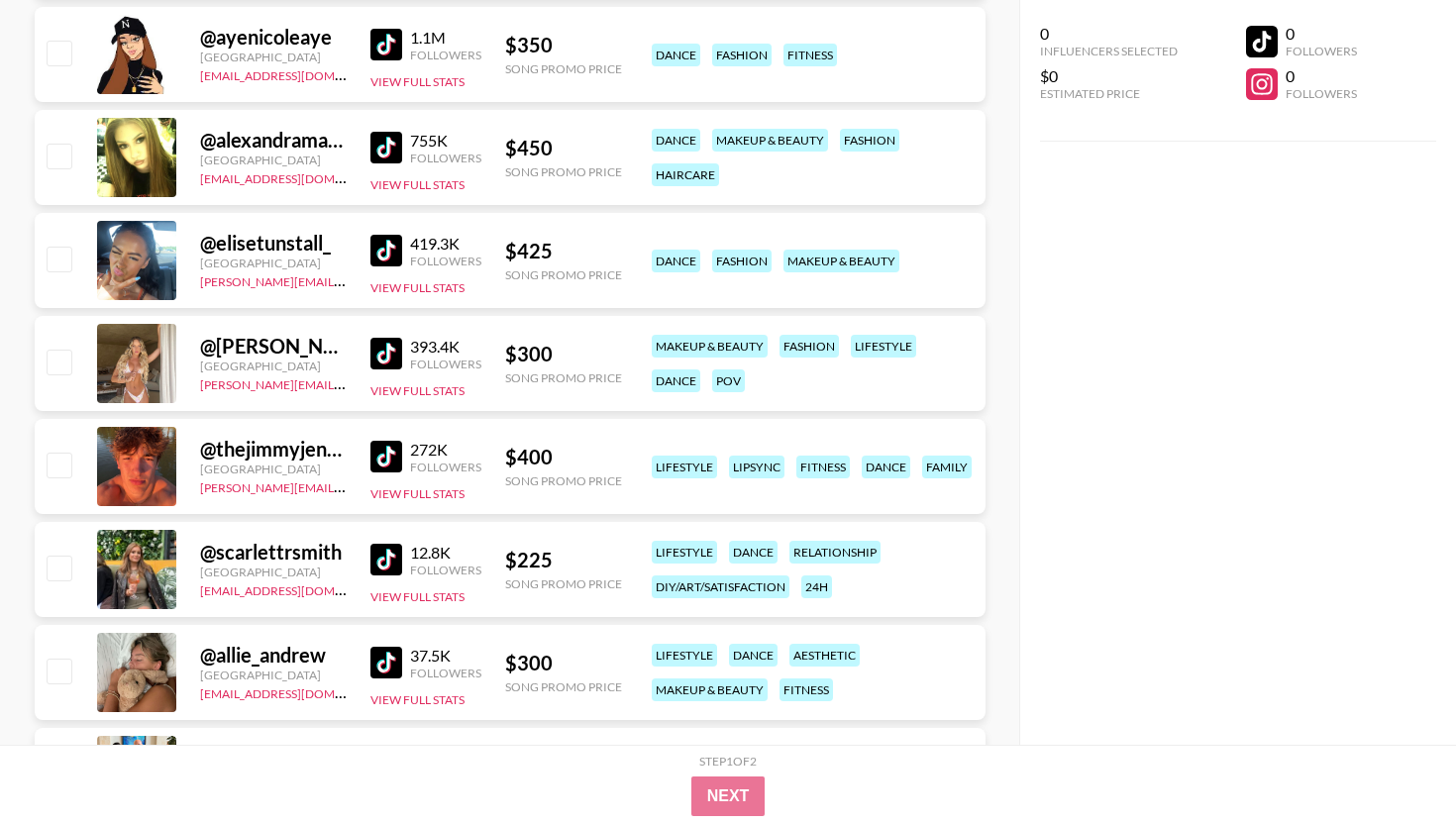 scroll, scrollTop: 9231, scrollLeft: 0, axis: vertical 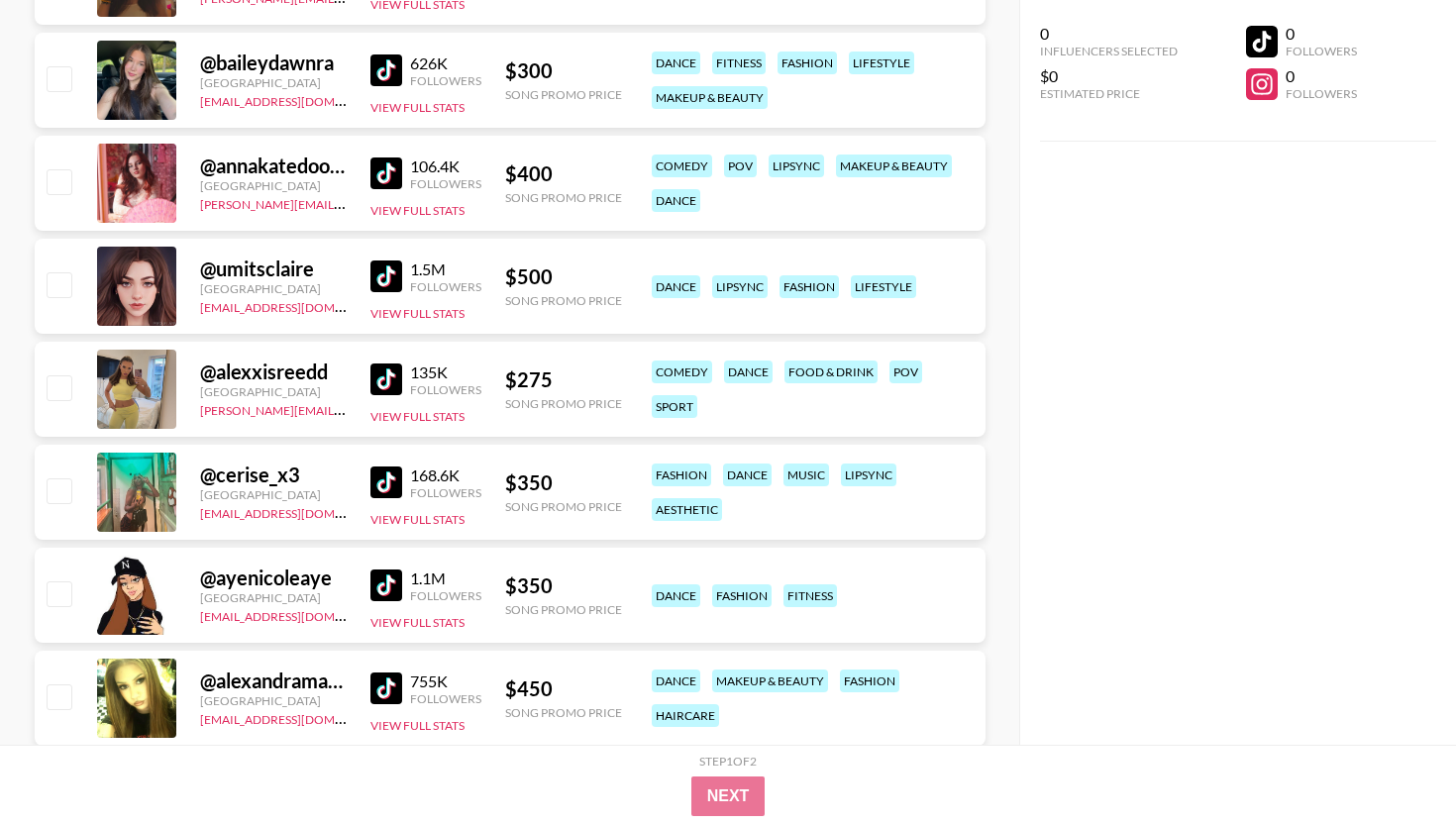 click at bounding box center [386, 276] 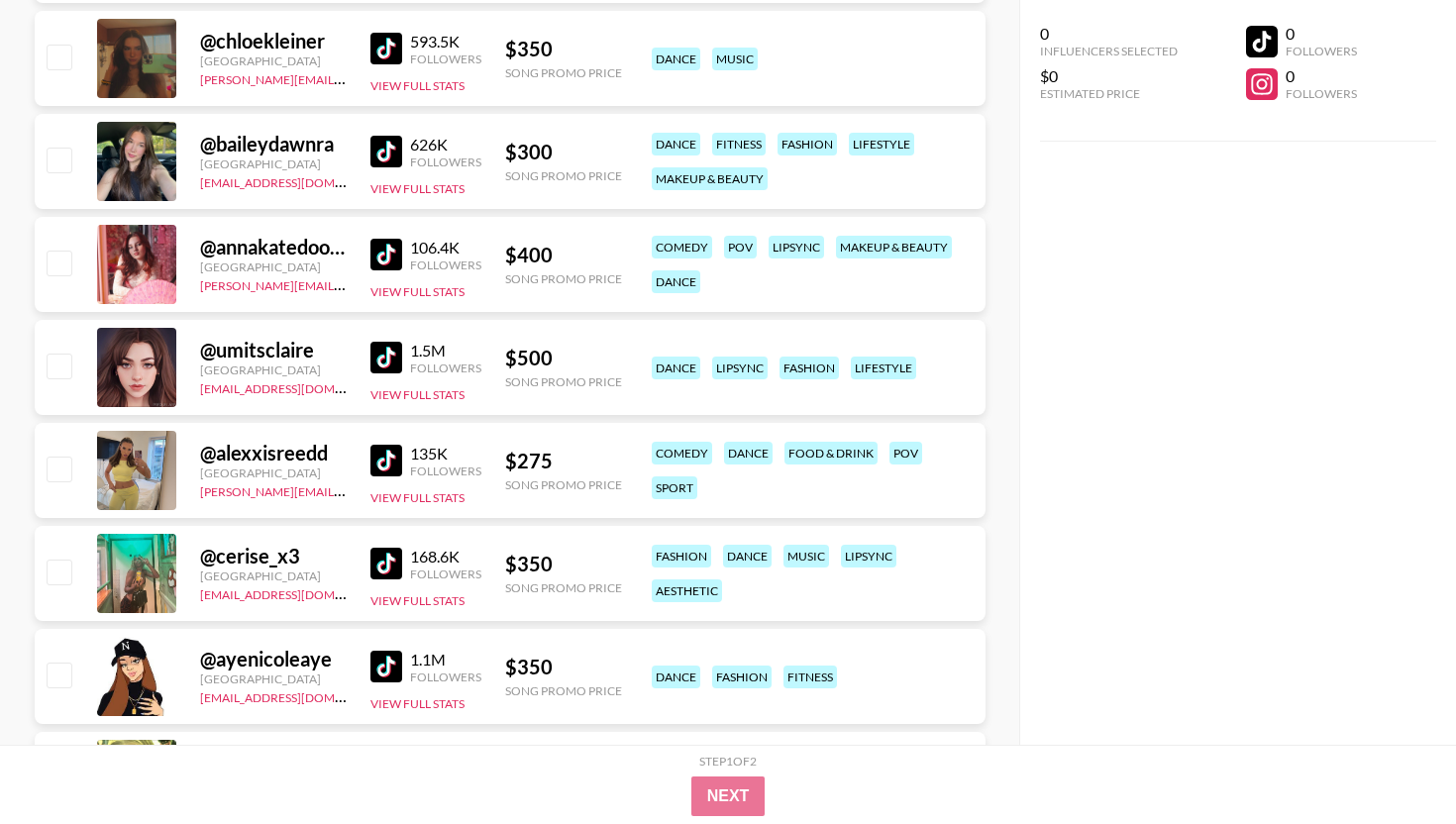 scroll, scrollTop: 8868, scrollLeft: 0, axis: vertical 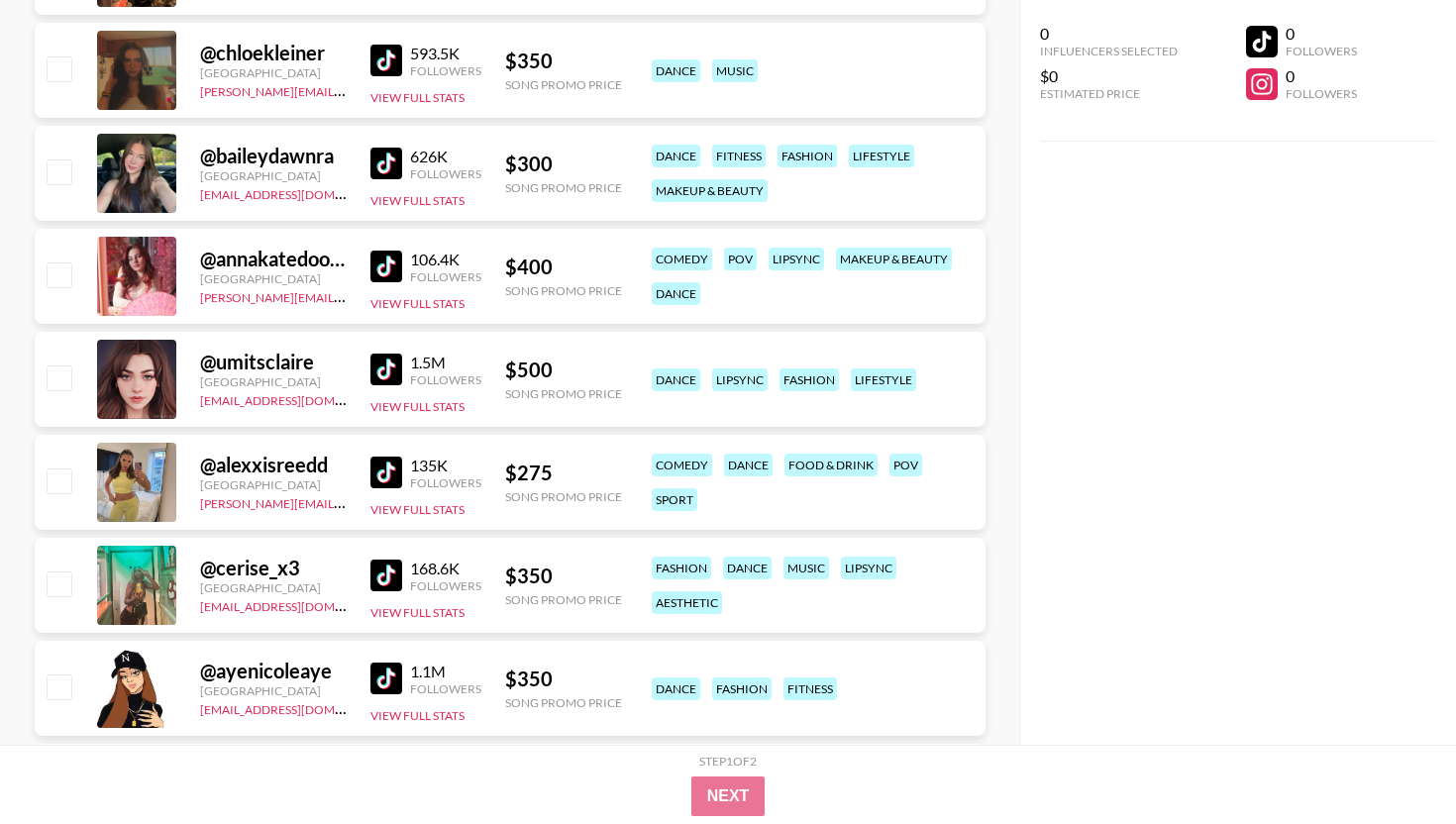 click at bounding box center [386, 266] 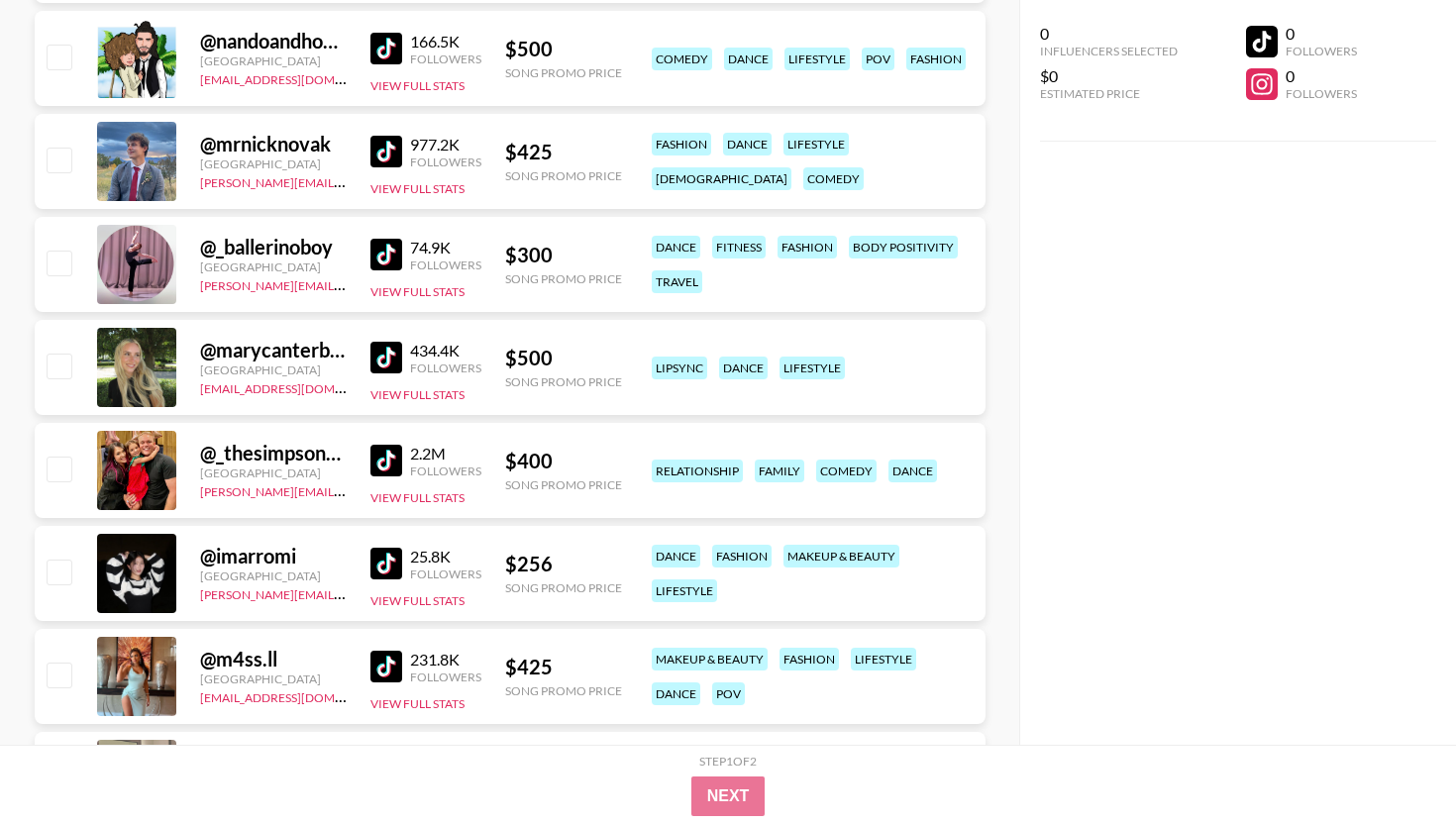 scroll, scrollTop: 7951, scrollLeft: 0, axis: vertical 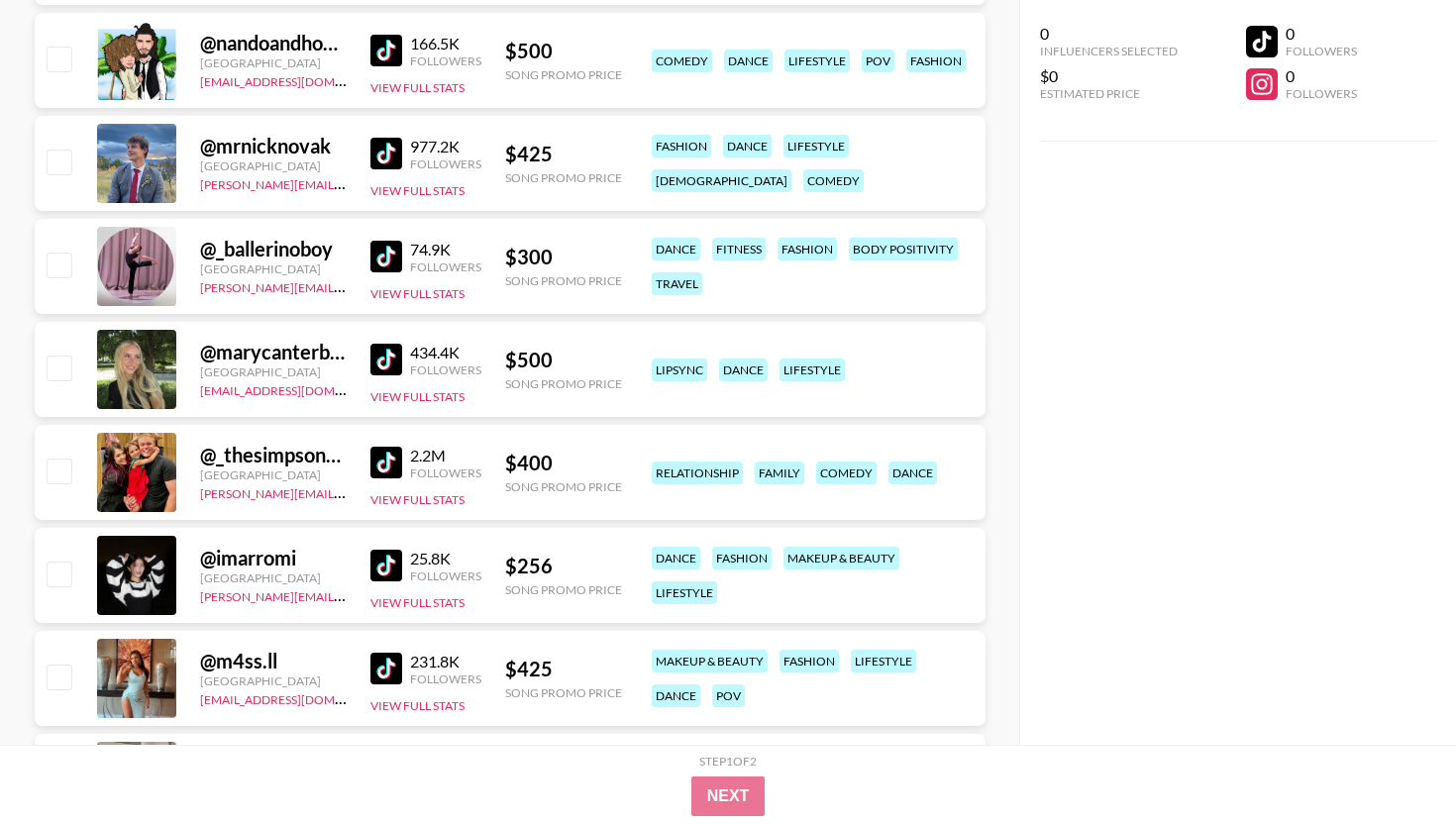 click at bounding box center (386, 257) 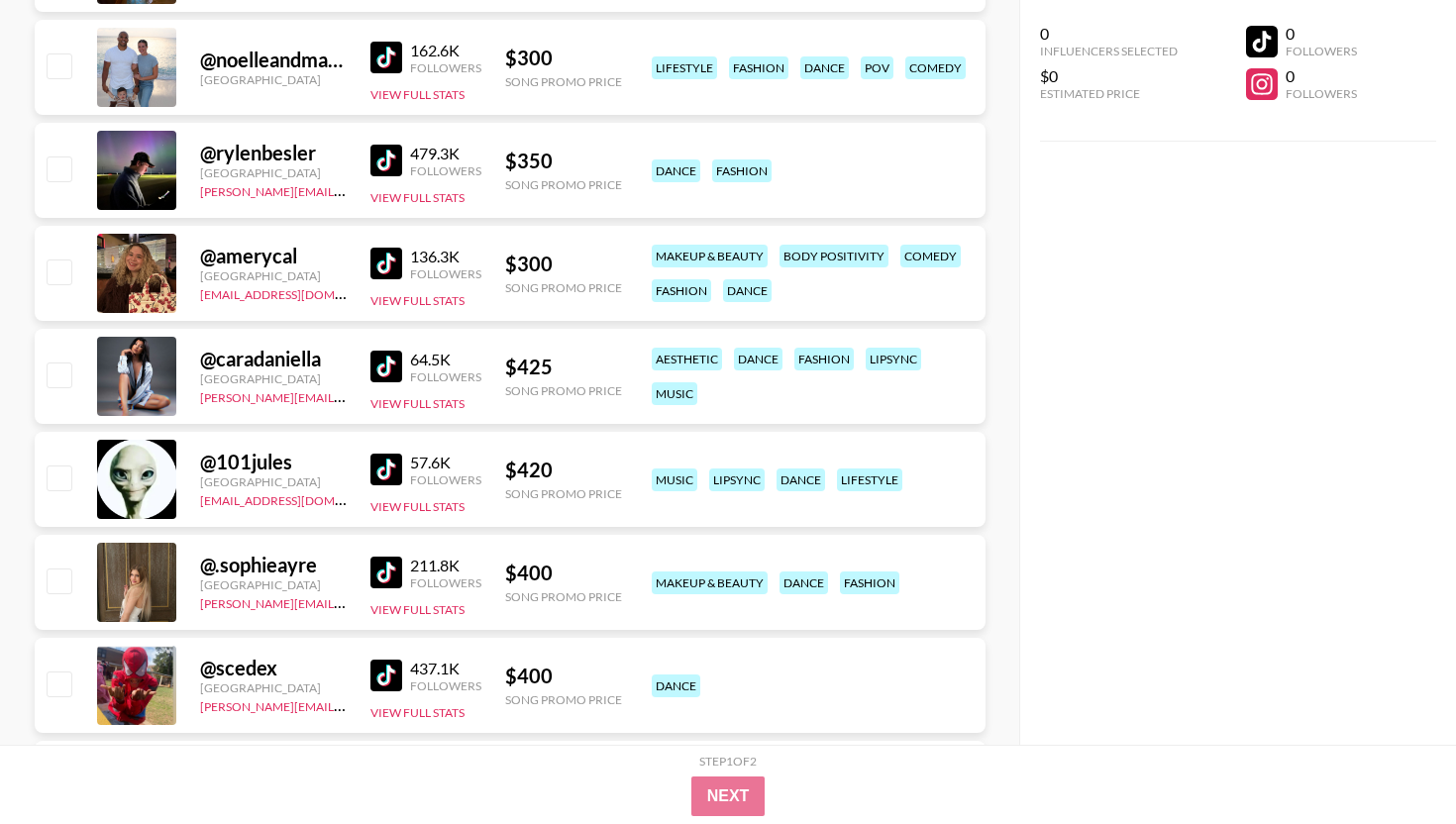 scroll, scrollTop: 6398, scrollLeft: 0, axis: vertical 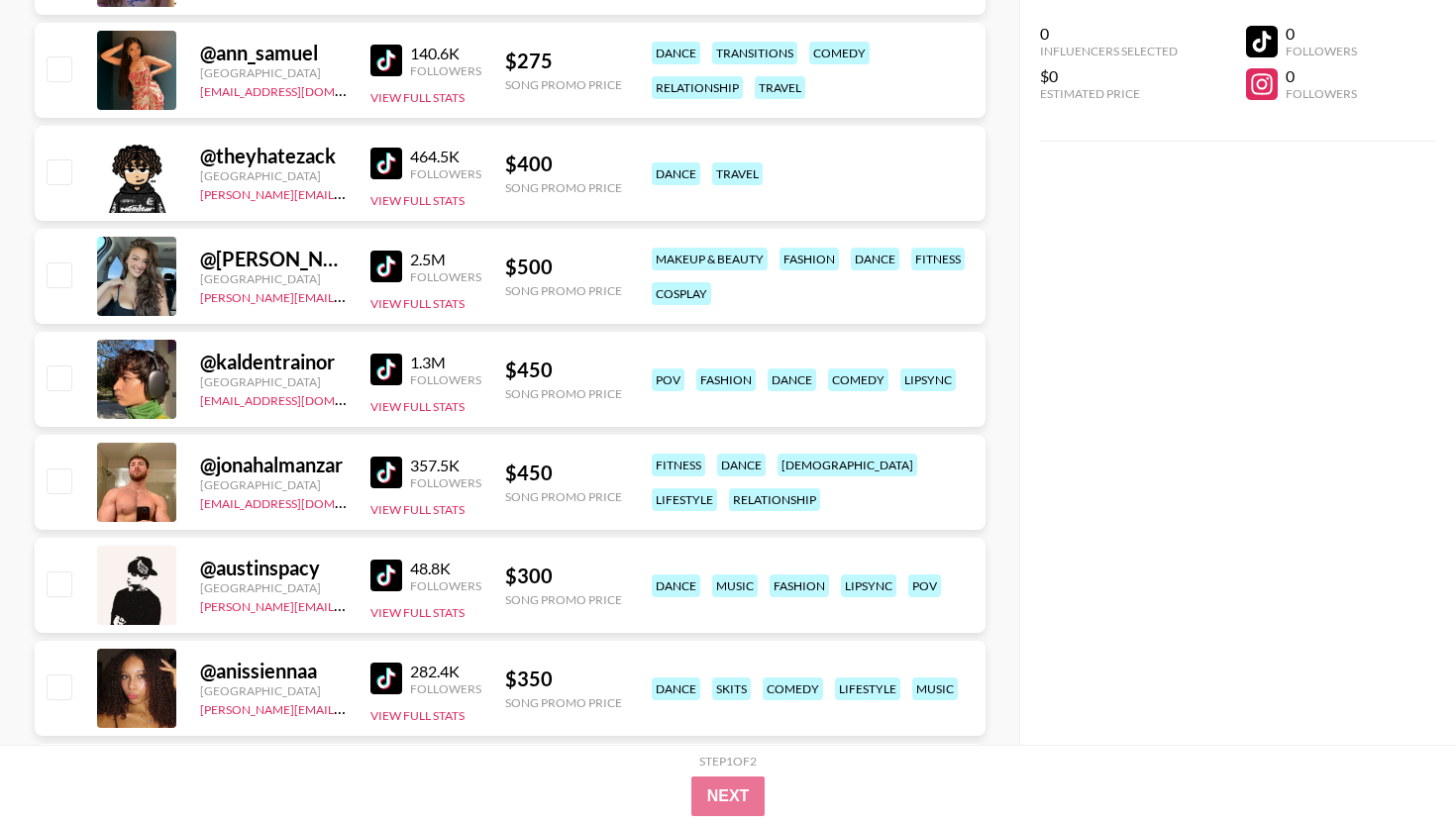 click at bounding box center (386, 369) 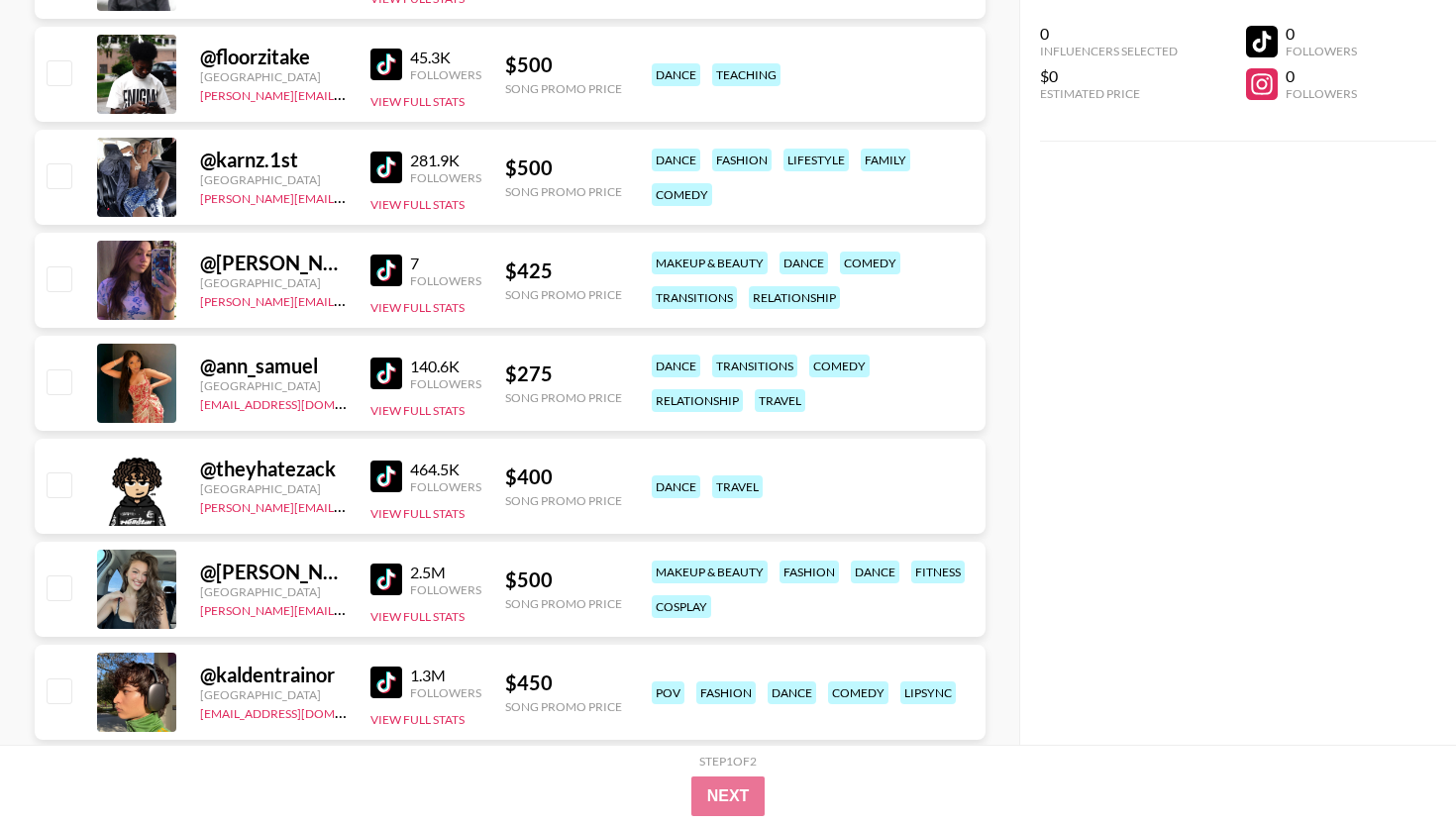 scroll, scrollTop: 3814, scrollLeft: 0, axis: vertical 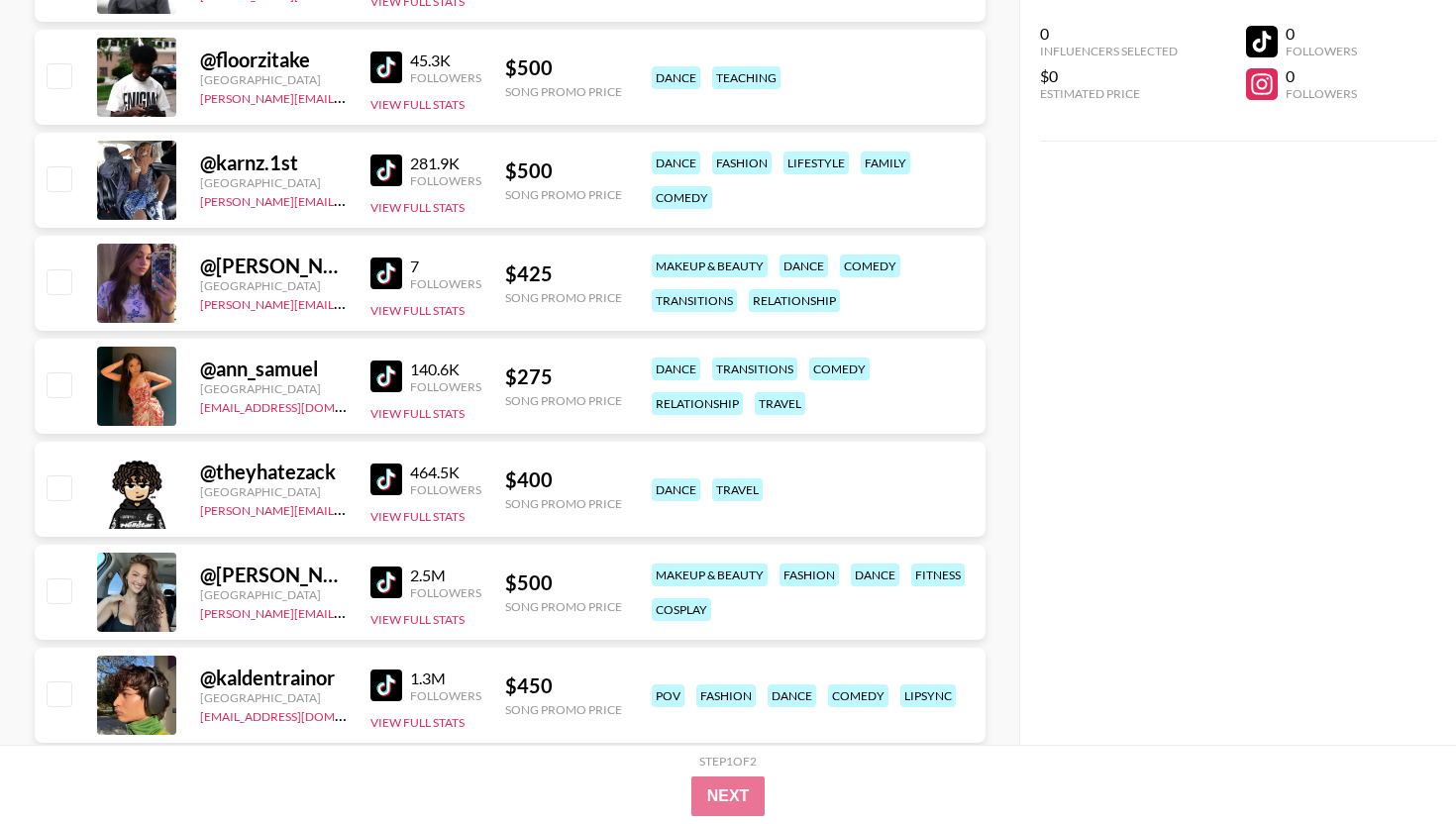 click at bounding box center (386, 273) 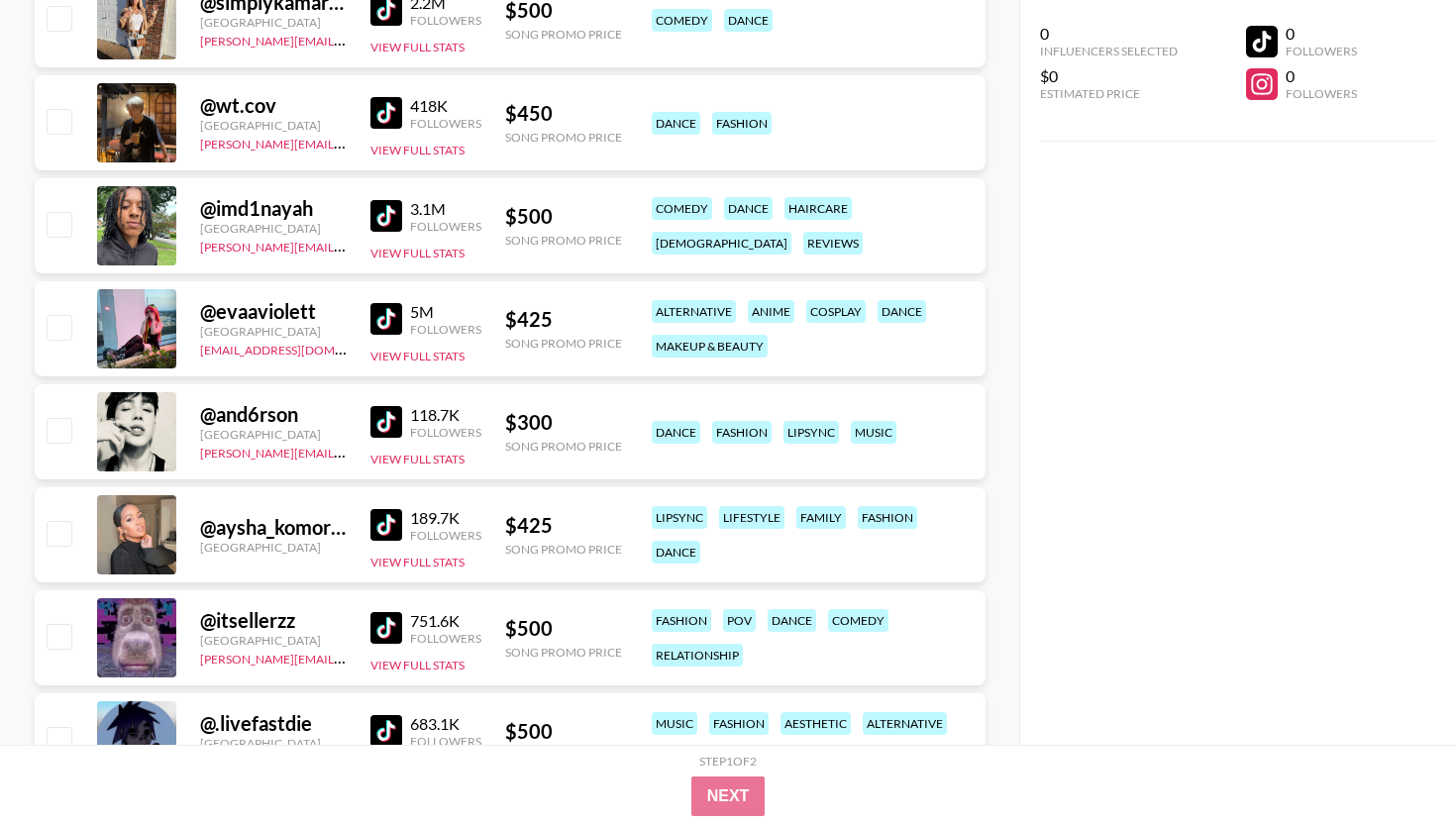 scroll, scrollTop: 2428, scrollLeft: 0, axis: vertical 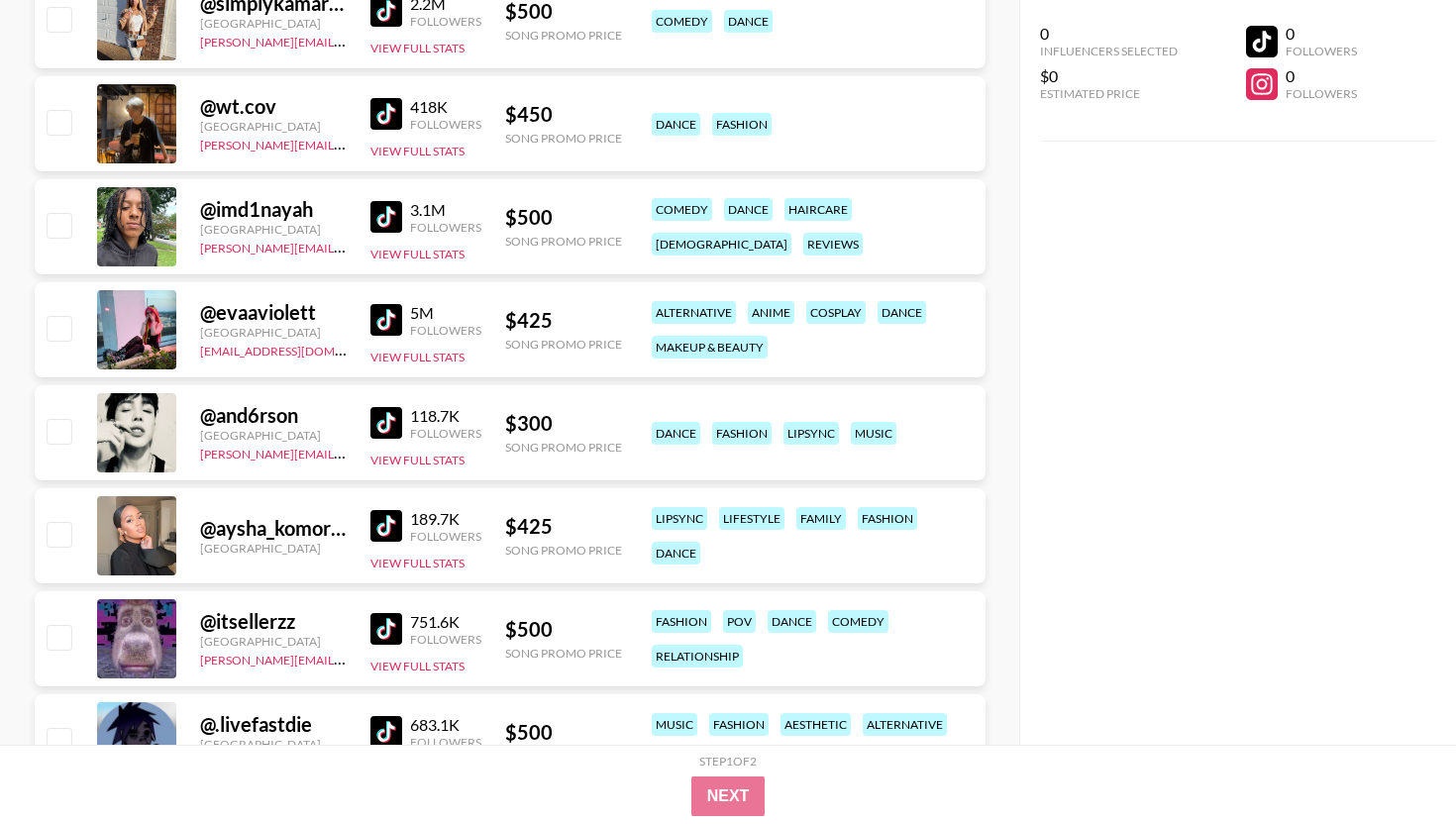 click at bounding box center (386, 320) 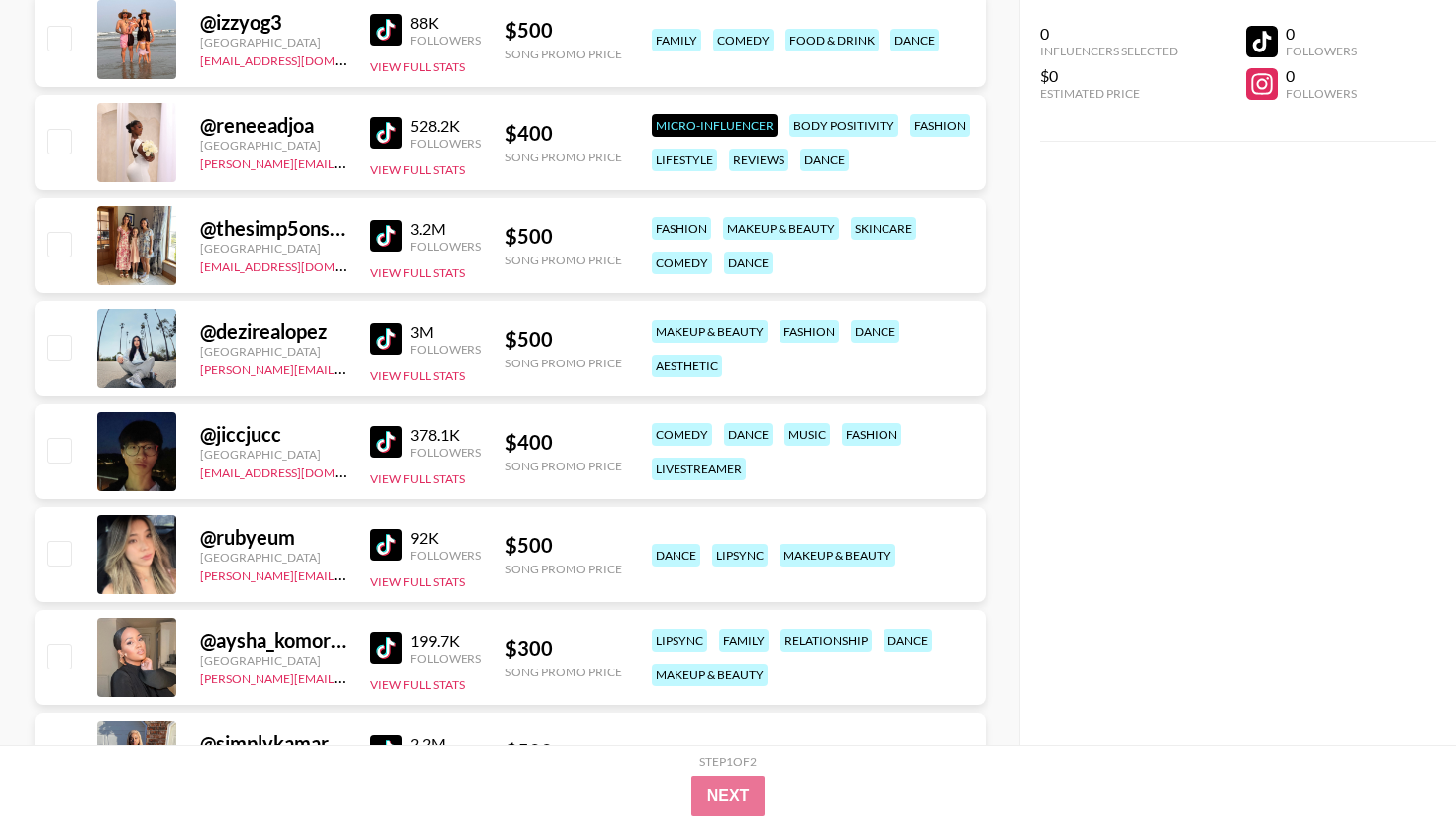 scroll, scrollTop: 1546, scrollLeft: 0, axis: vertical 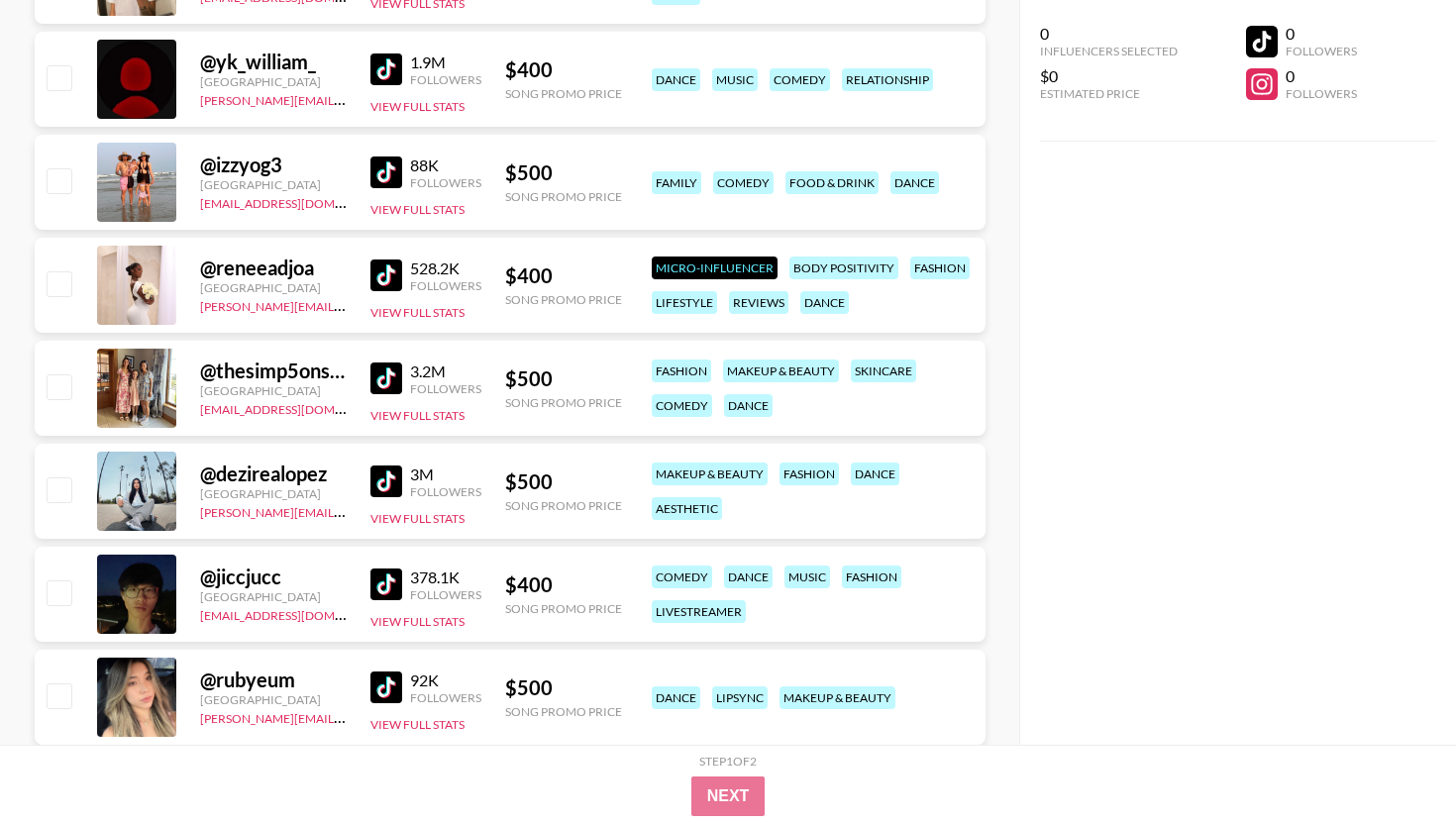 click at bounding box center (386, 481) 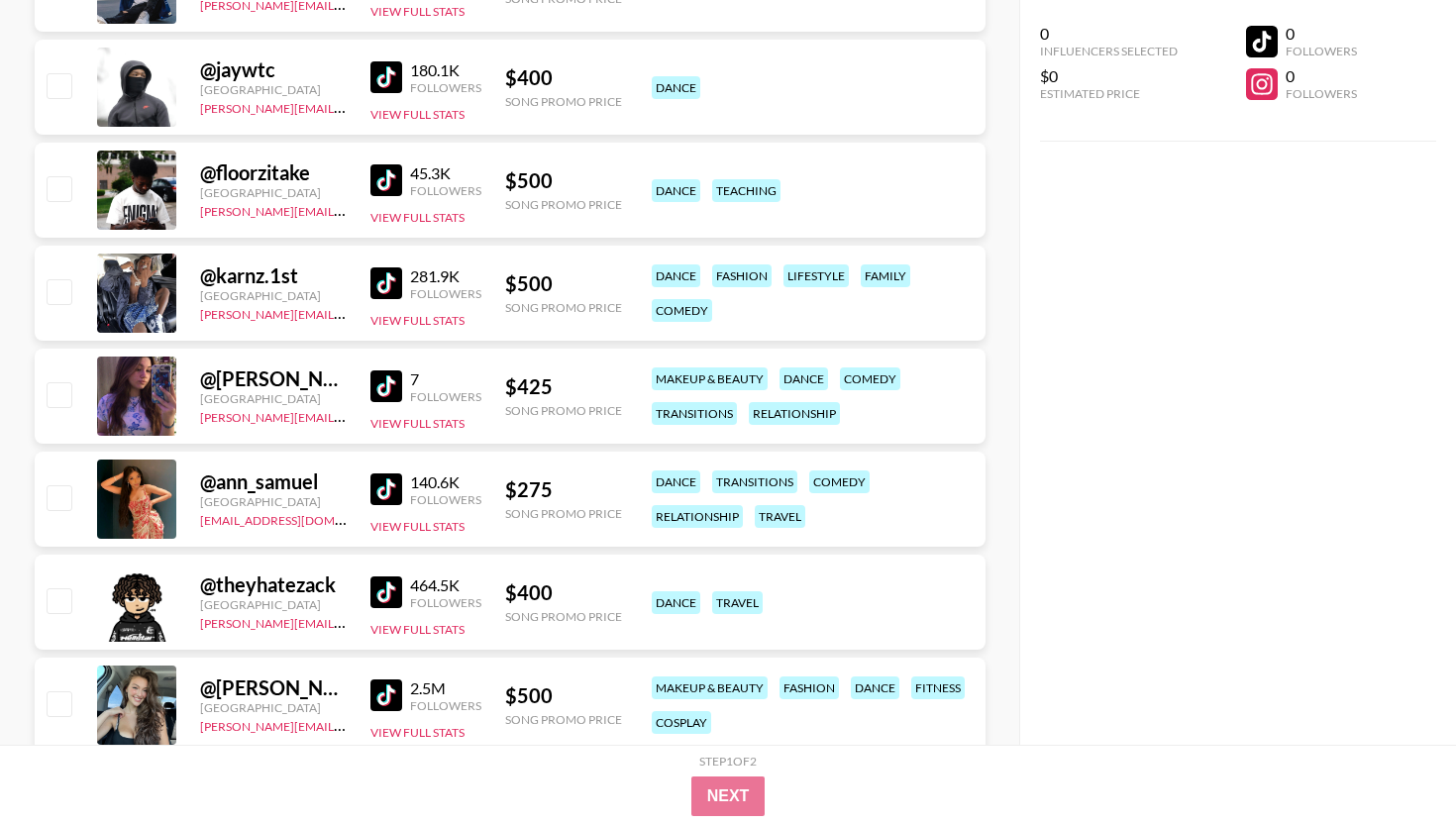 scroll, scrollTop: 5152, scrollLeft: 0, axis: vertical 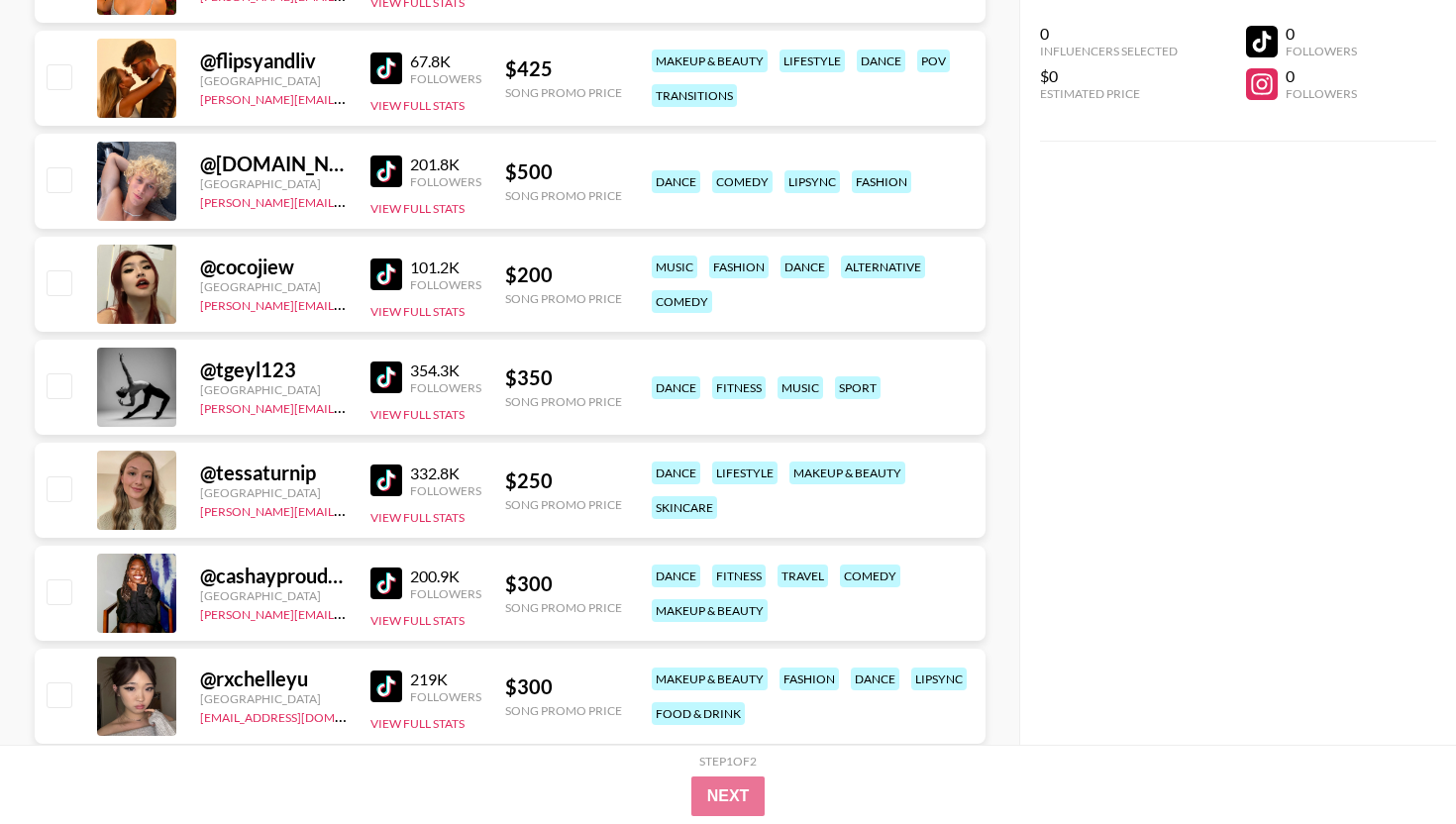 click at bounding box center (386, 480) 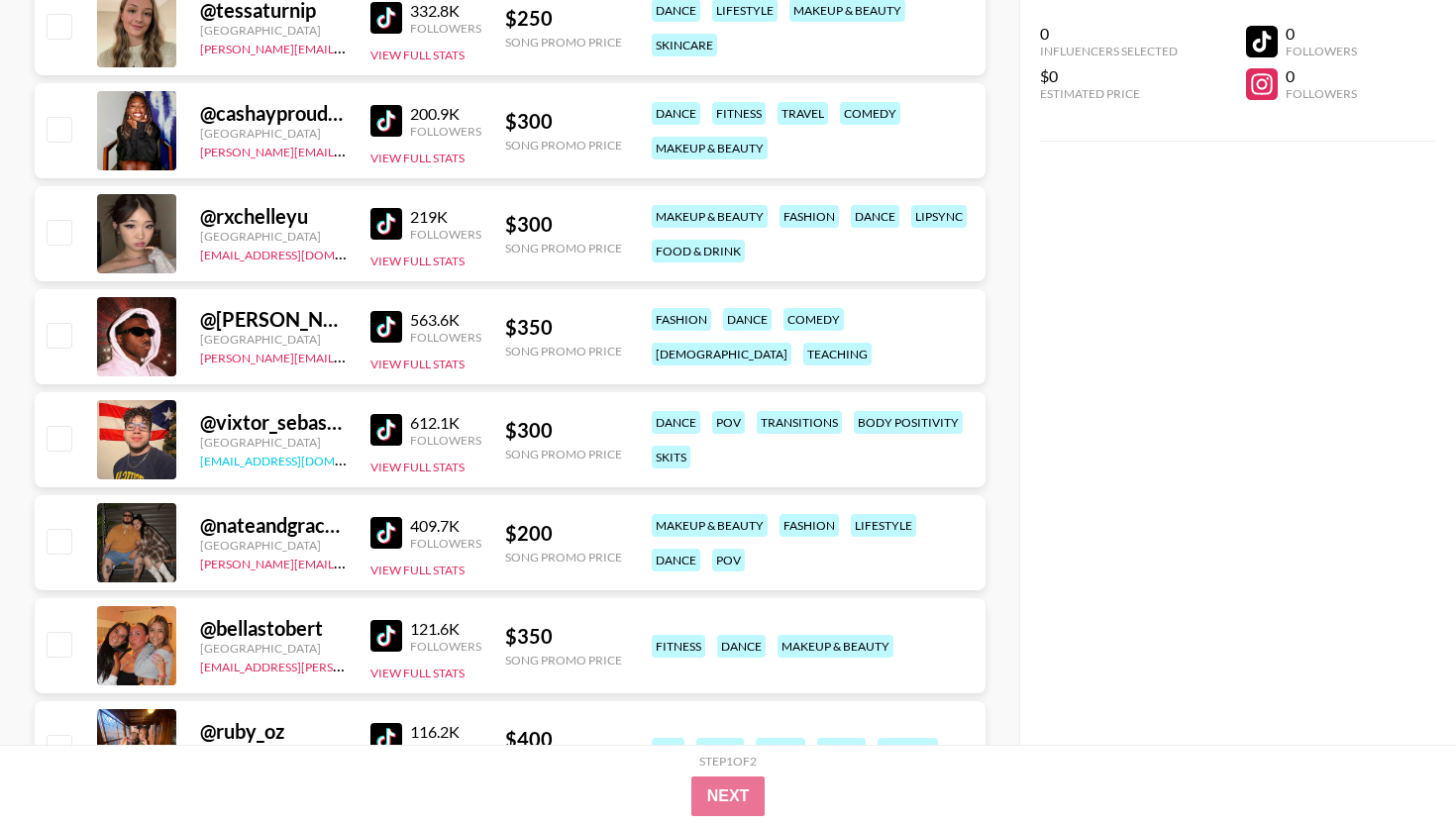 scroll, scrollTop: 5803, scrollLeft: 0, axis: vertical 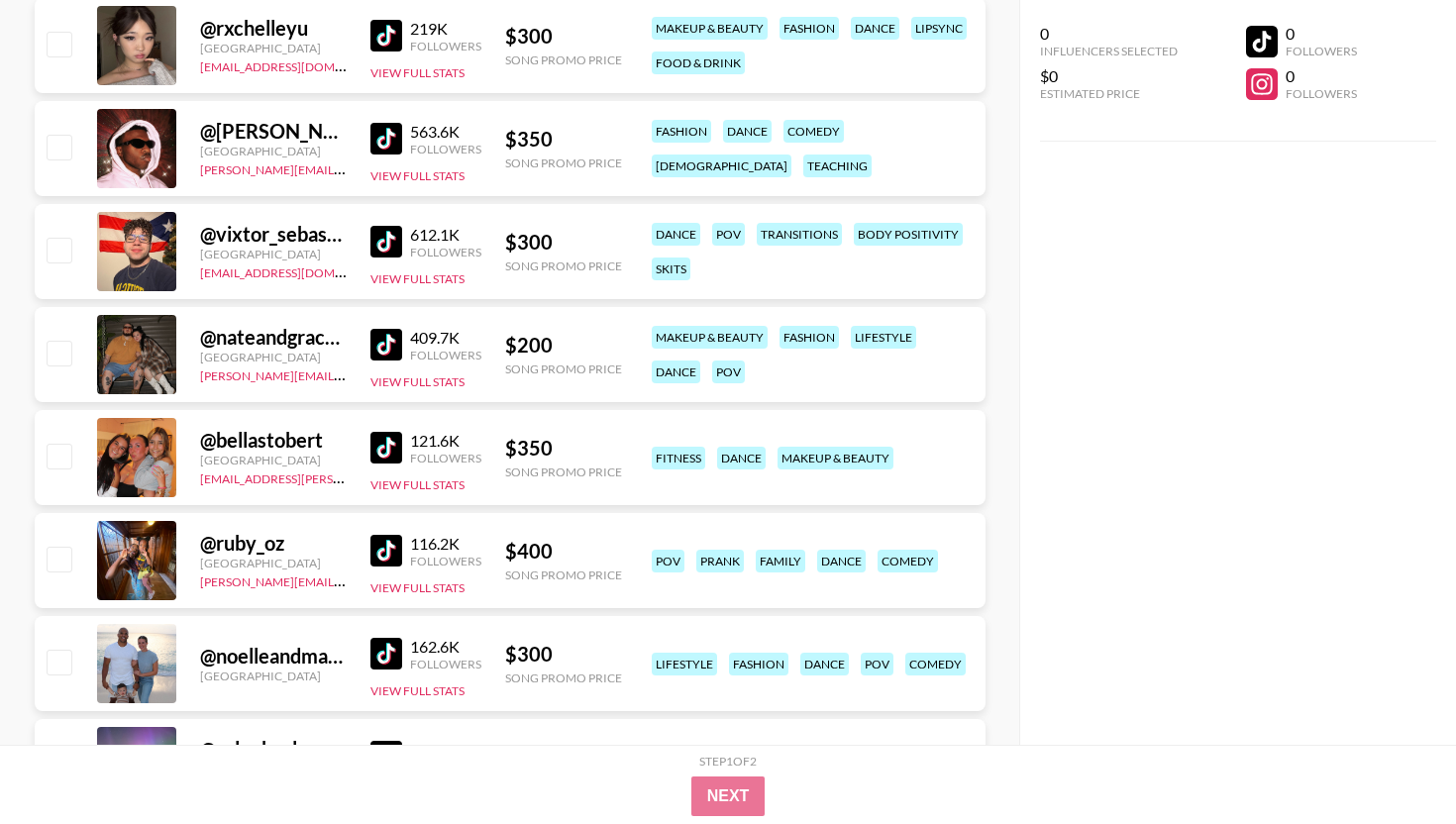 click at bounding box center [386, 551] 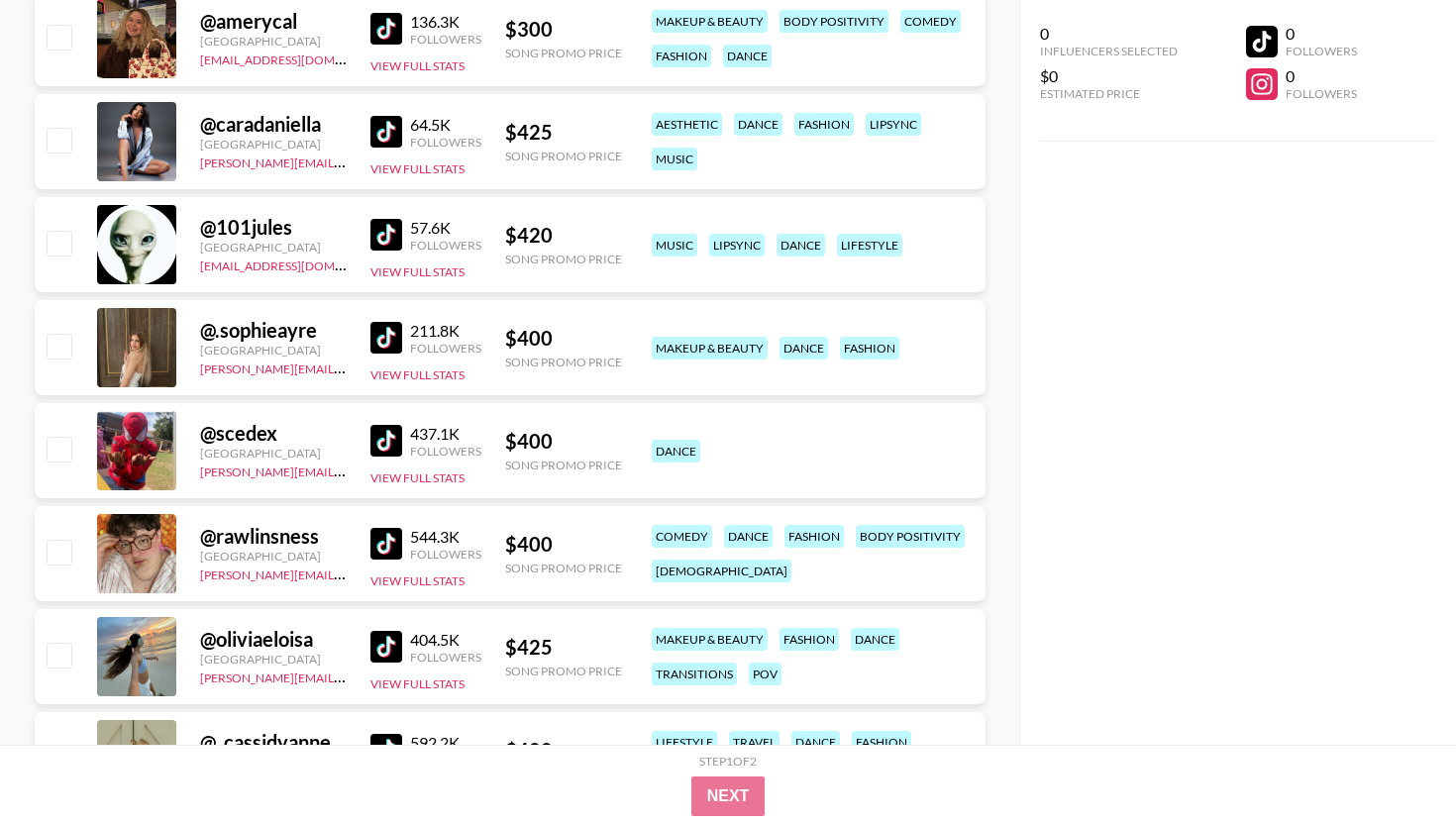 scroll, scrollTop: 7078, scrollLeft: 0, axis: vertical 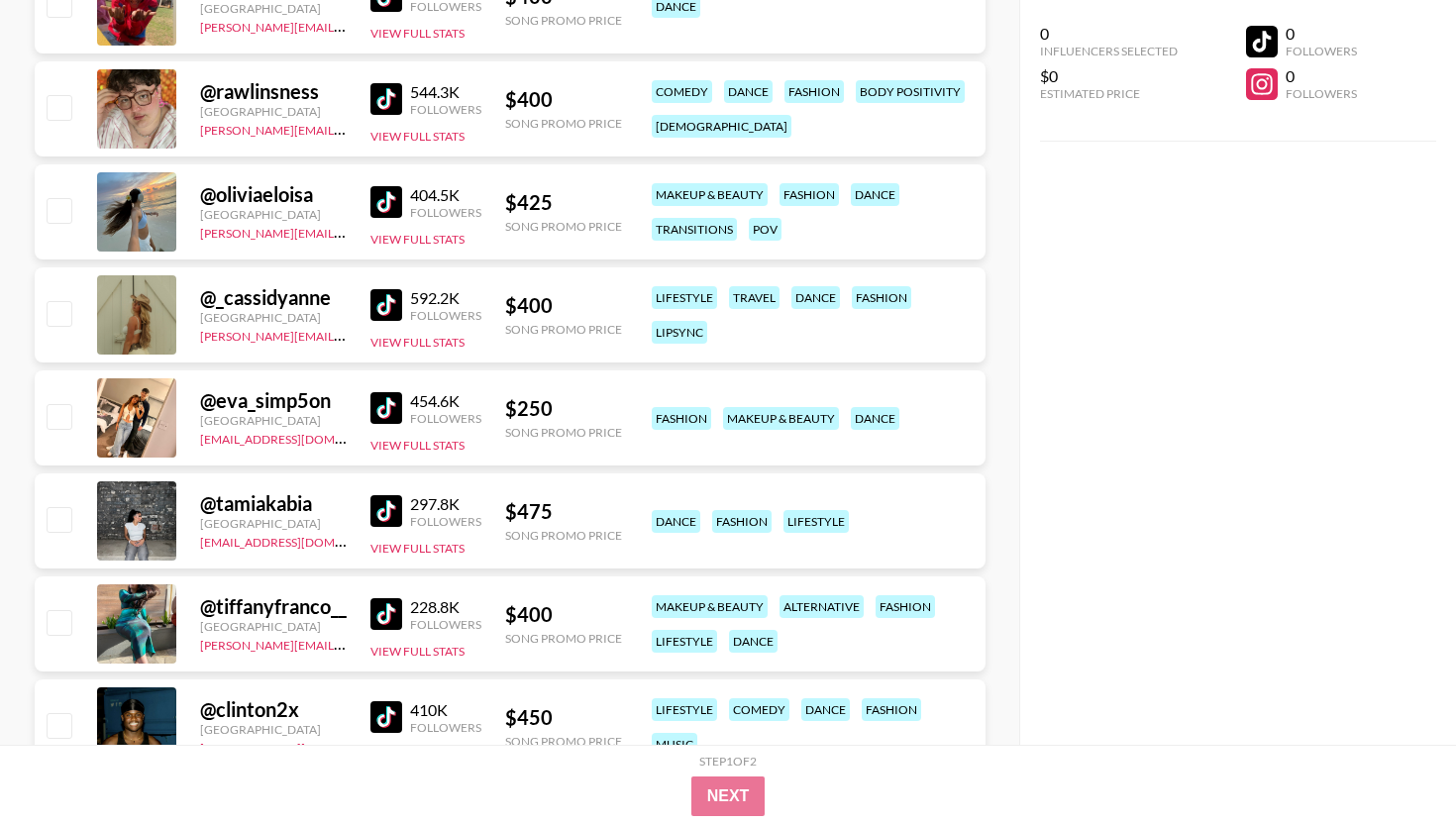 click at bounding box center [386, 99] 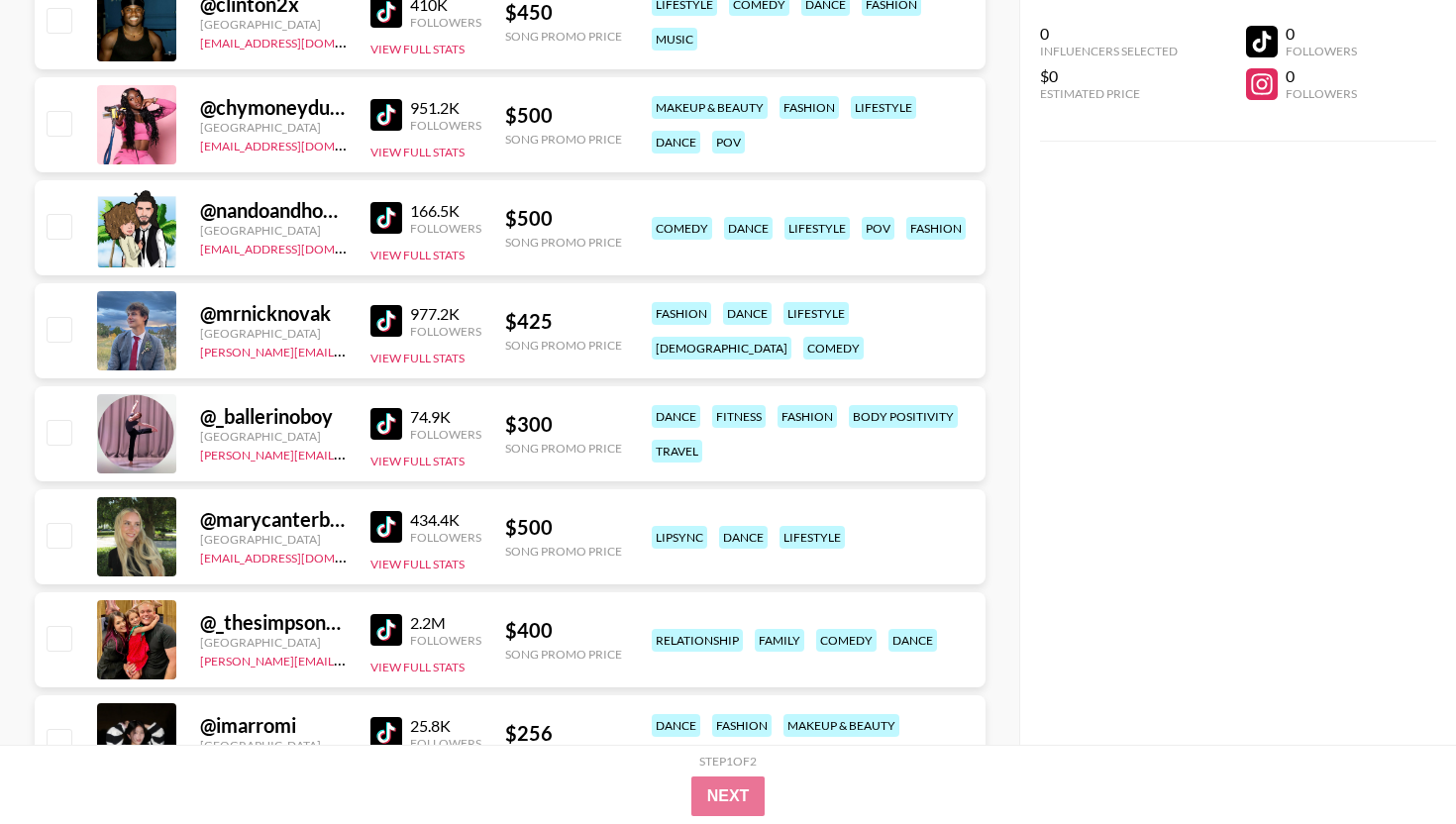 click at bounding box center [386, 321] 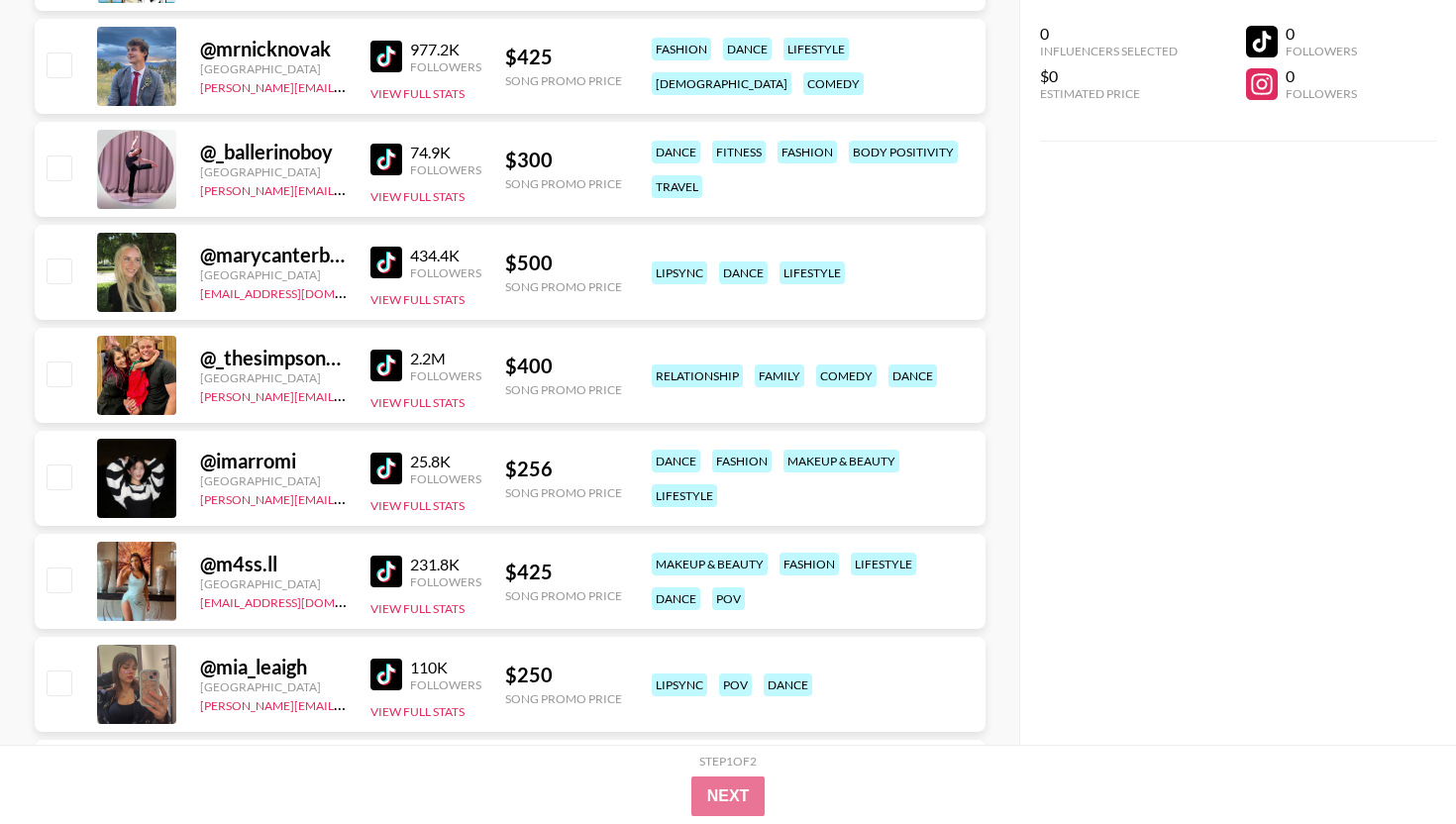 scroll, scrollTop: 8050, scrollLeft: 0, axis: vertical 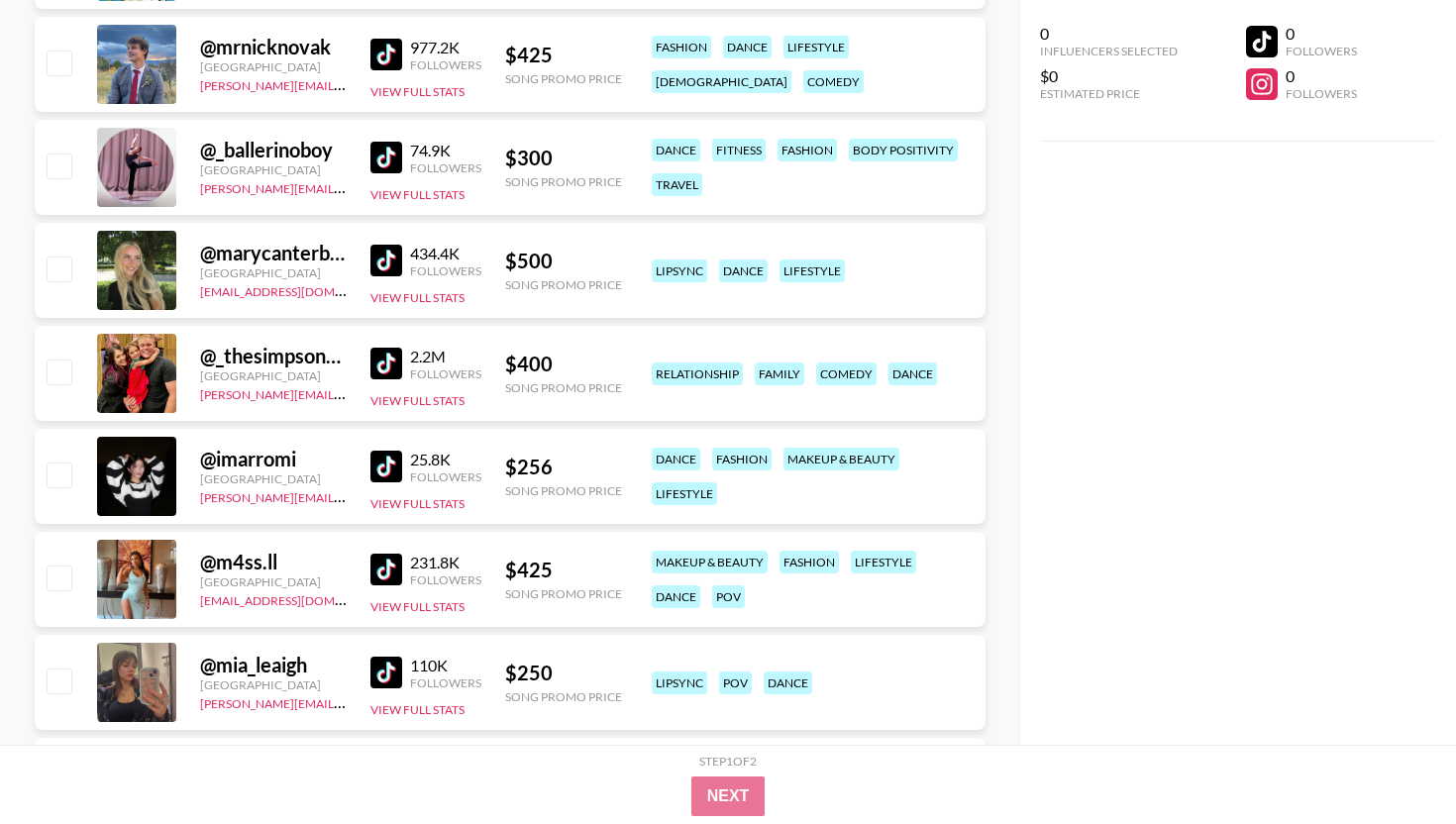 click at bounding box center [386, 466] 